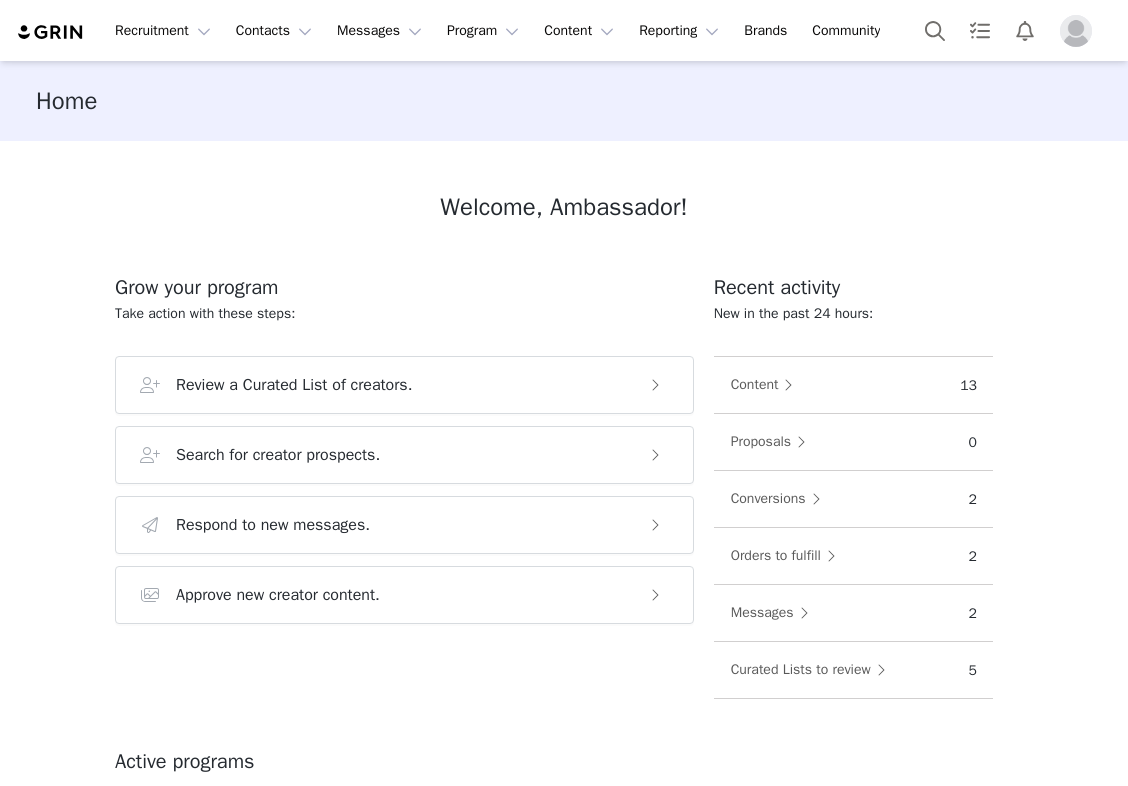 scroll, scrollTop: 0, scrollLeft: 0, axis: both 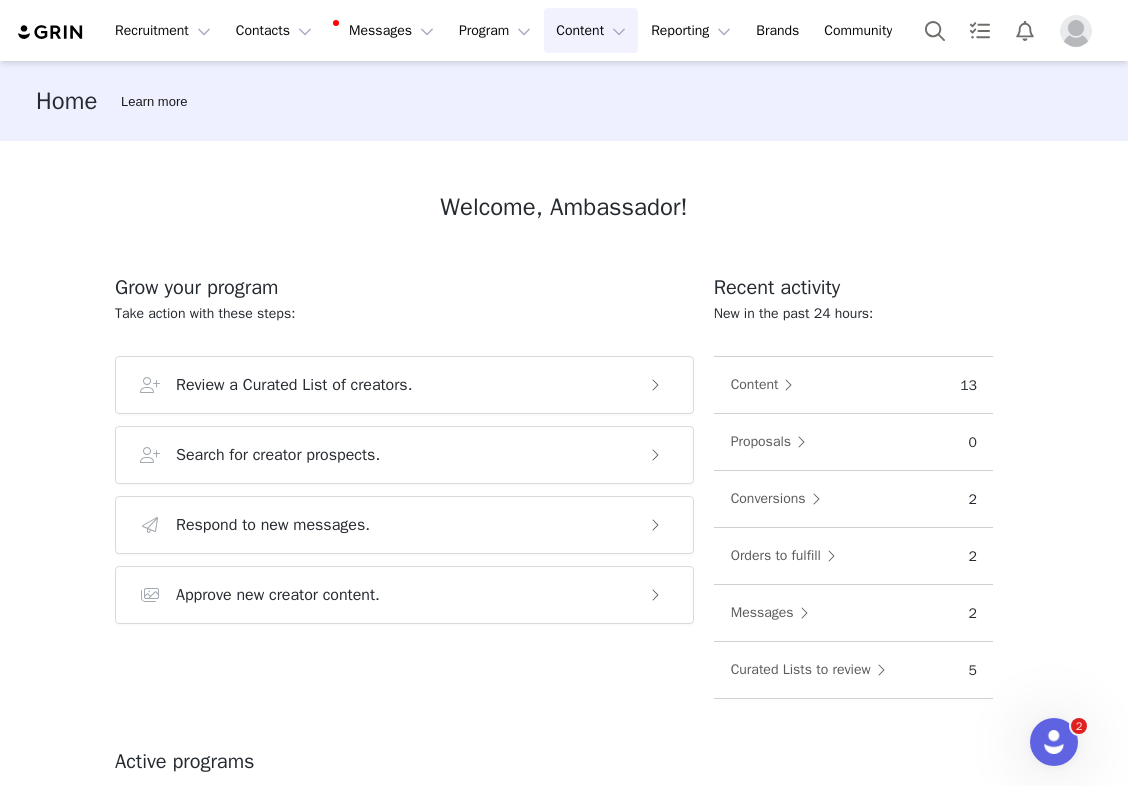 click on "Content Content" at bounding box center [591, 30] 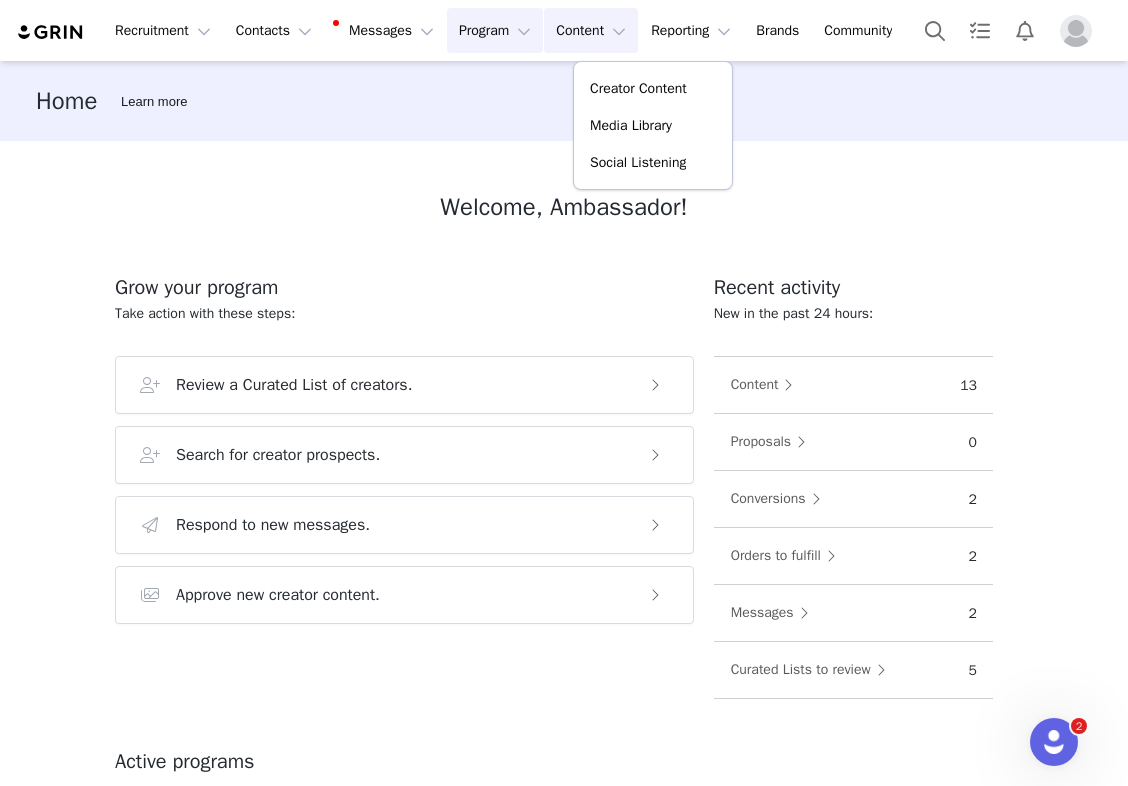click on "Program Program" at bounding box center [495, 30] 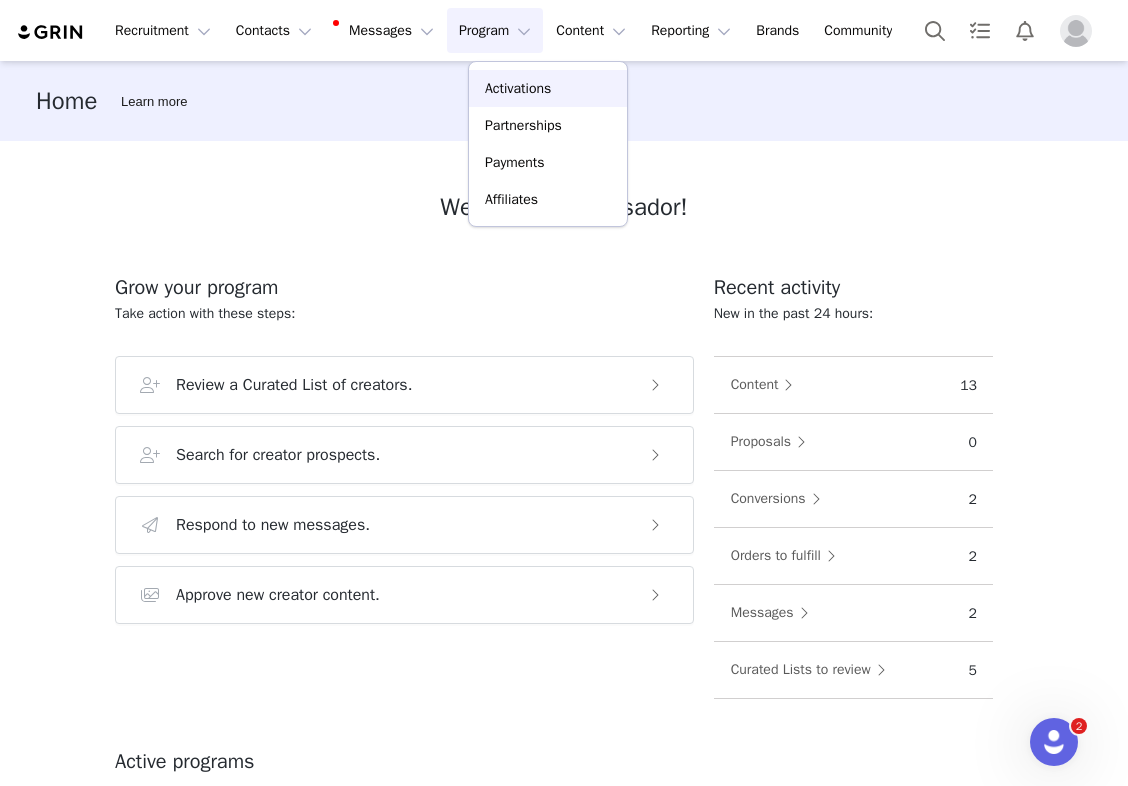 click on "Activations" at bounding box center (518, 88) 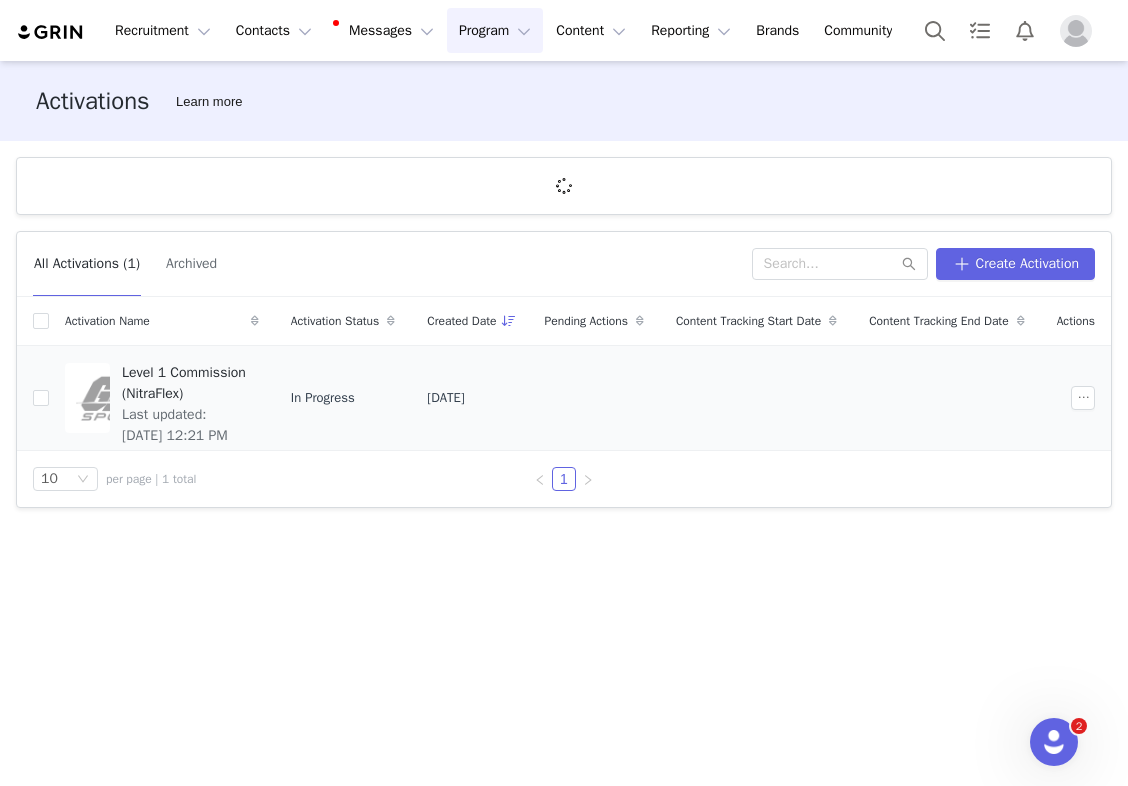 click on "Level 1 Commission (NitraFlex)" at bounding box center (184, 383) 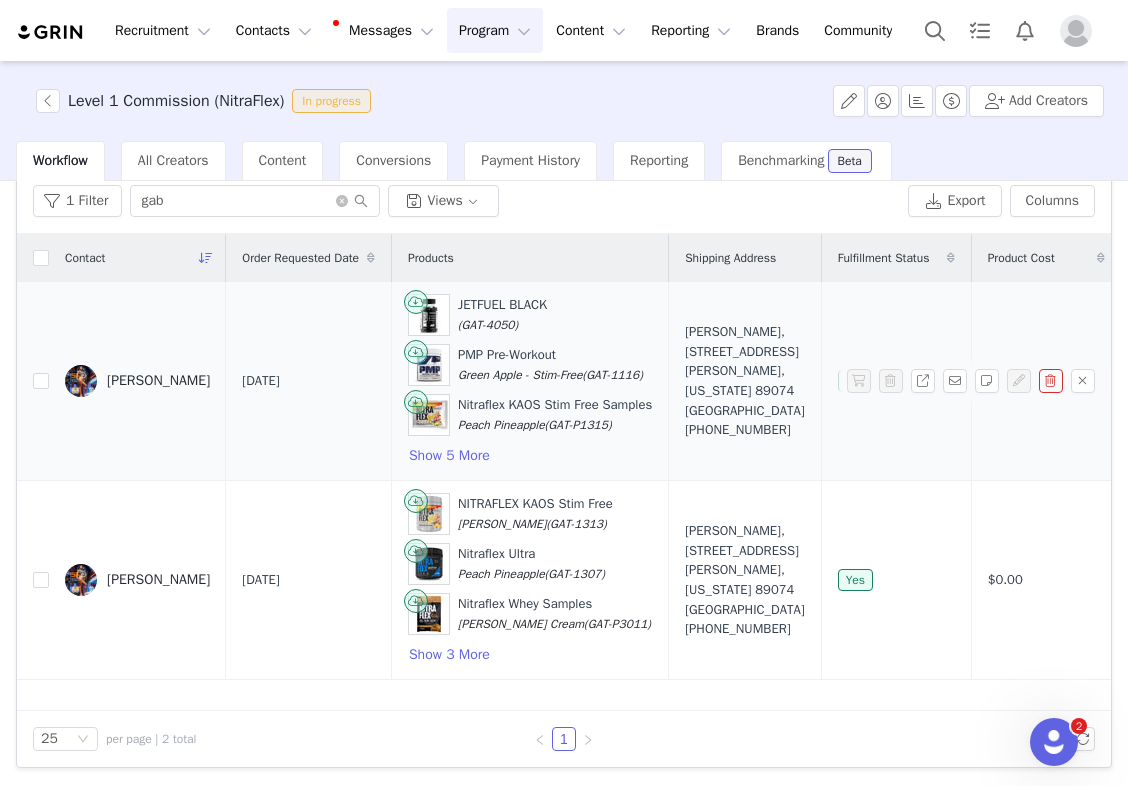 scroll, scrollTop: 0, scrollLeft: 0, axis: both 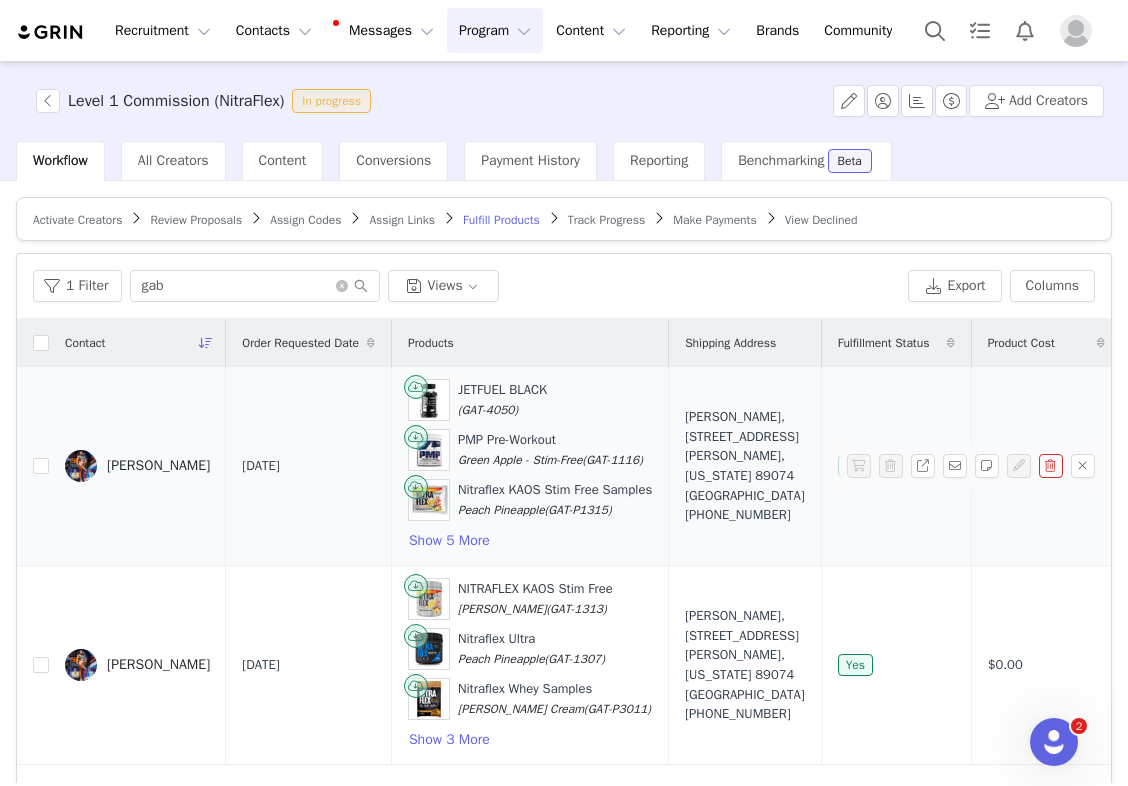 click on "[PERSON_NAME]" at bounding box center [158, 466] 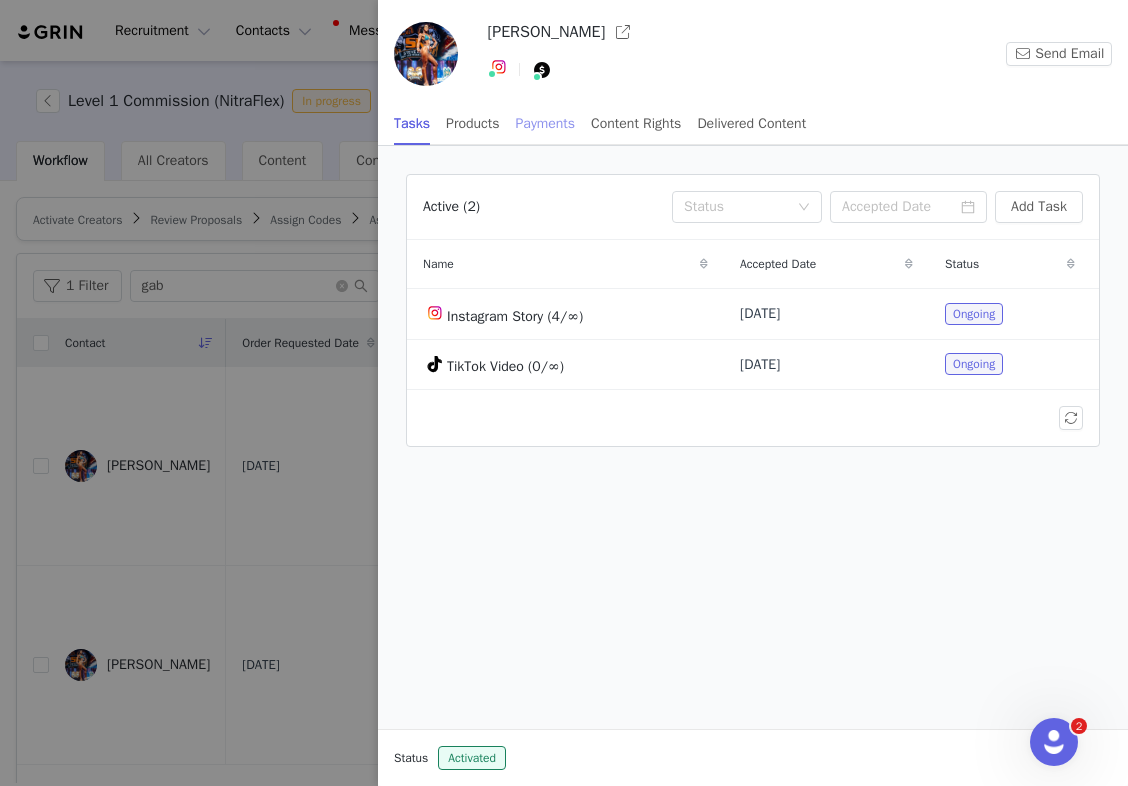 click on "Payments" at bounding box center [546, 123] 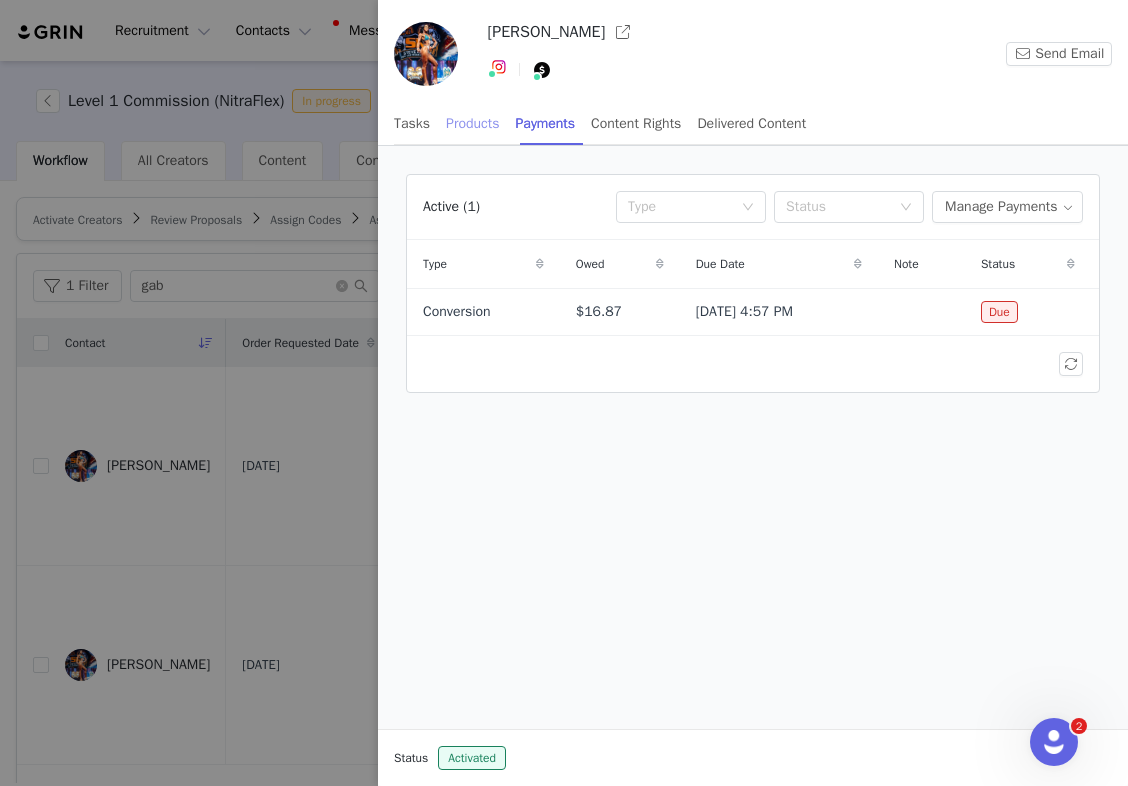 click on "Products" at bounding box center [472, 123] 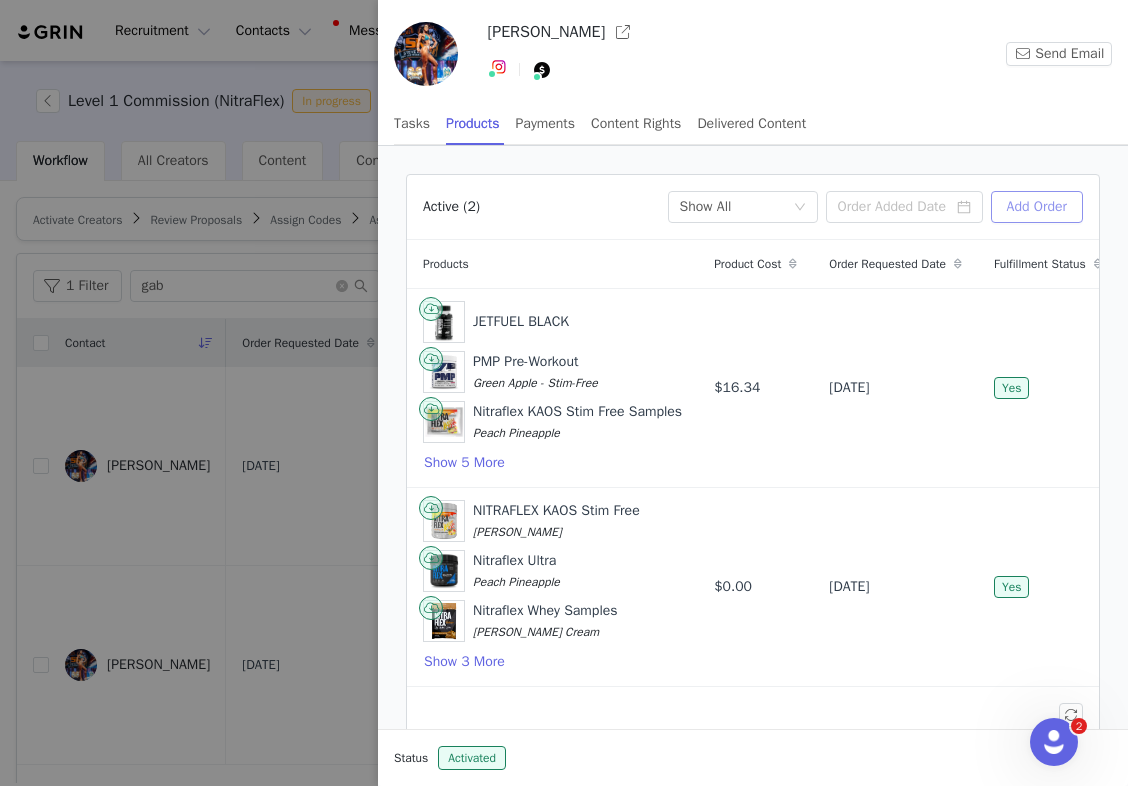 click on "Add Order" at bounding box center [1037, 207] 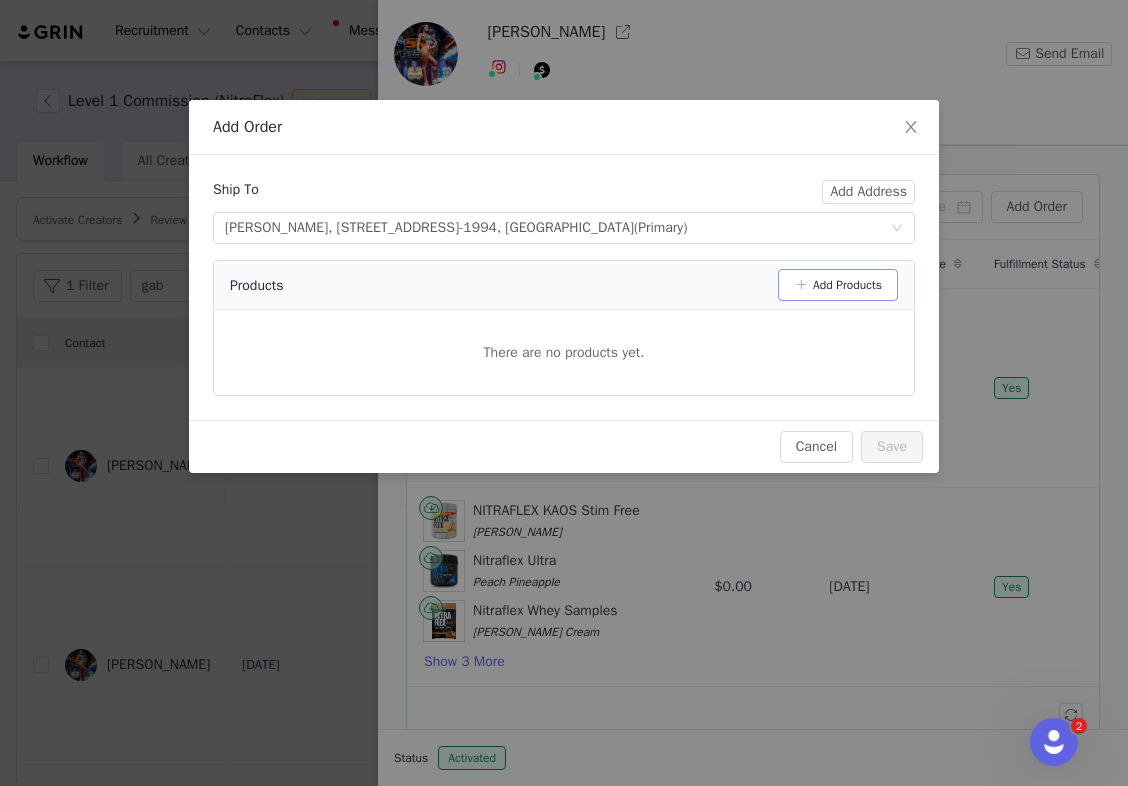 click on "Add Products" at bounding box center (838, 285) 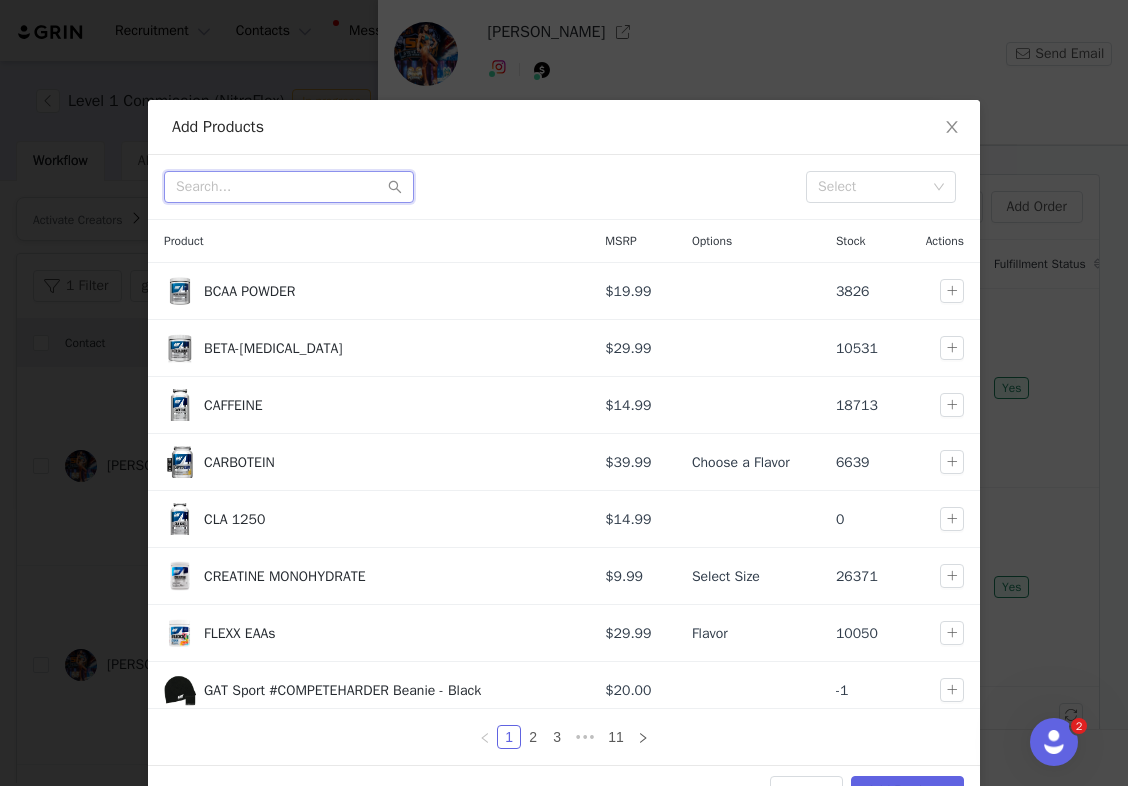 click at bounding box center (289, 187) 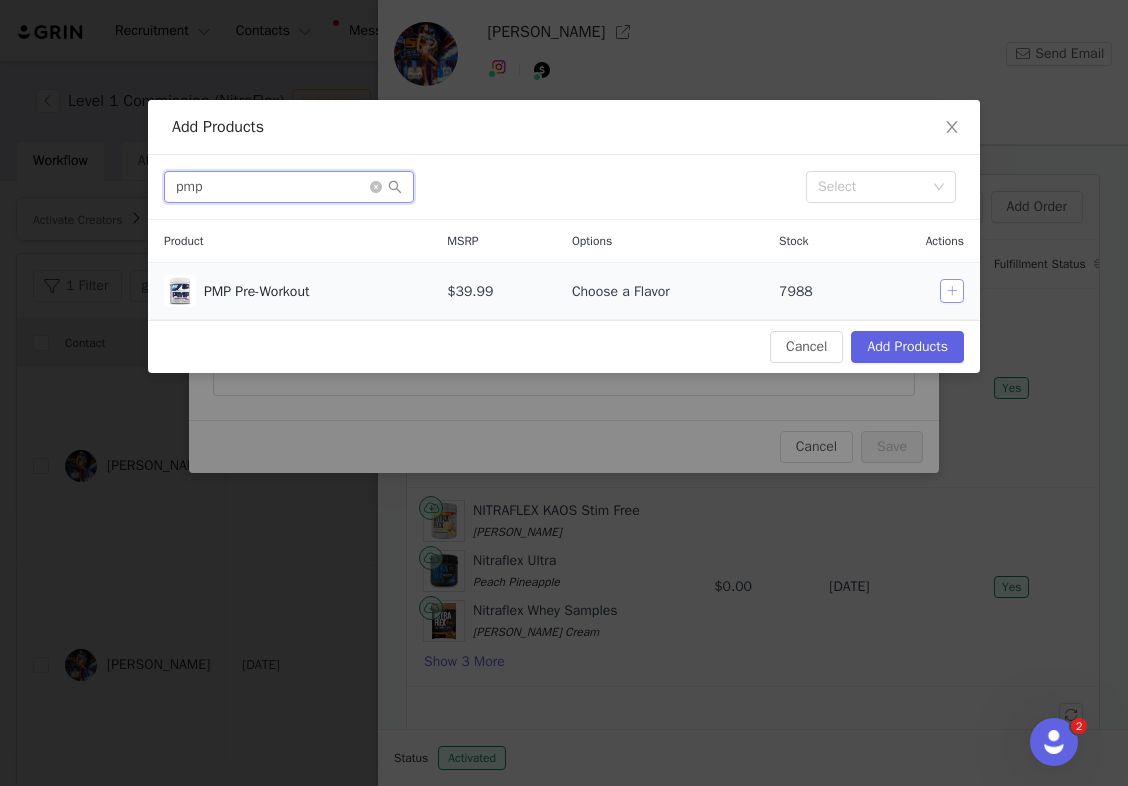 type on "pmp" 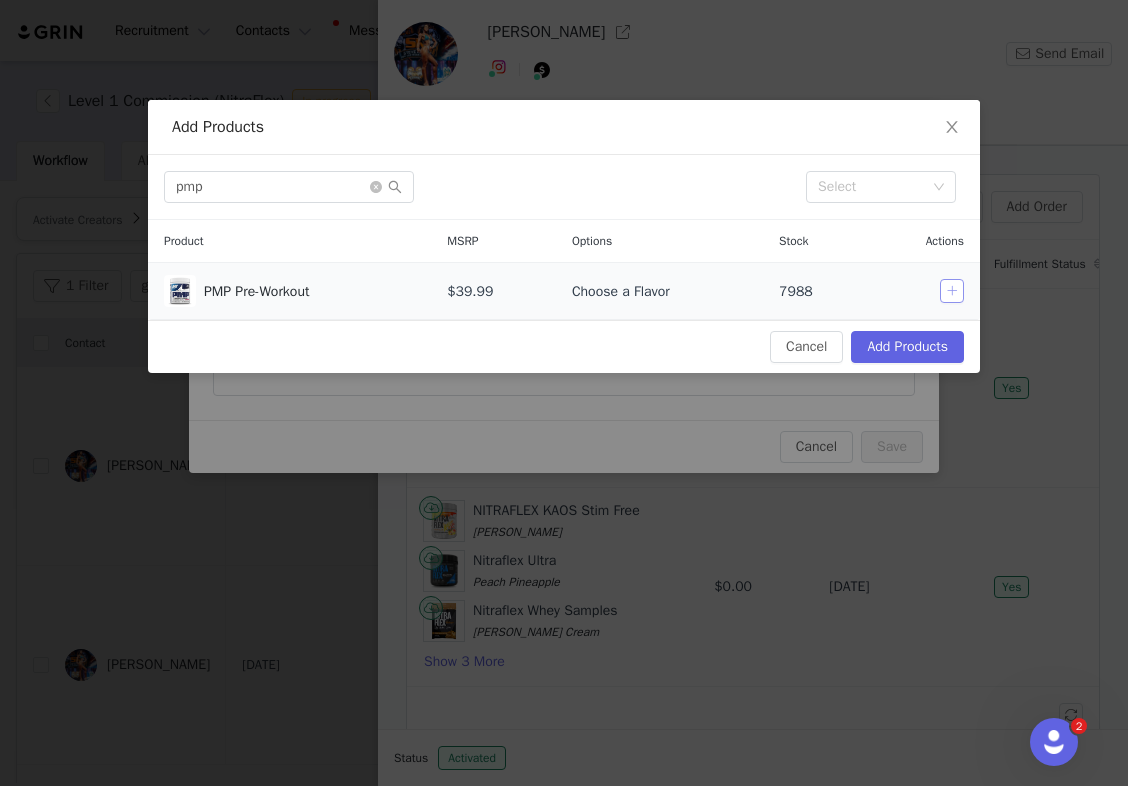 click at bounding box center [952, 291] 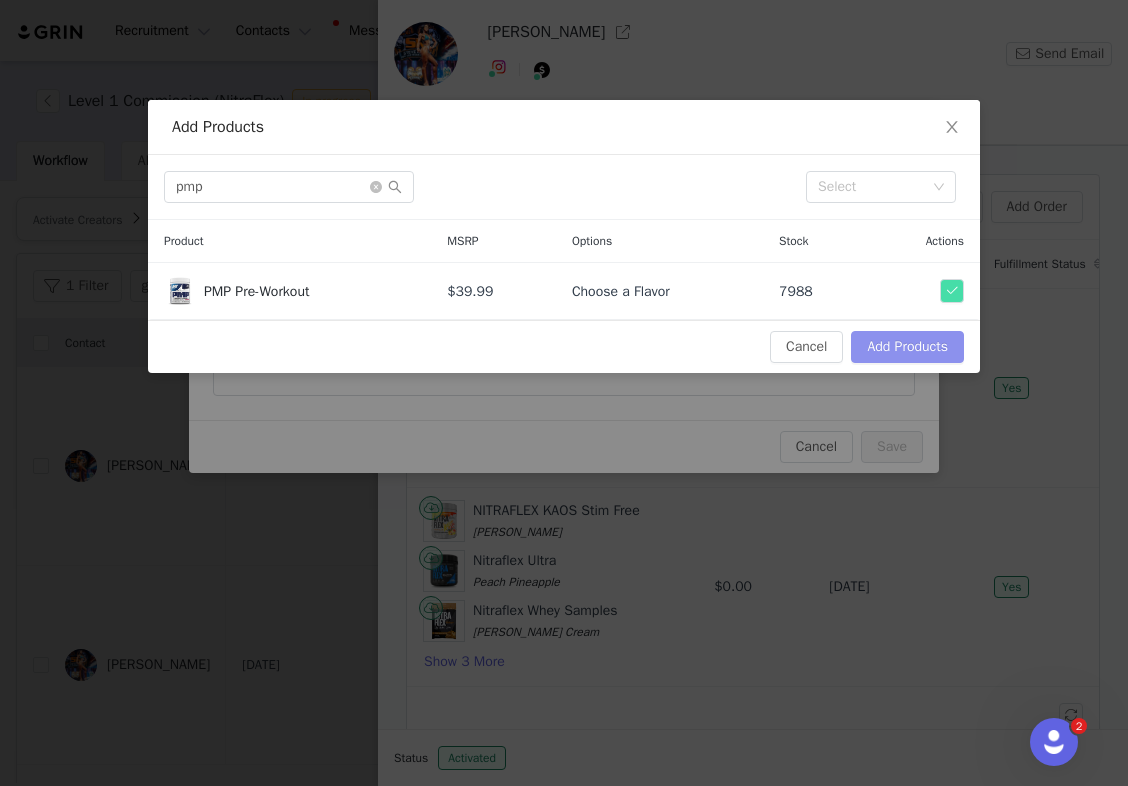click on "Add Products" at bounding box center (907, 347) 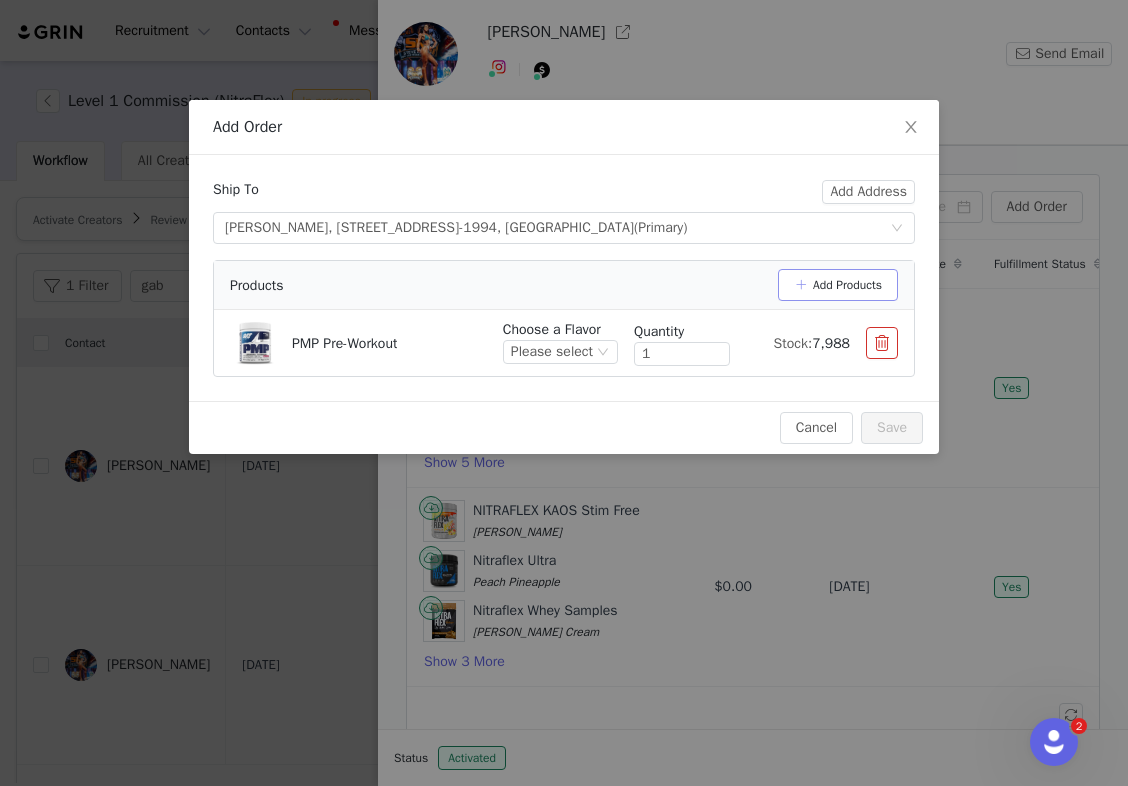 click on "Add Products" at bounding box center (838, 285) 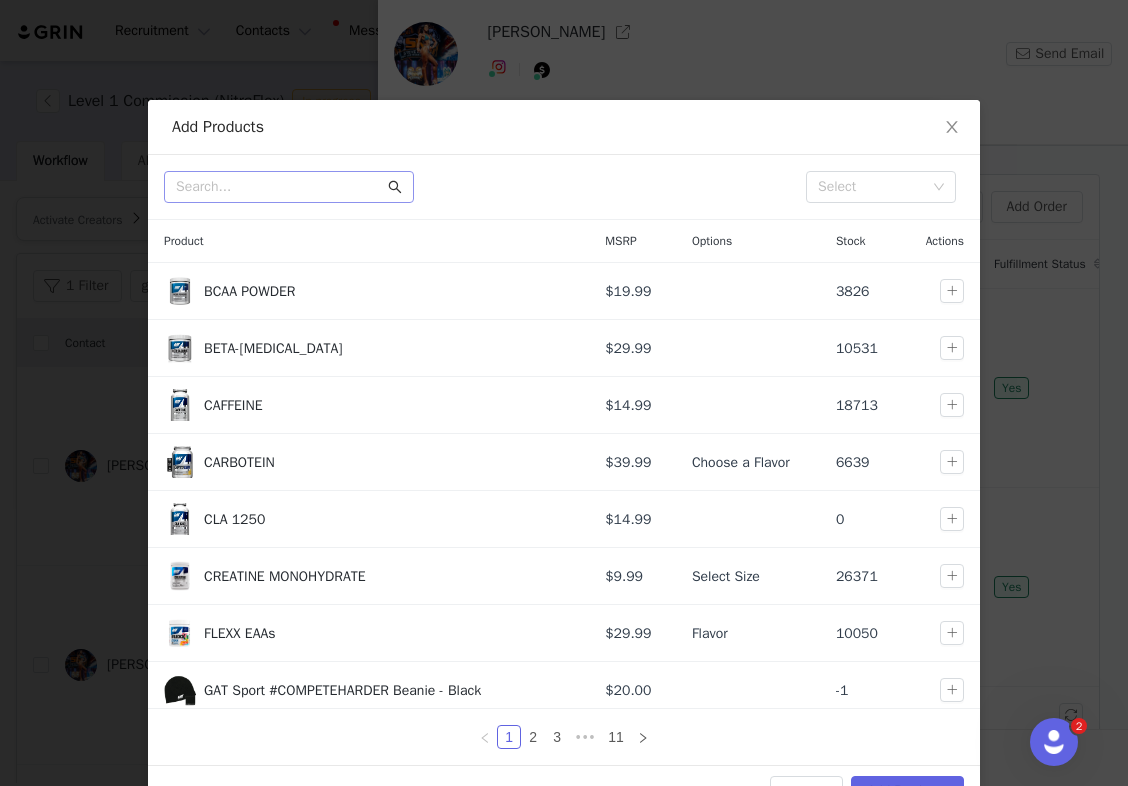 click 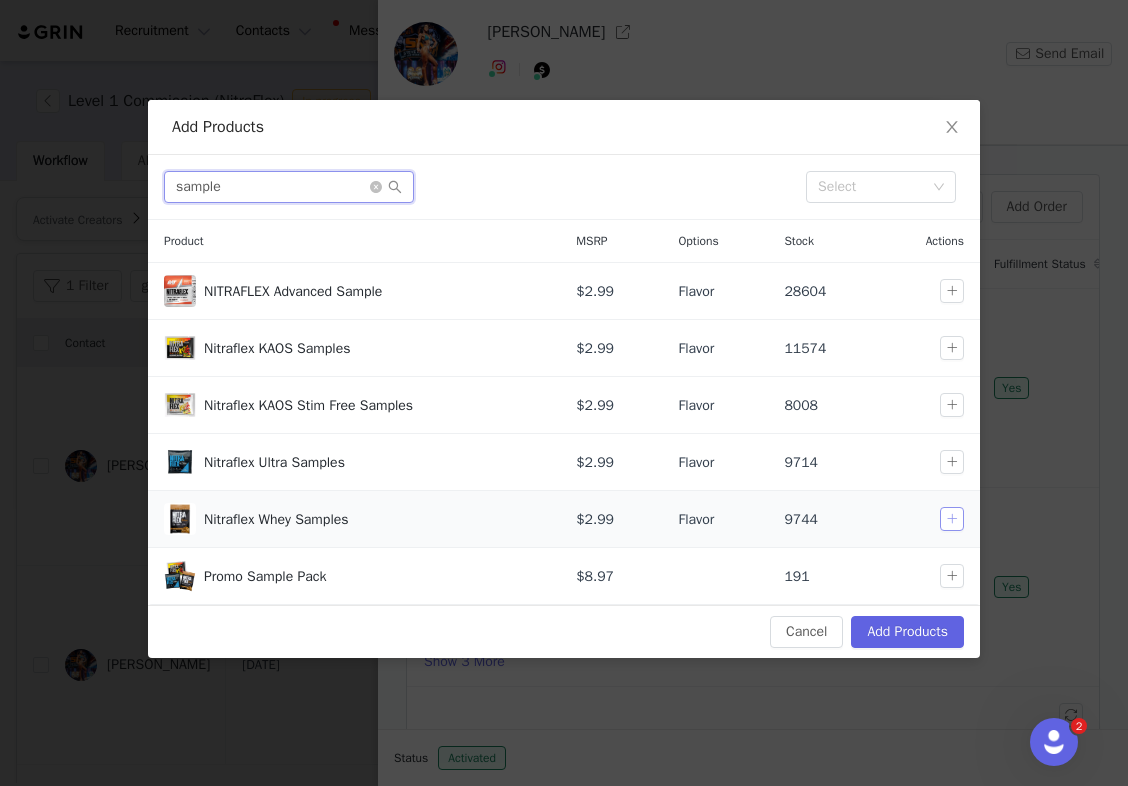 type on "sample" 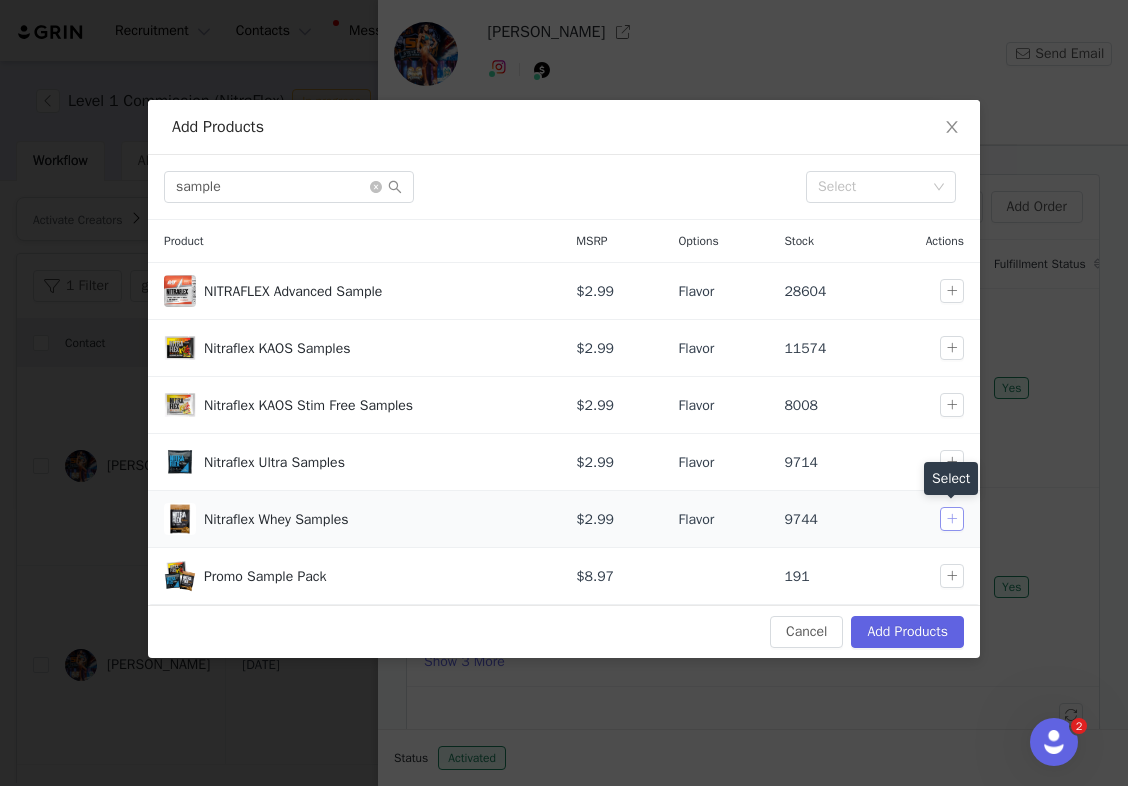 click at bounding box center [952, 519] 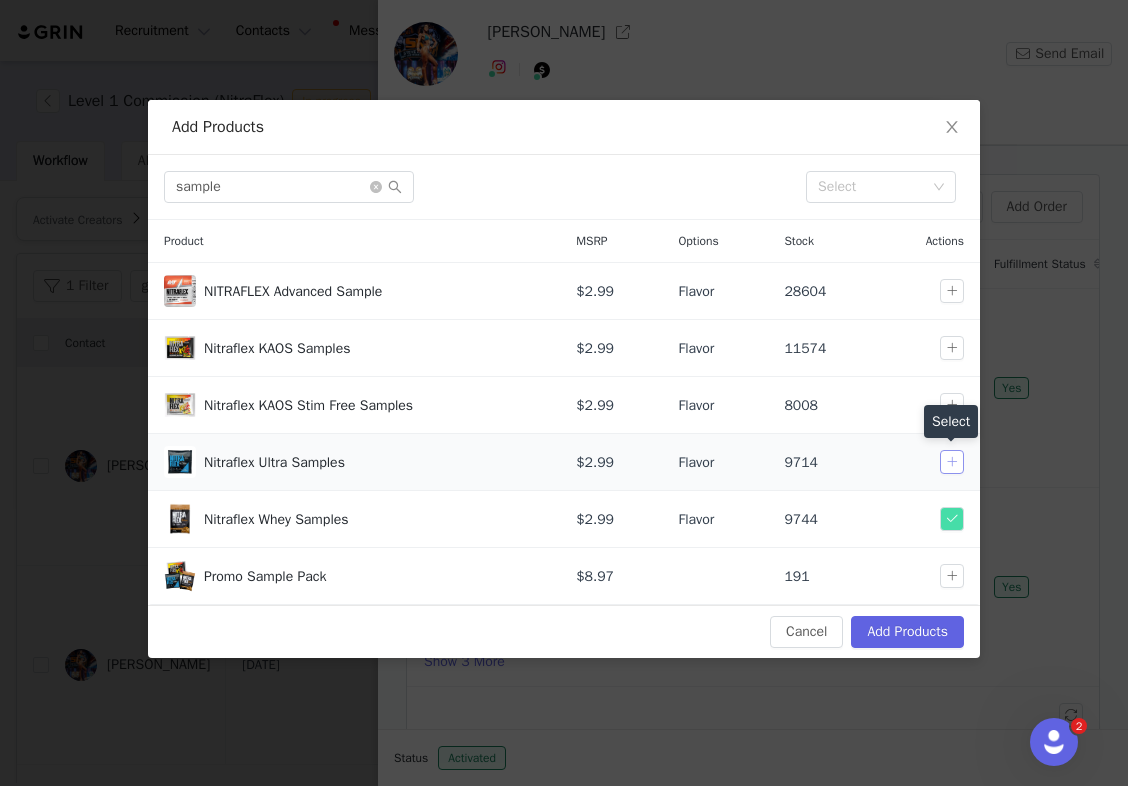 click at bounding box center (952, 462) 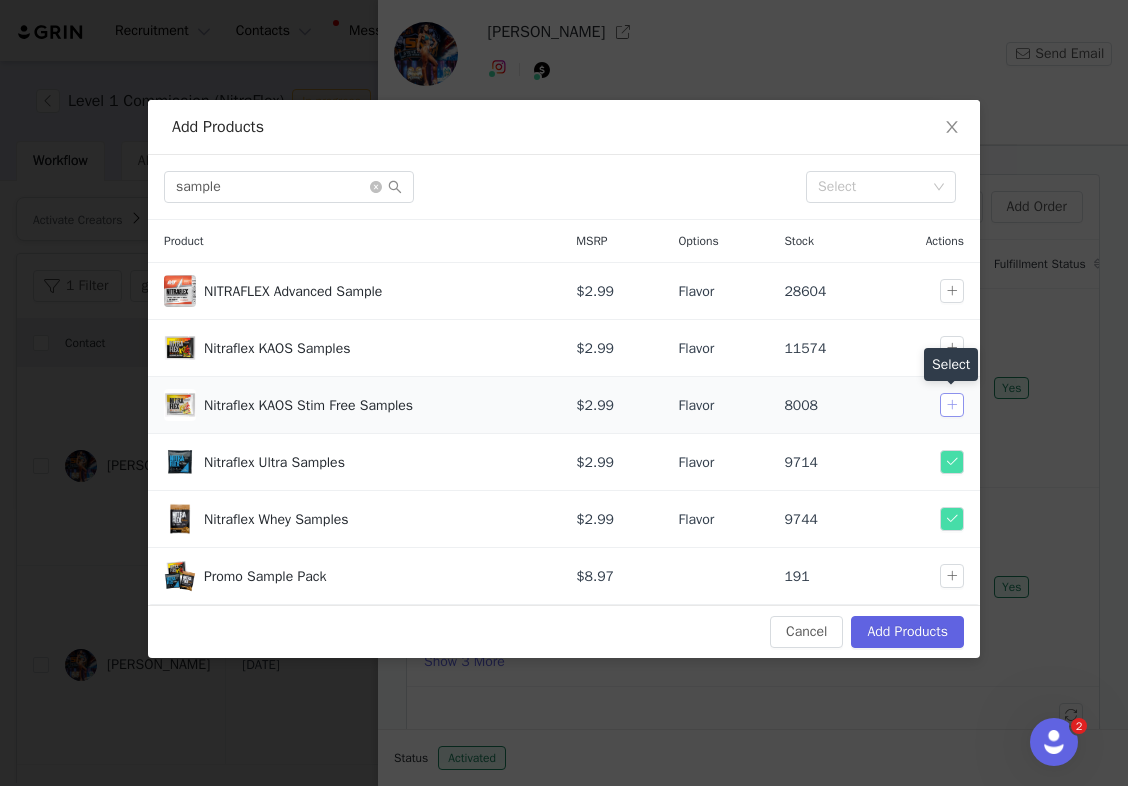 click at bounding box center [952, 405] 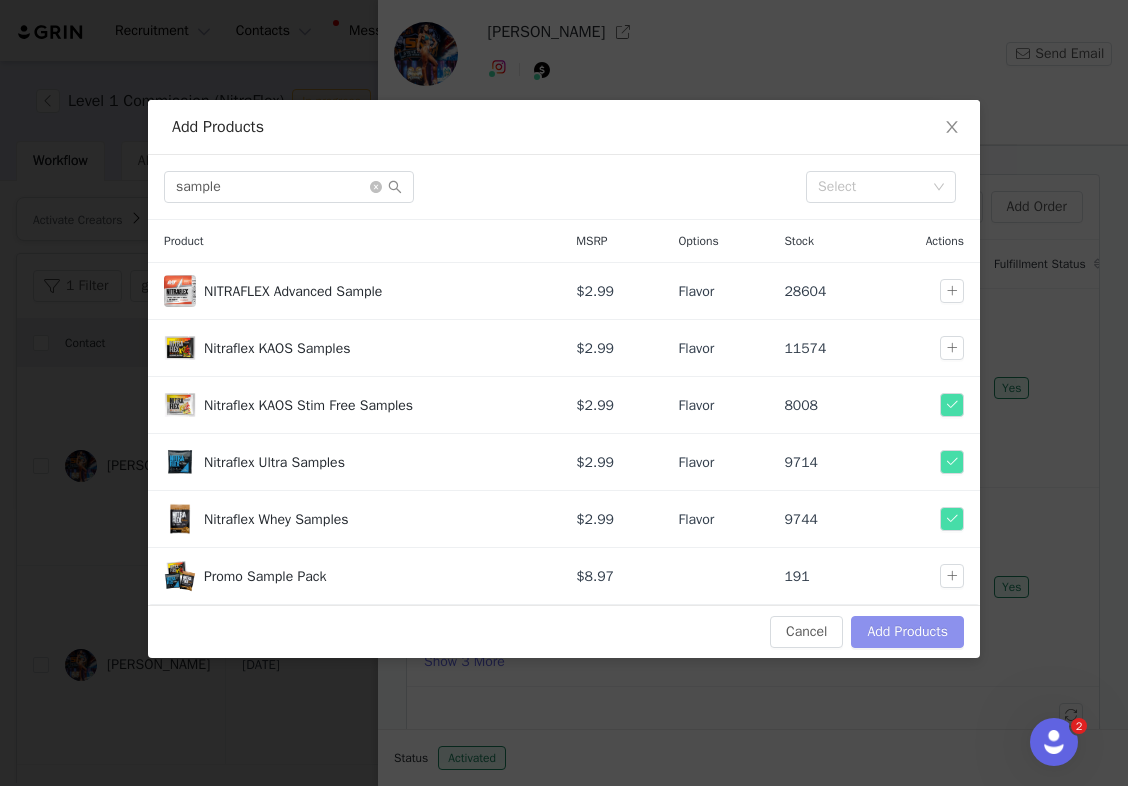 click on "Add Products" at bounding box center [907, 632] 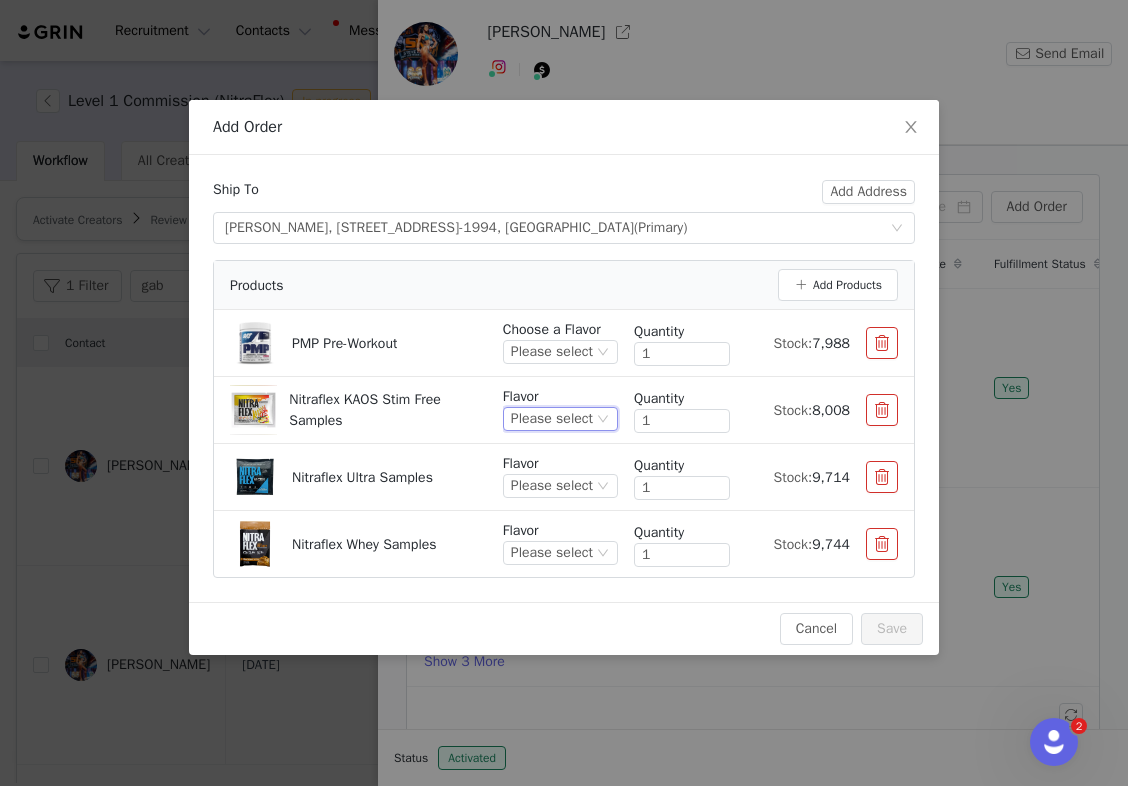 click on "Please select" at bounding box center [552, 419] 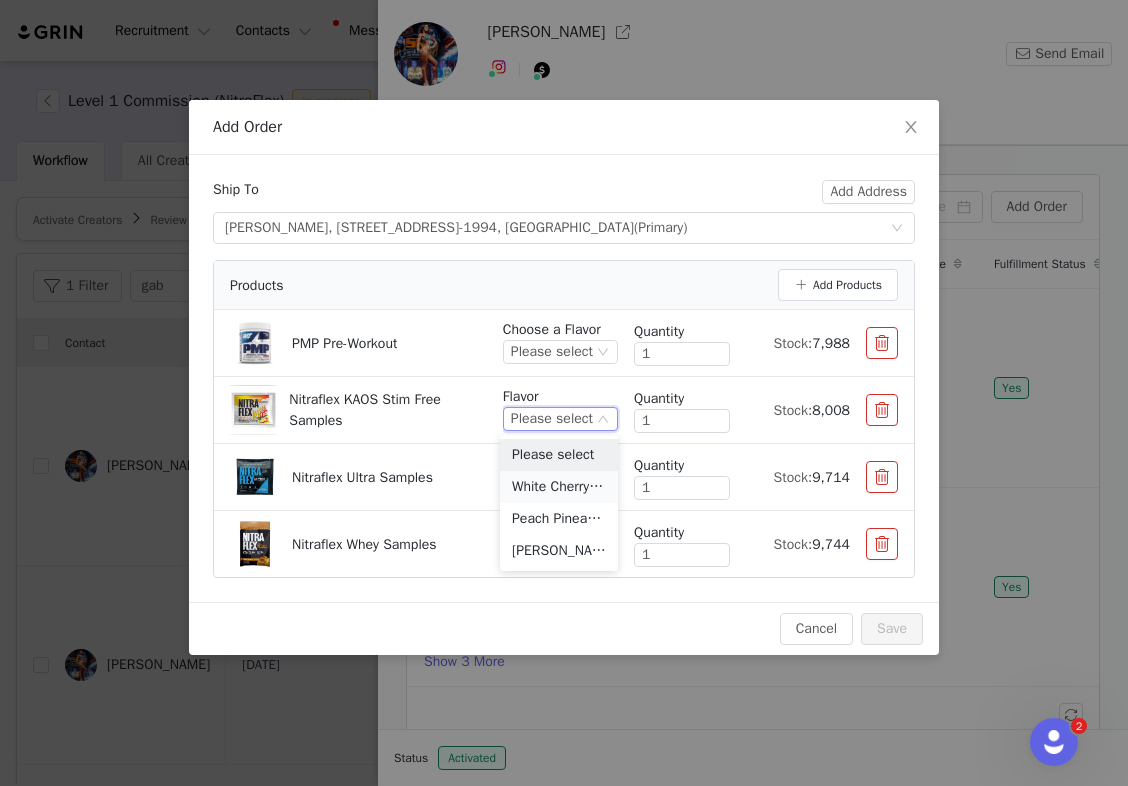 click on "White Cherry Limeade" at bounding box center (559, 487) 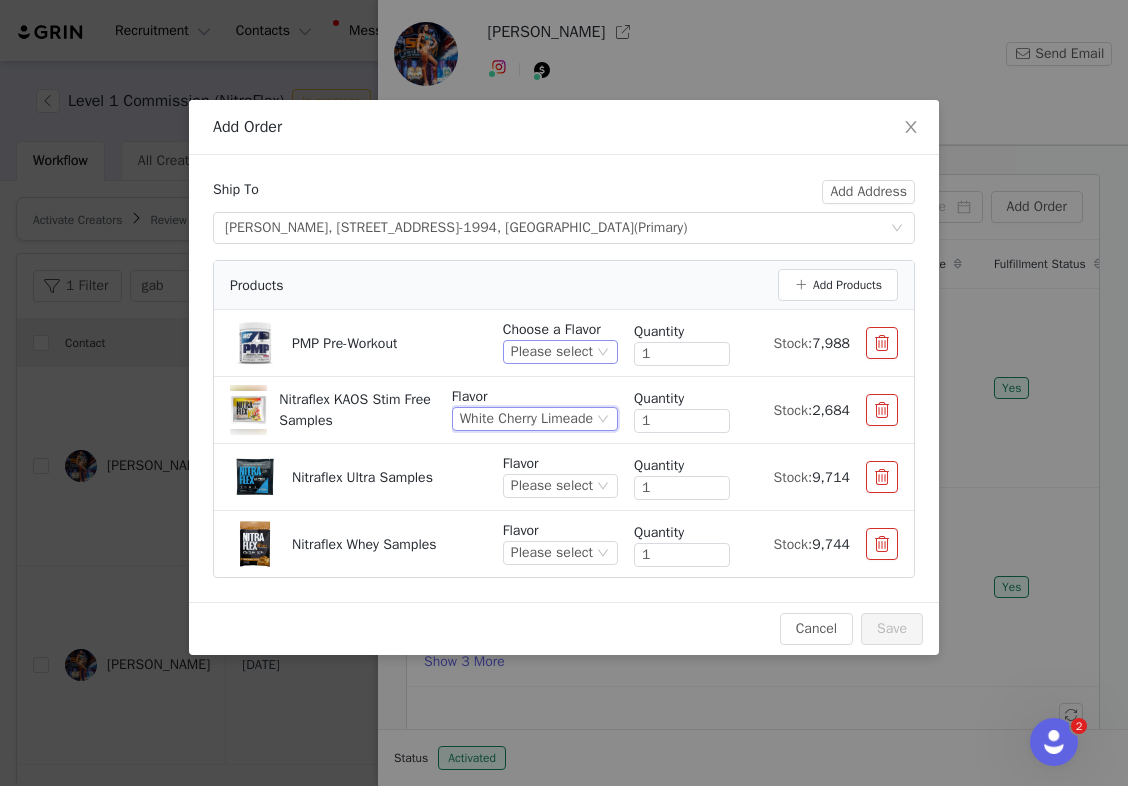click on "Please select" at bounding box center (552, 352) 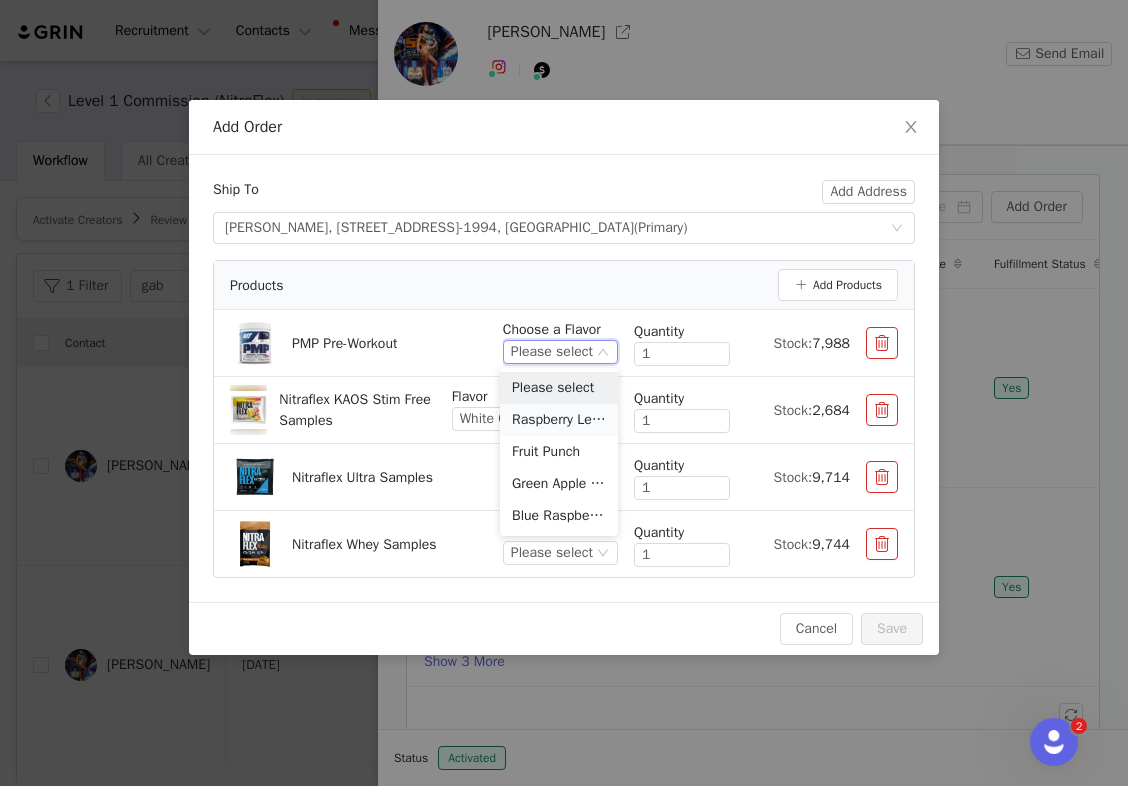 click on "Raspberry Lemonade" at bounding box center (559, 420) 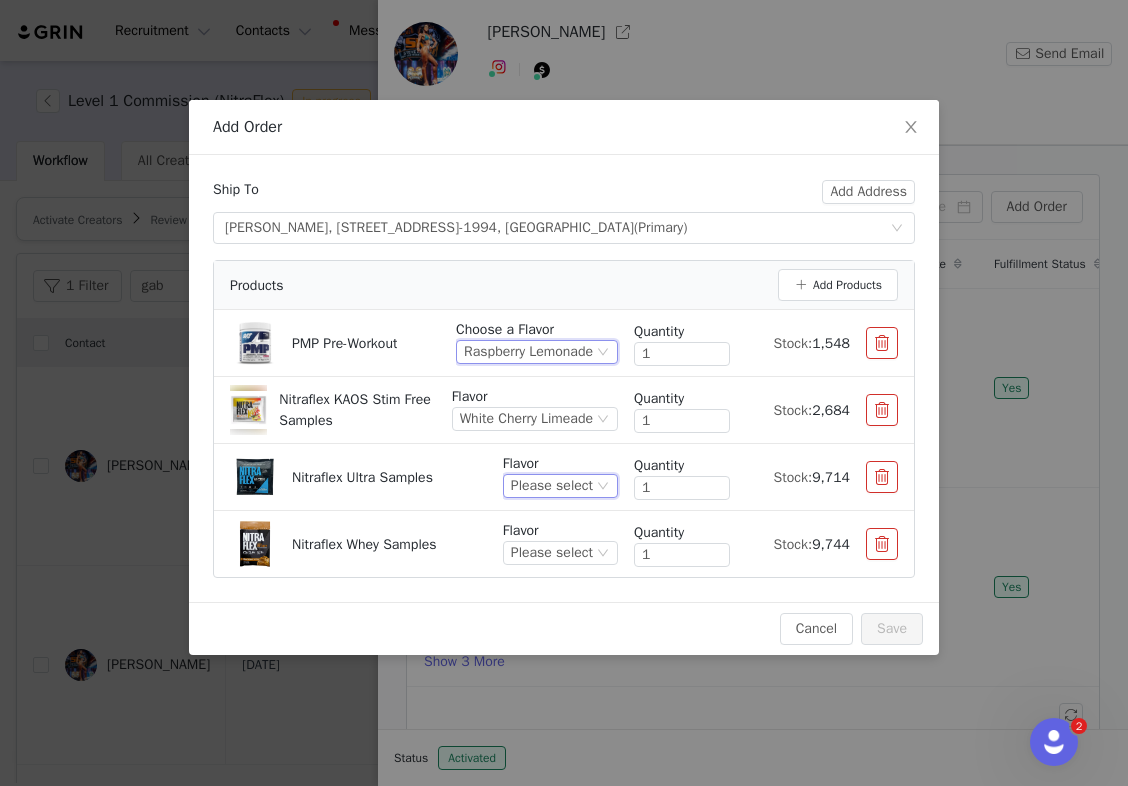 click on "Please select" at bounding box center (552, 486) 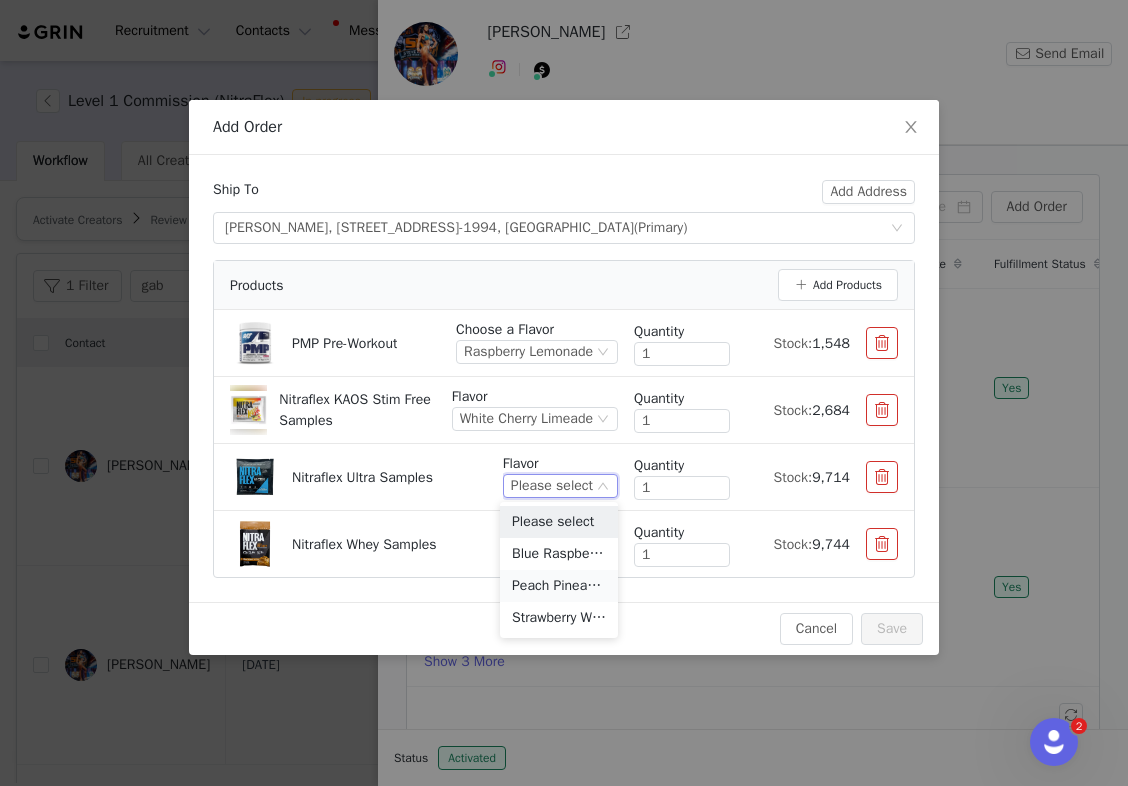 click on "Peach Pineapple" at bounding box center (559, 586) 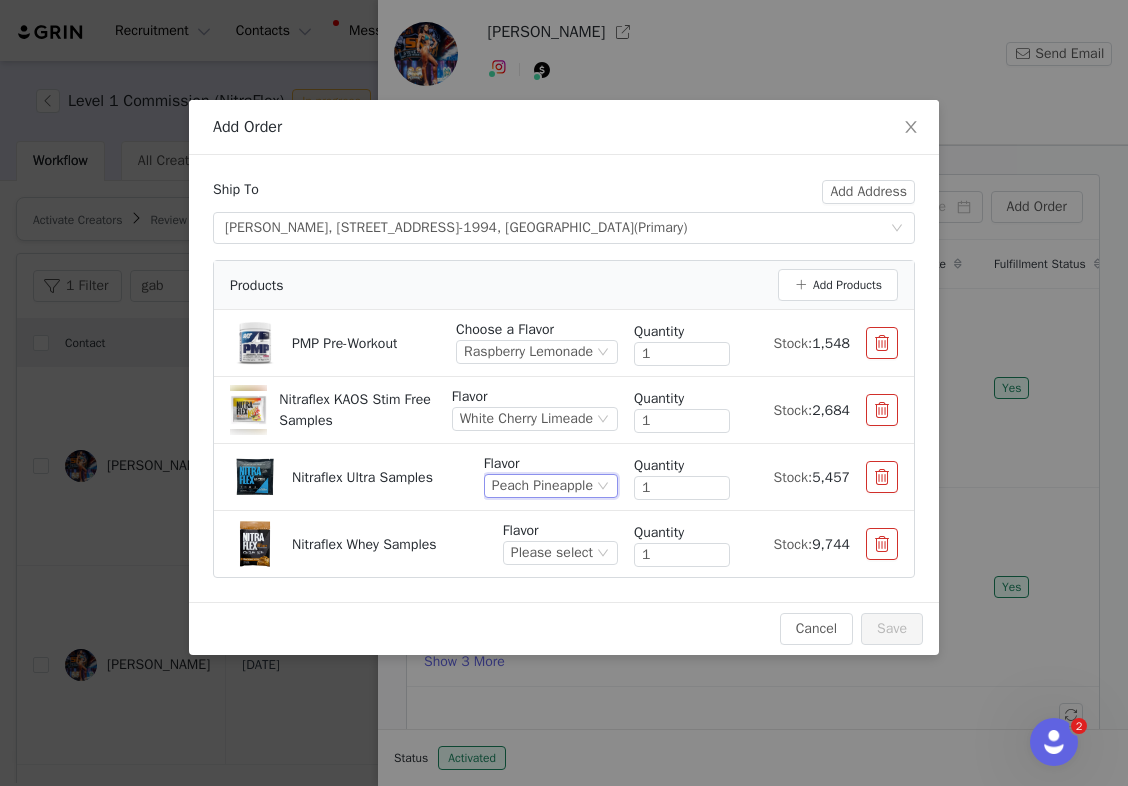 click on "Peach Pineapple" at bounding box center (542, 486) 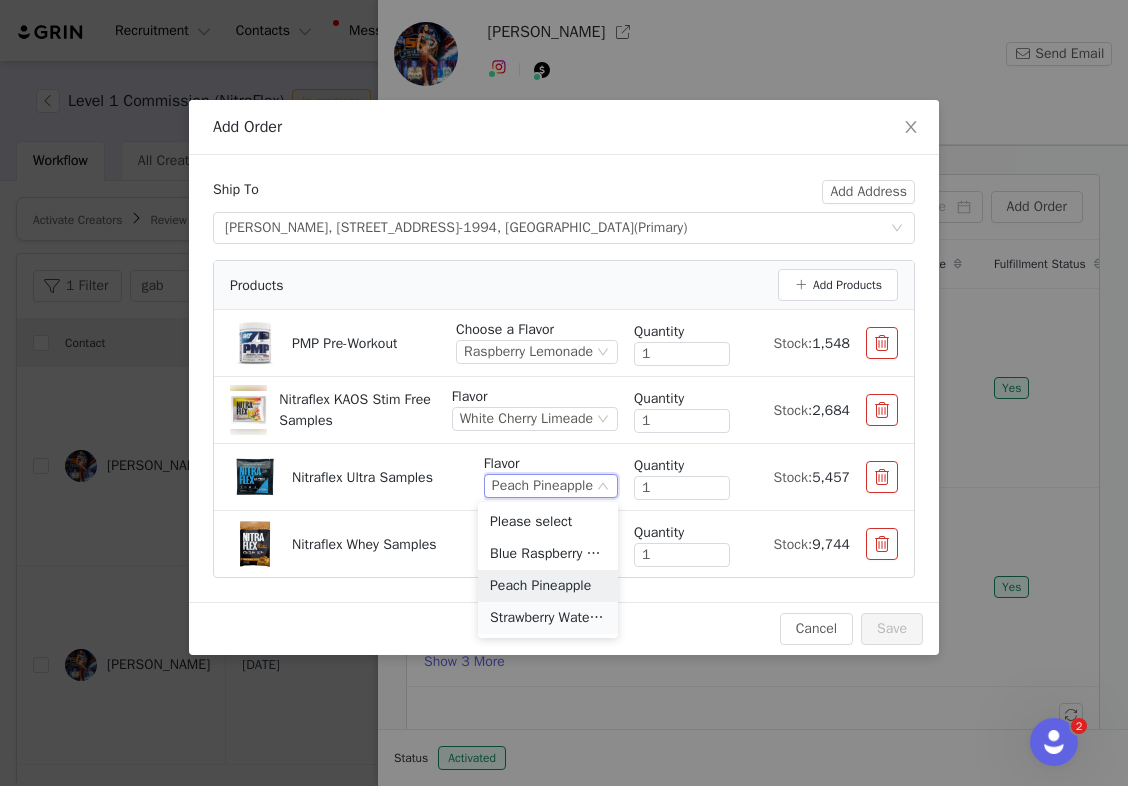 click on "Strawberry Watermelon" at bounding box center (548, 618) 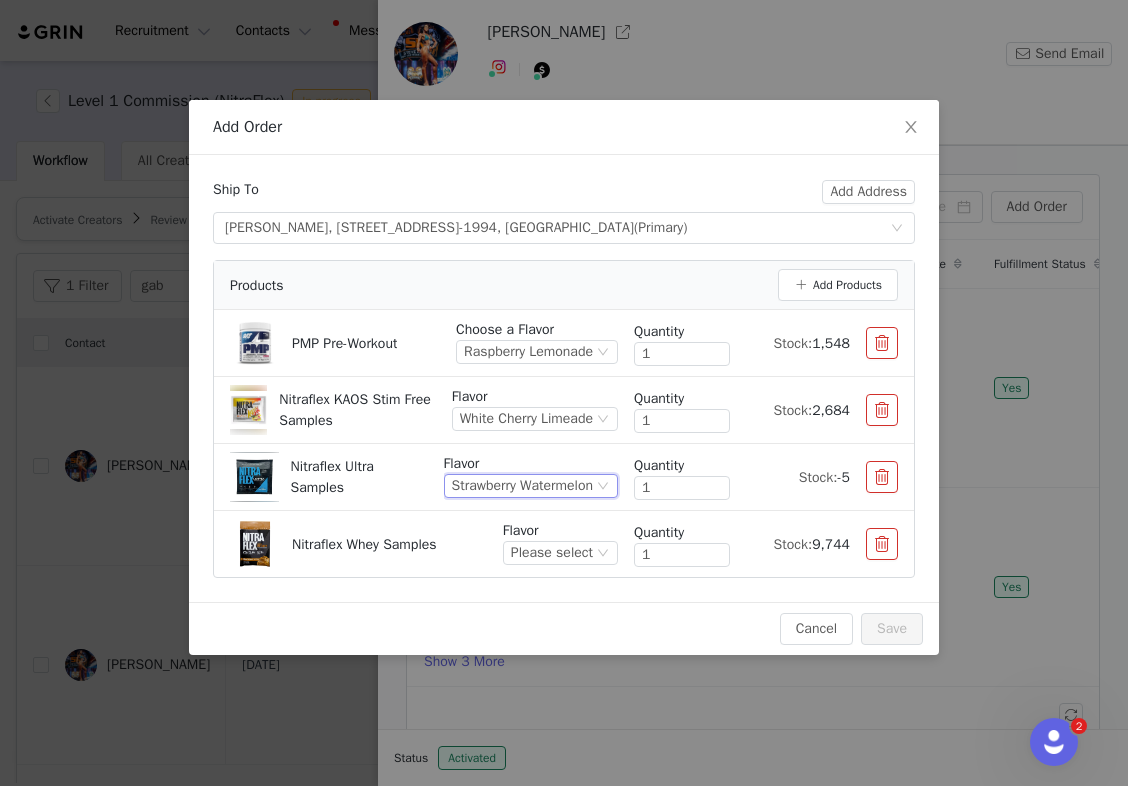 click on "Strawberry Watermelon" at bounding box center [522, 486] 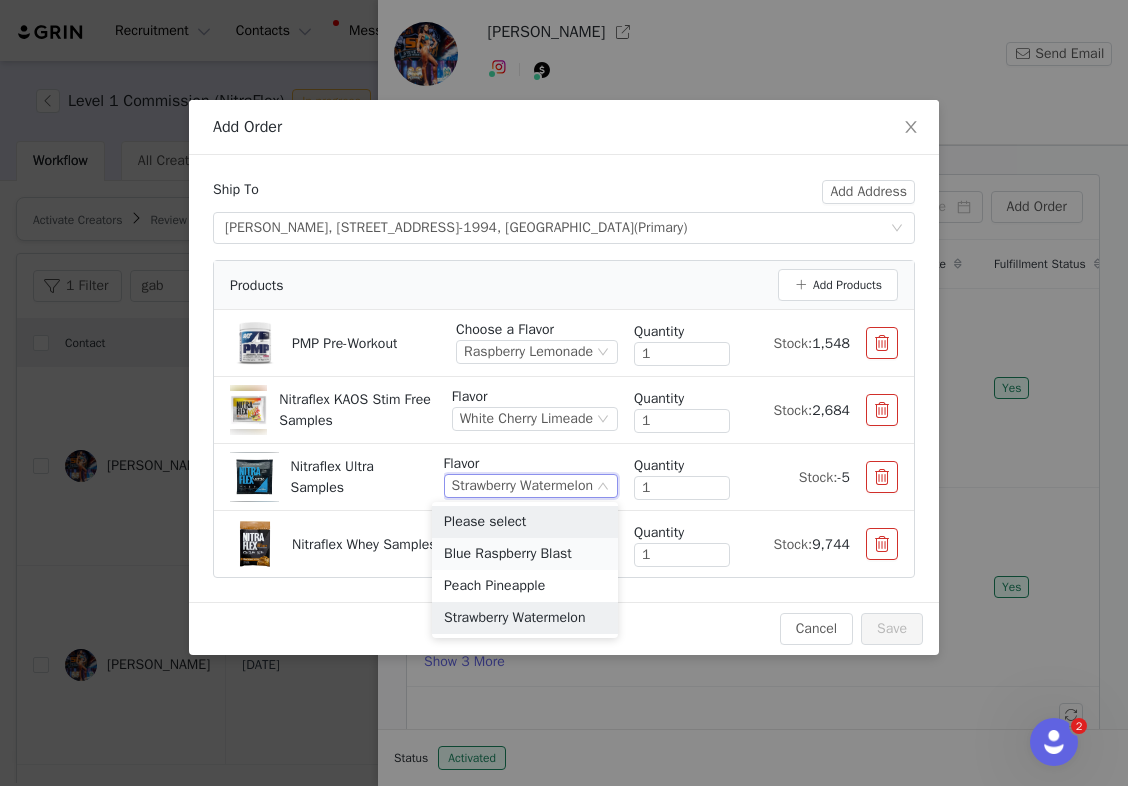 click on "Blue Raspberry Blast" at bounding box center [525, 554] 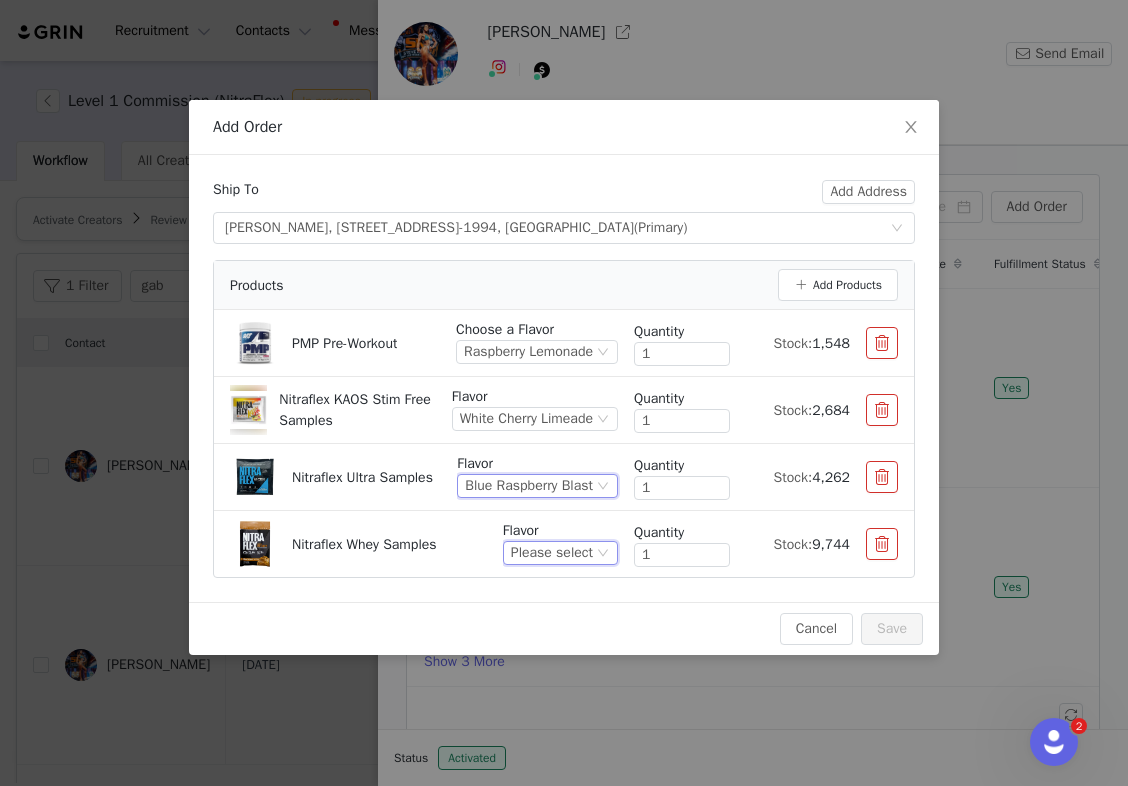click on "Please select" at bounding box center [552, 553] 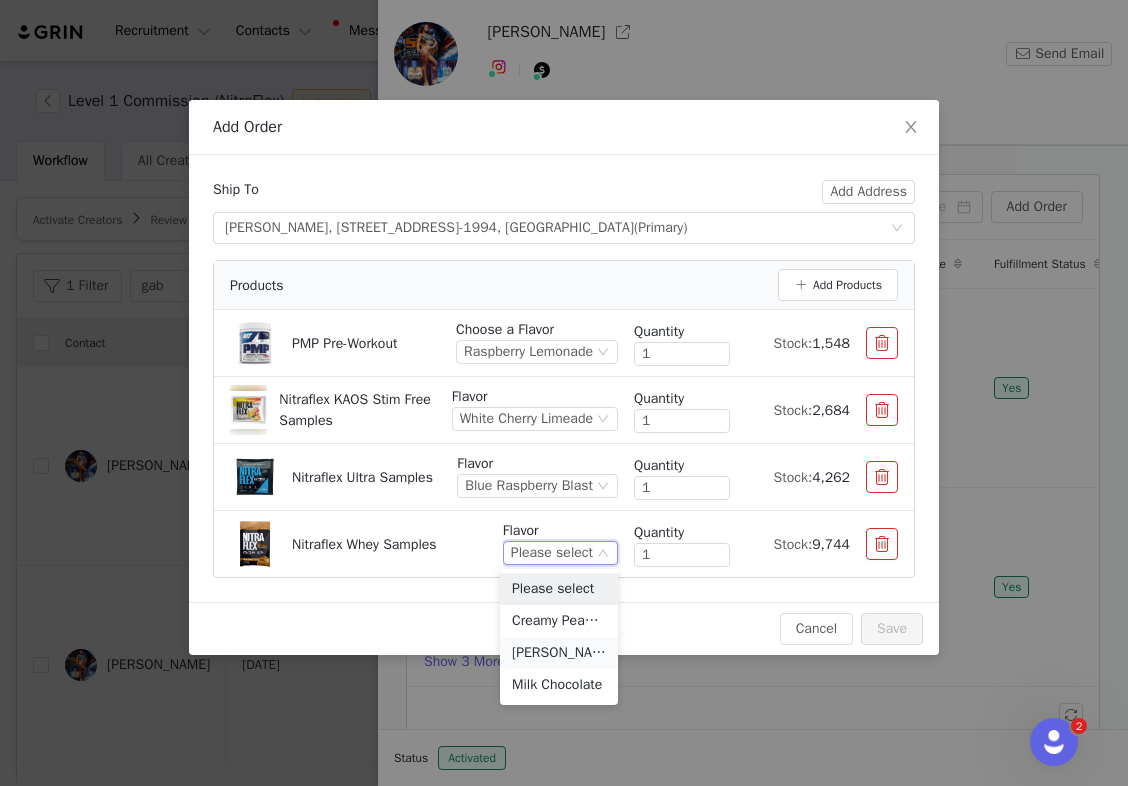 click on "[PERSON_NAME] Cream" at bounding box center (559, 653) 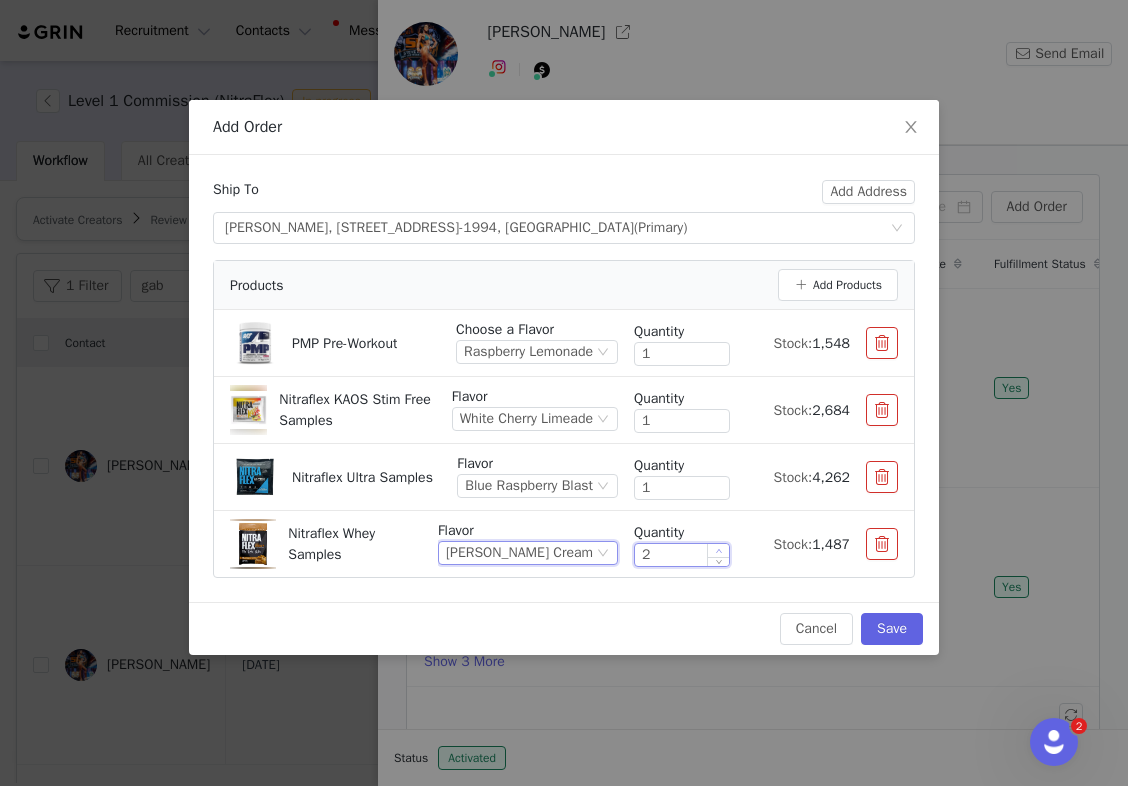 click at bounding box center [718, 550] 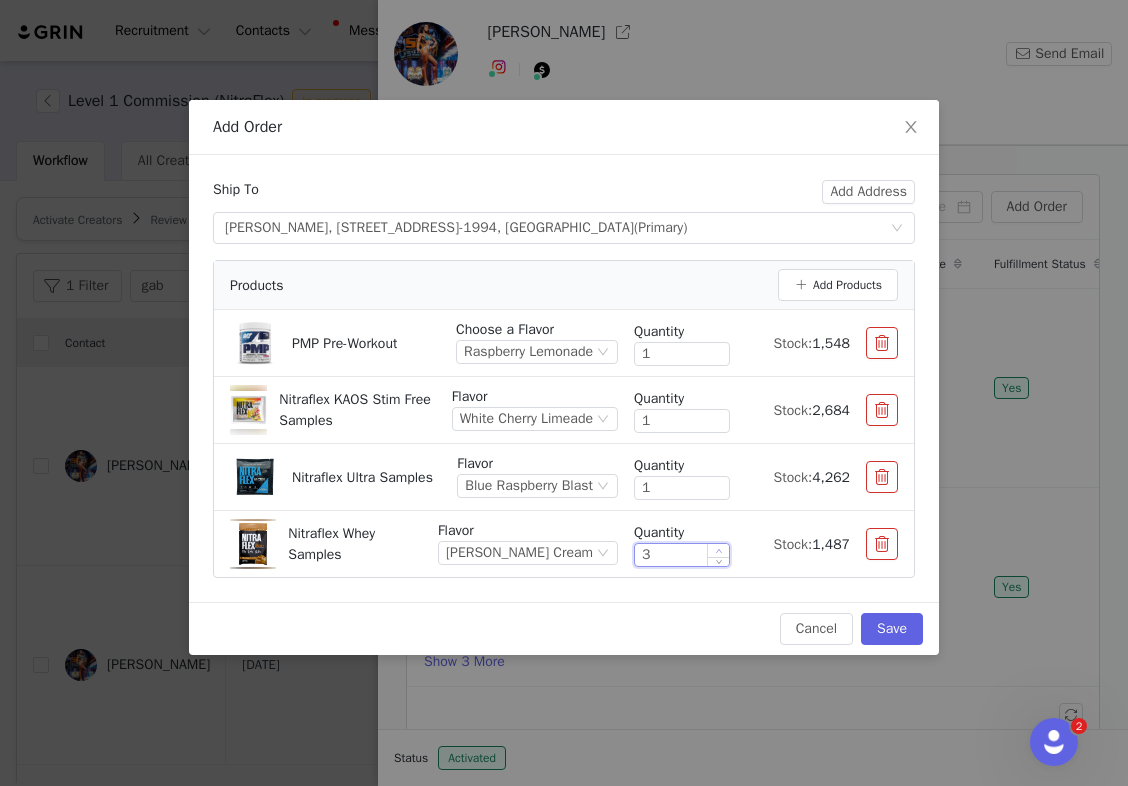 click at bounding box center [718, 550] 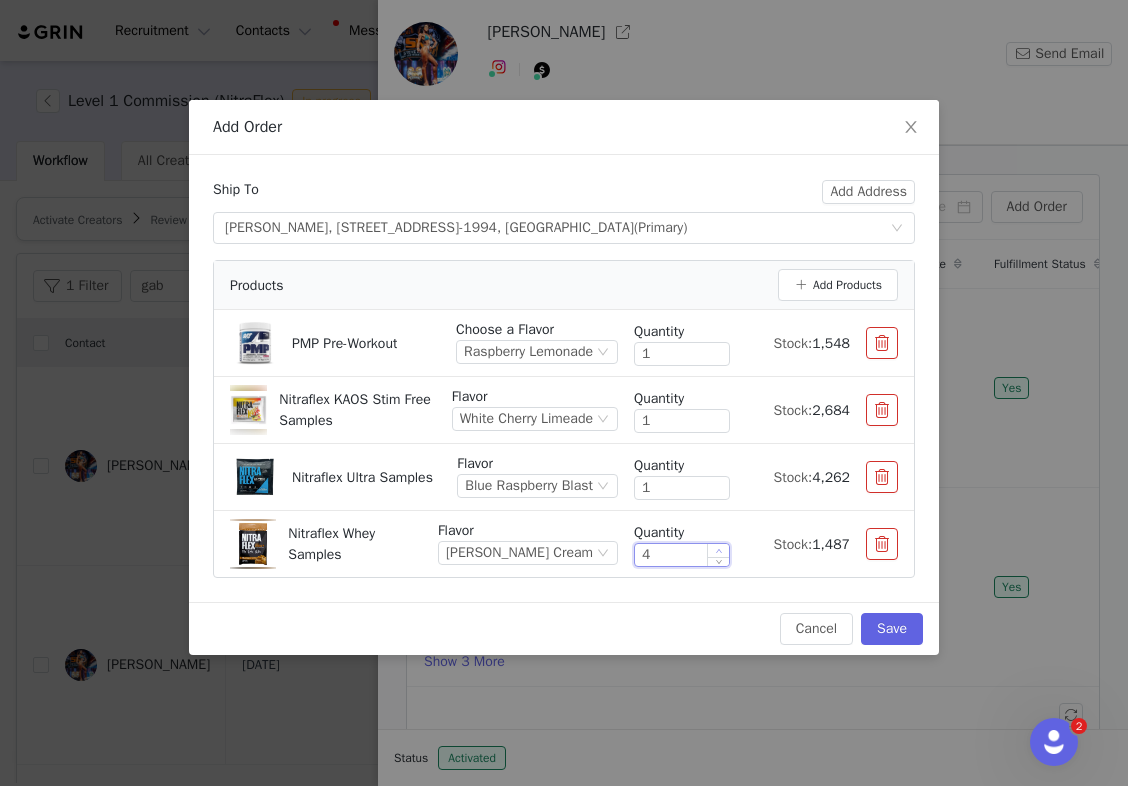 click at bounding box center [718, 550] 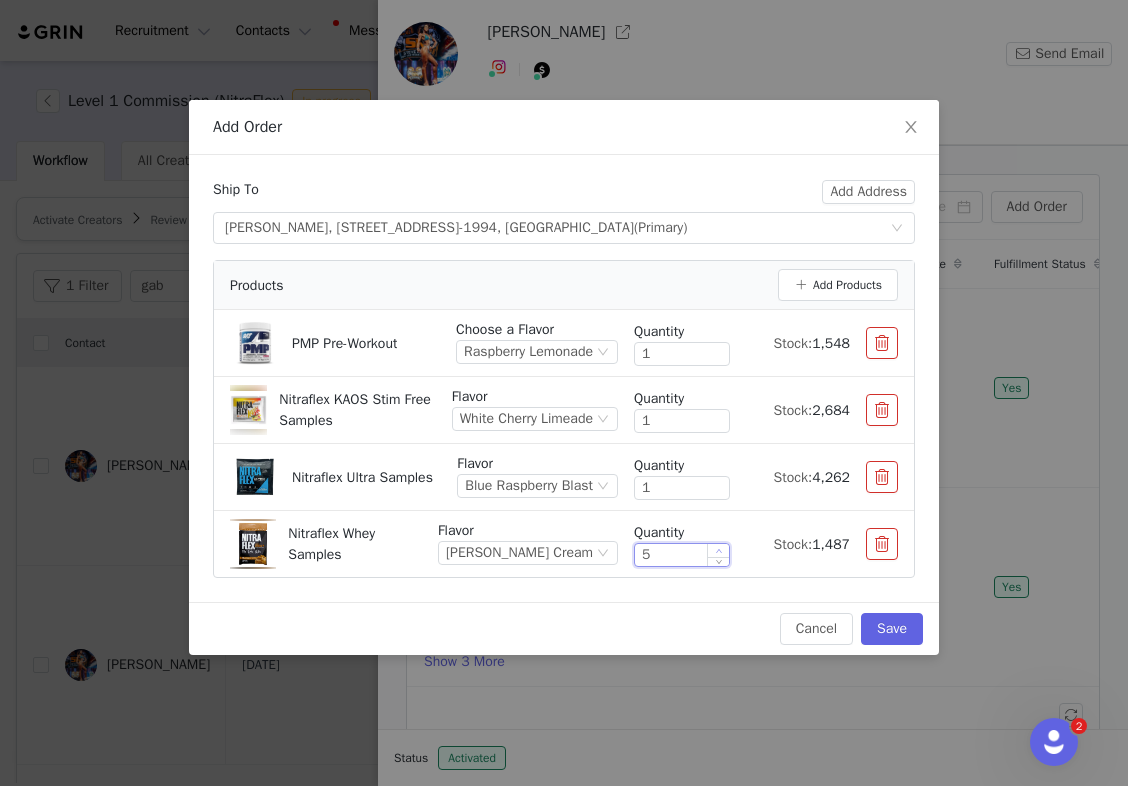 click at bounding box center (718, 550) 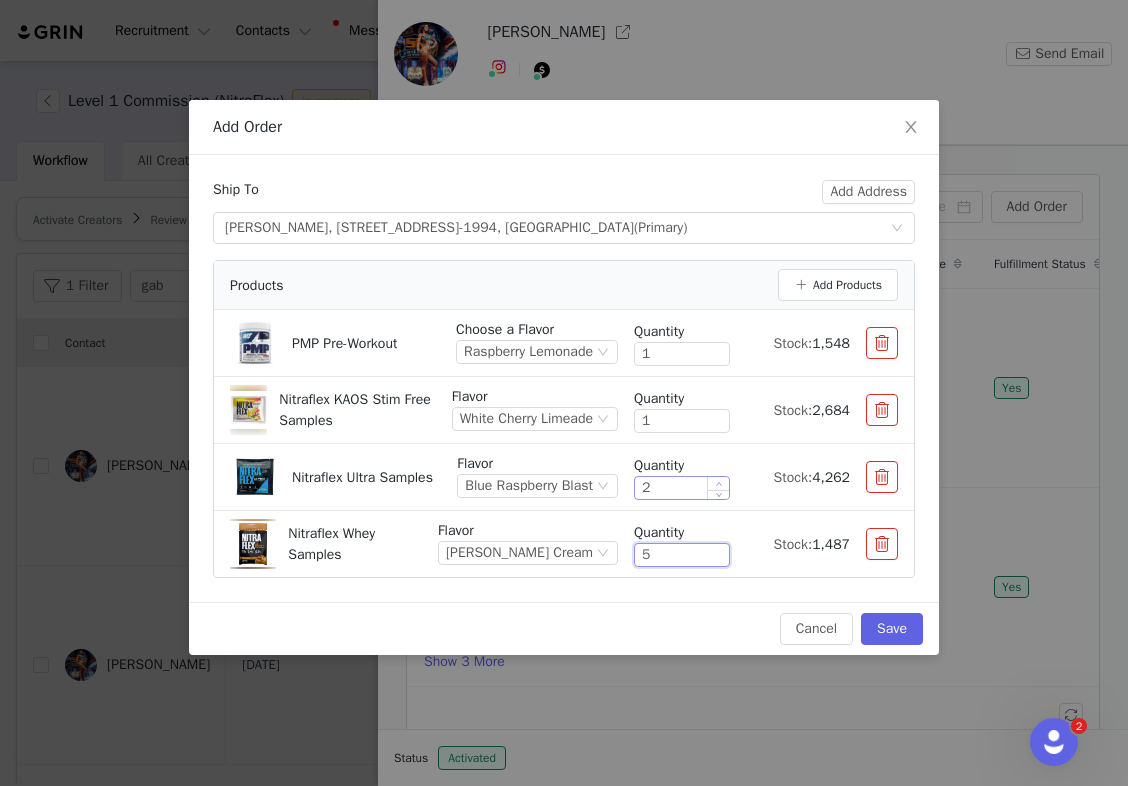 click at bounding box center (718, 483) 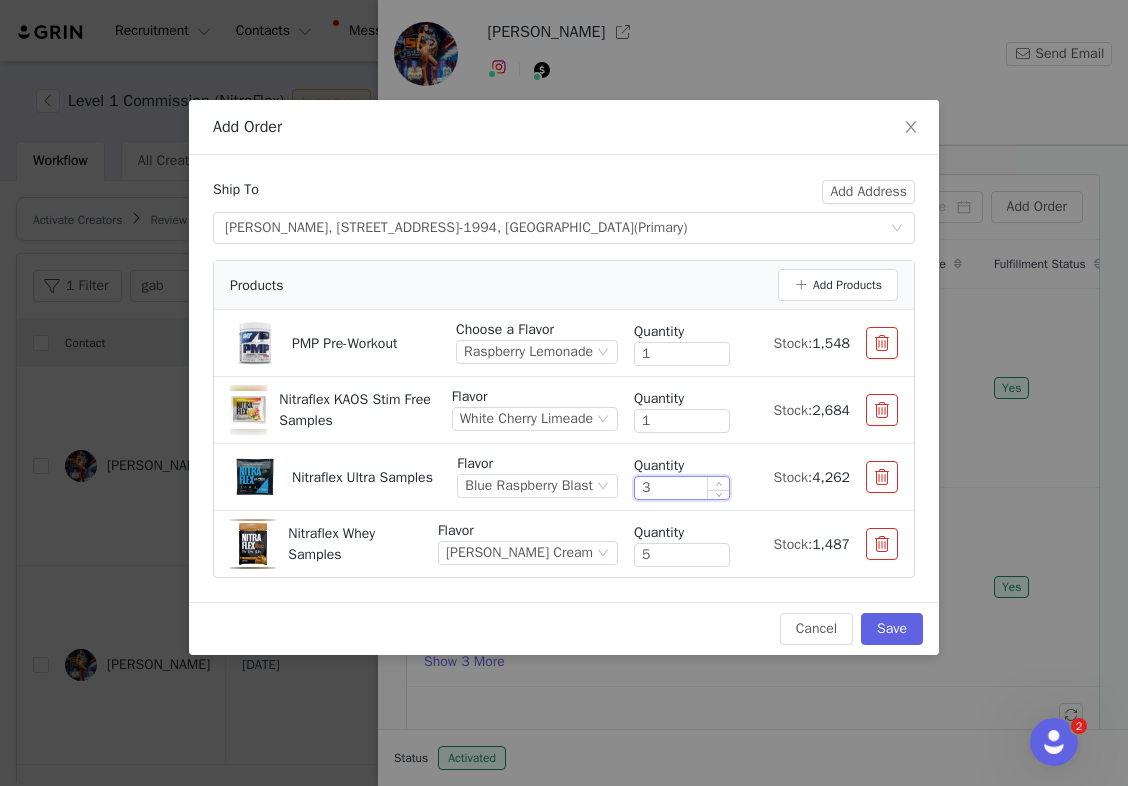 click at bounding box center (718, 483) 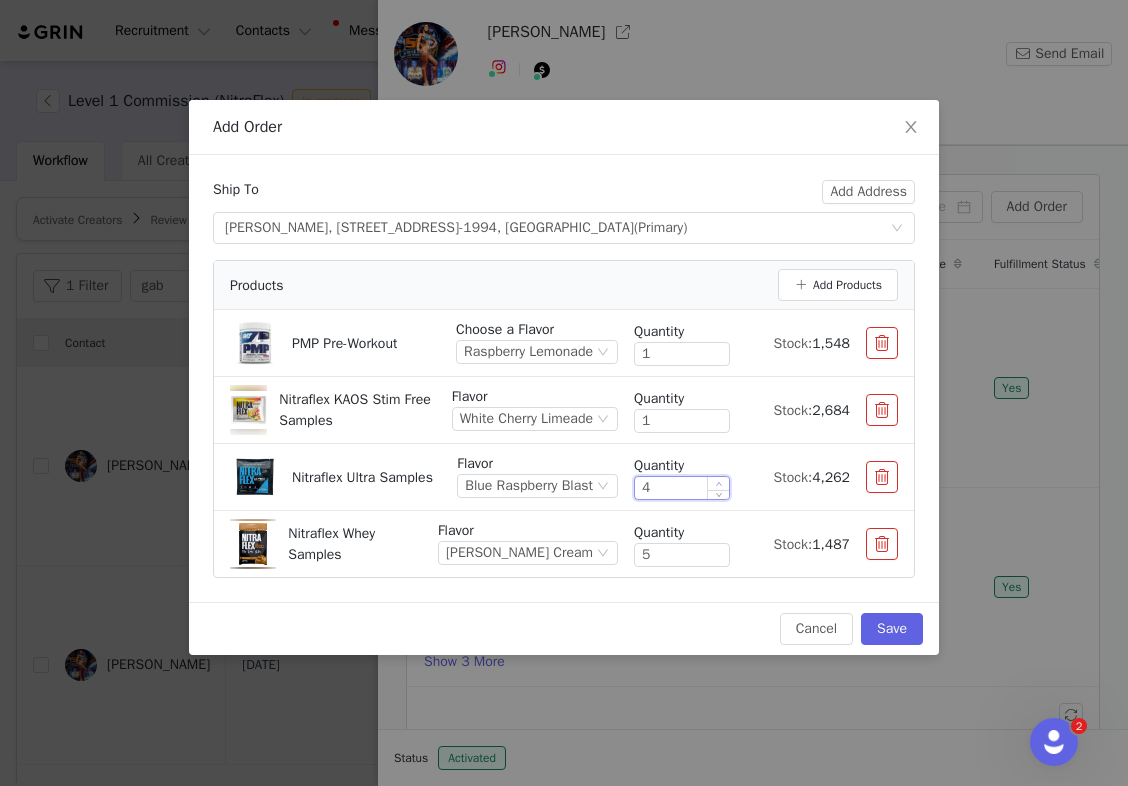 click at bounding box center (718, 483) 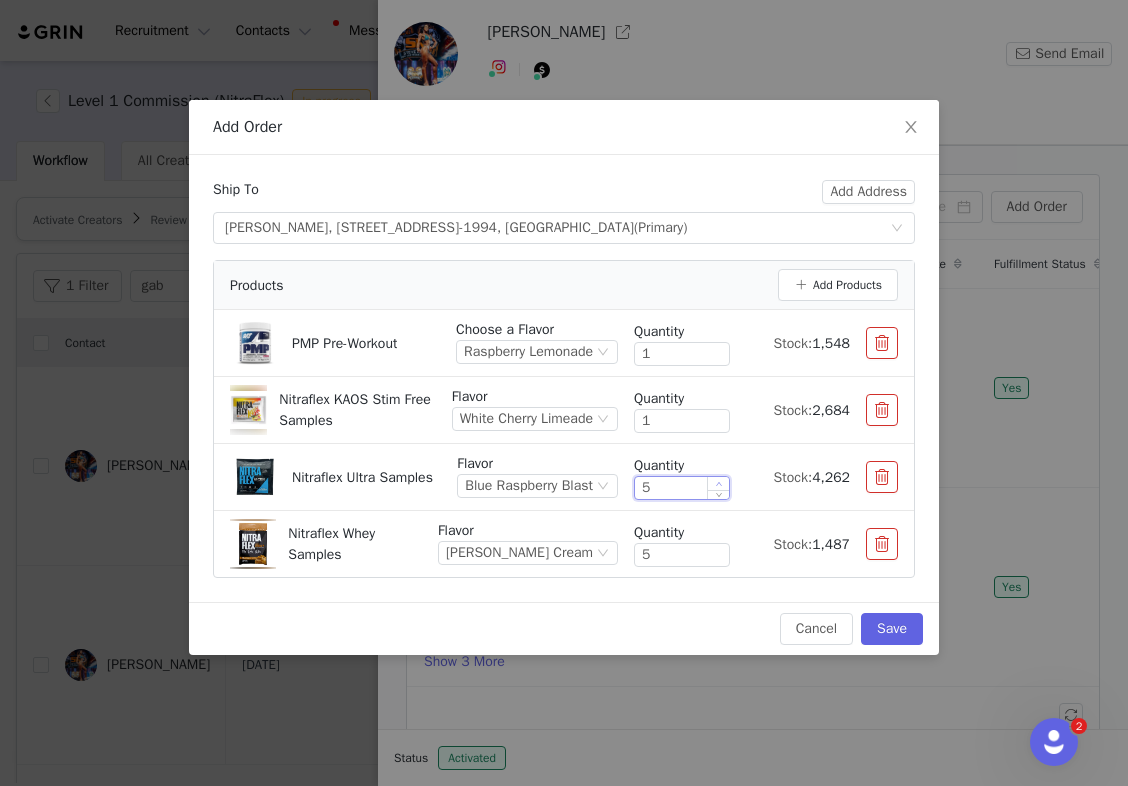 click at bounding box center (718, 483) 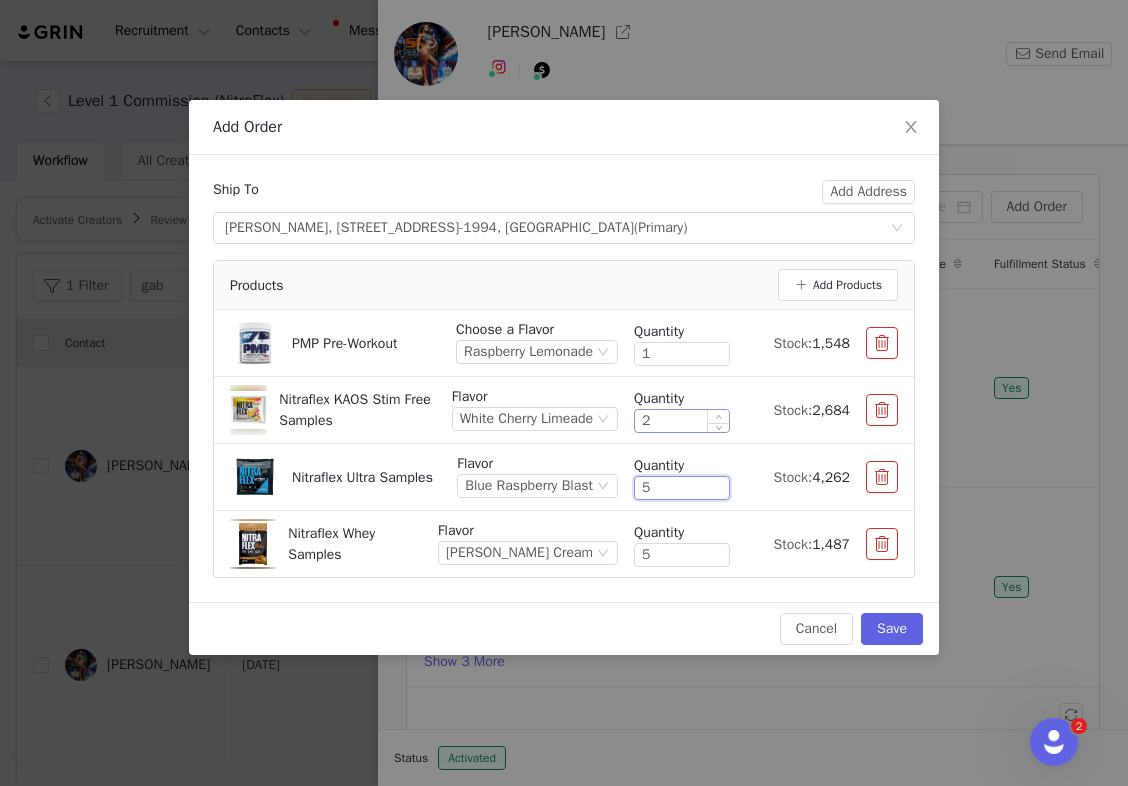 click at bounding box center [718, 416] 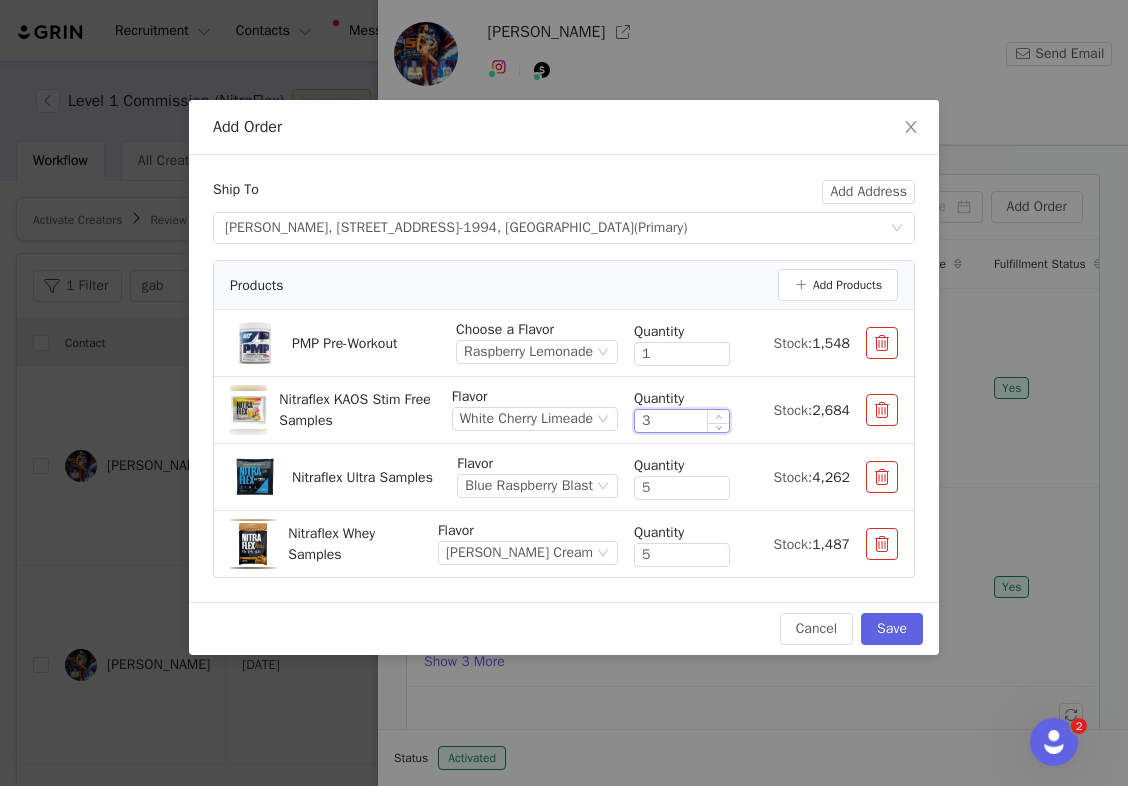 click at bounding box center [718, 416] 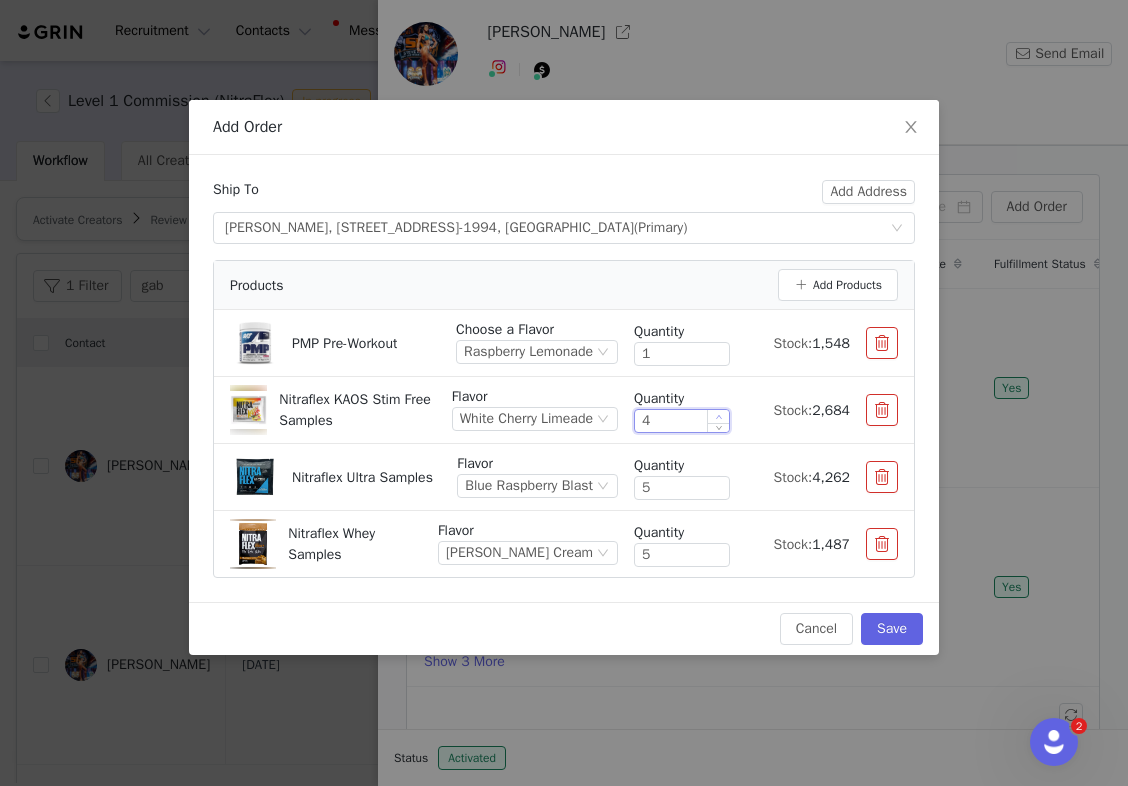 click at bounding box center (718, 416) 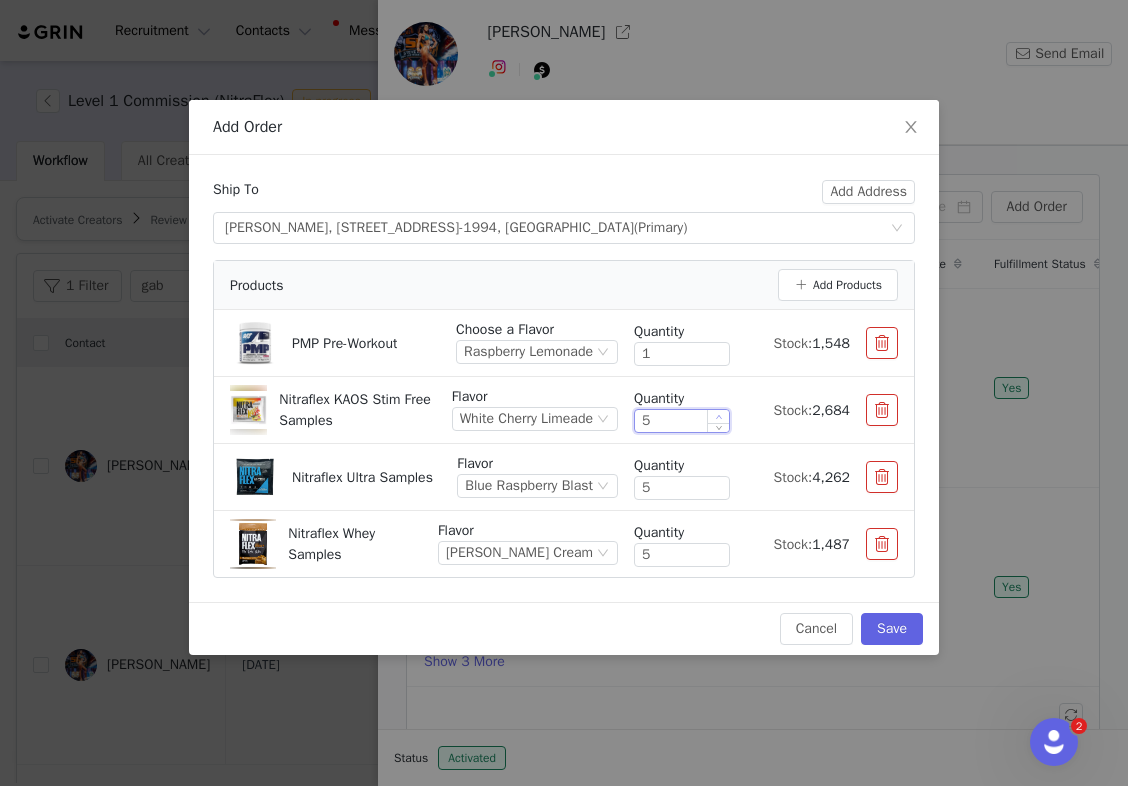 click at bounding box center [718, 416] 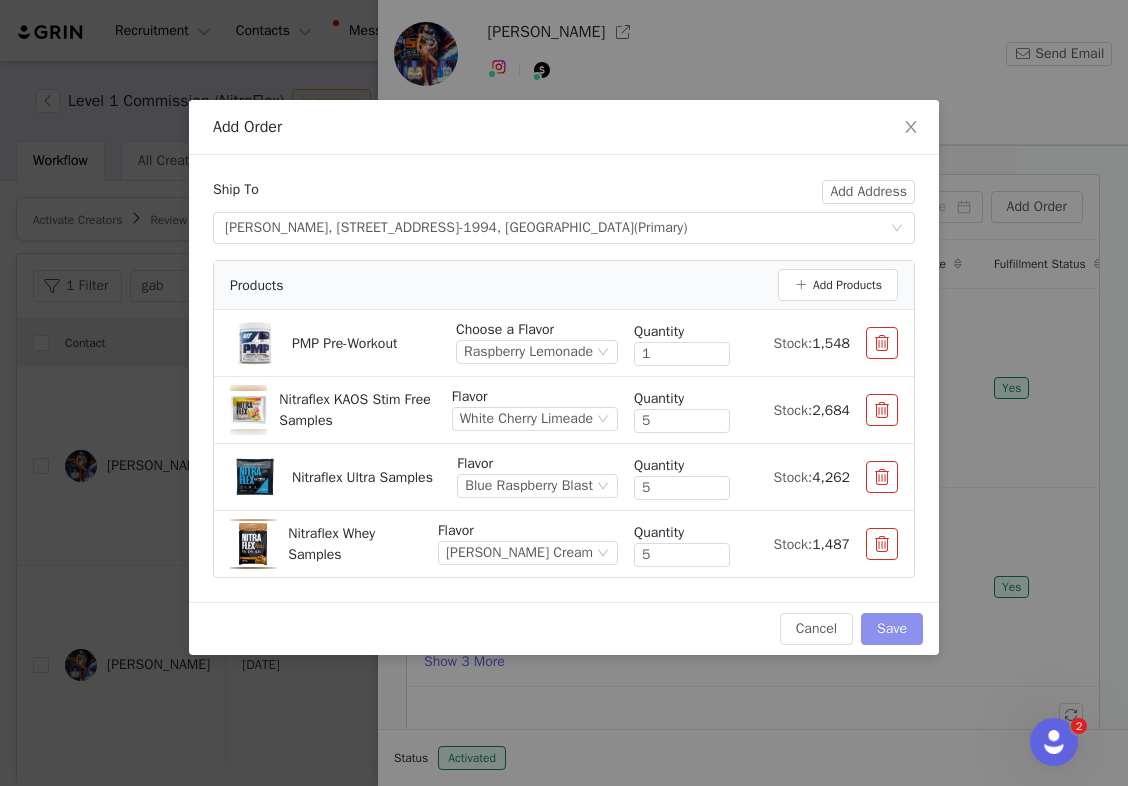click on "Save" at bounding box center (892, 629) 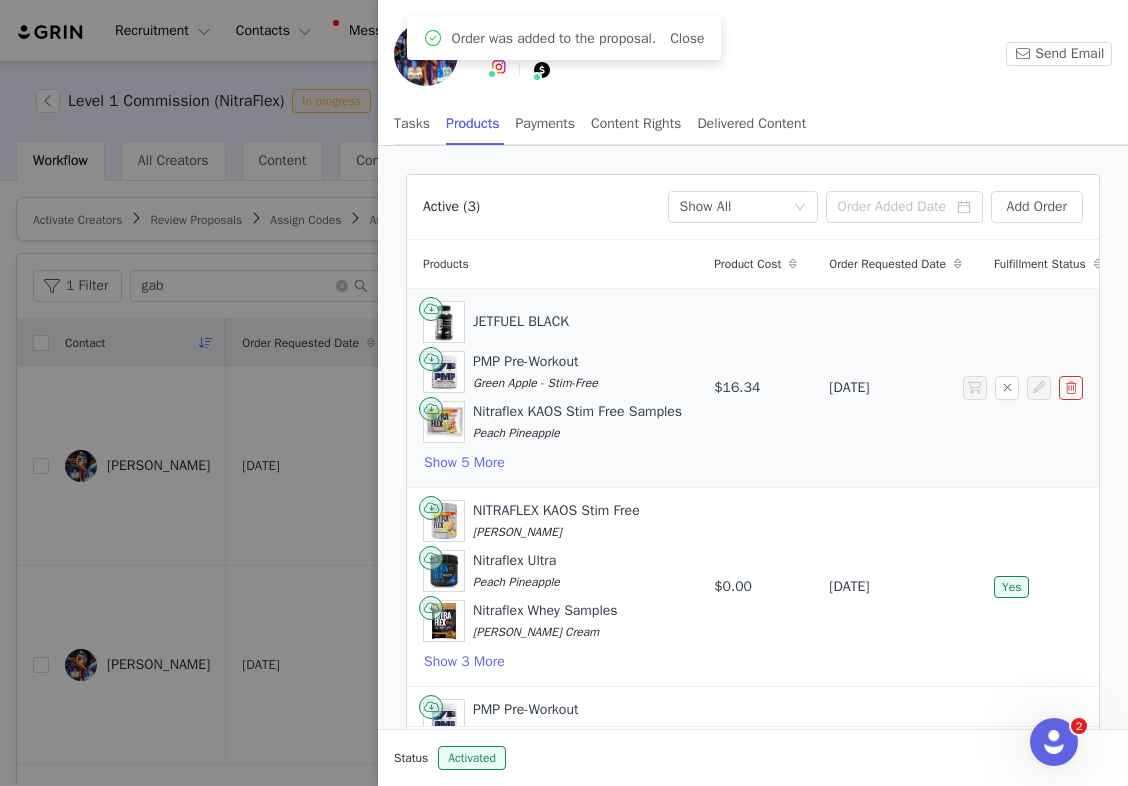 scroll, scrollTop: 159, scrollLeft: 0, axis: vertical 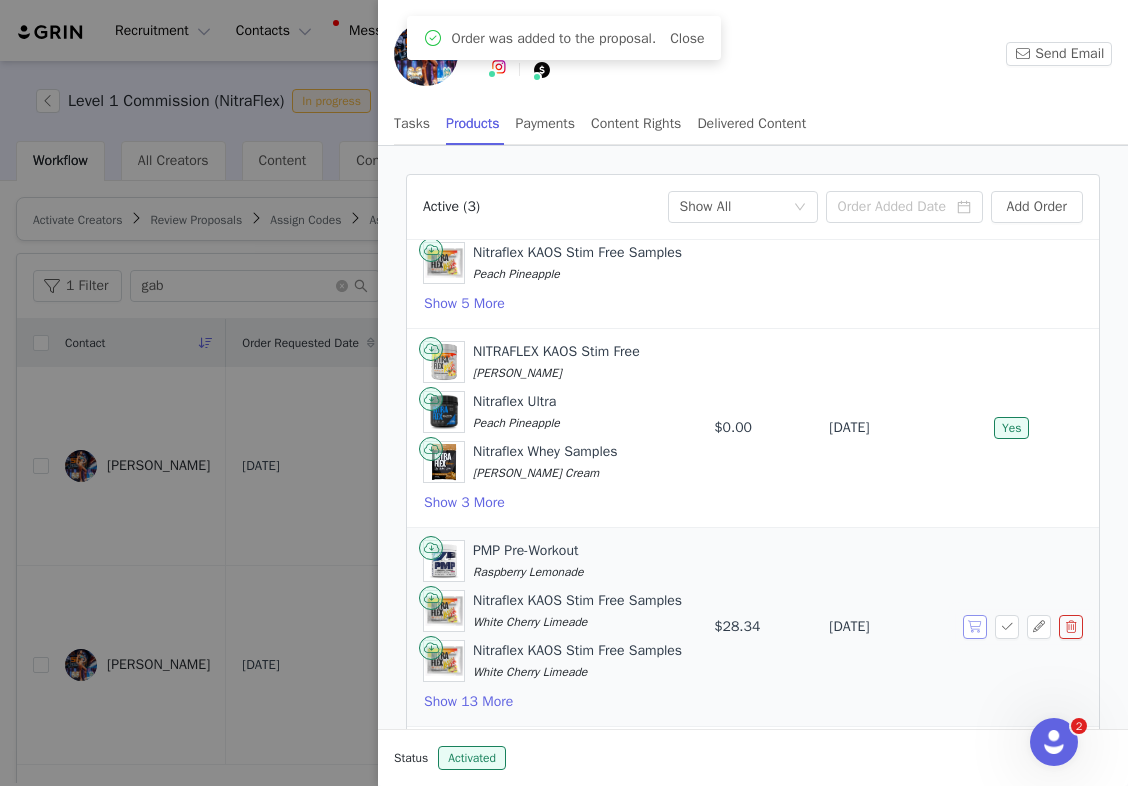 click at bounding box center [975, 627] 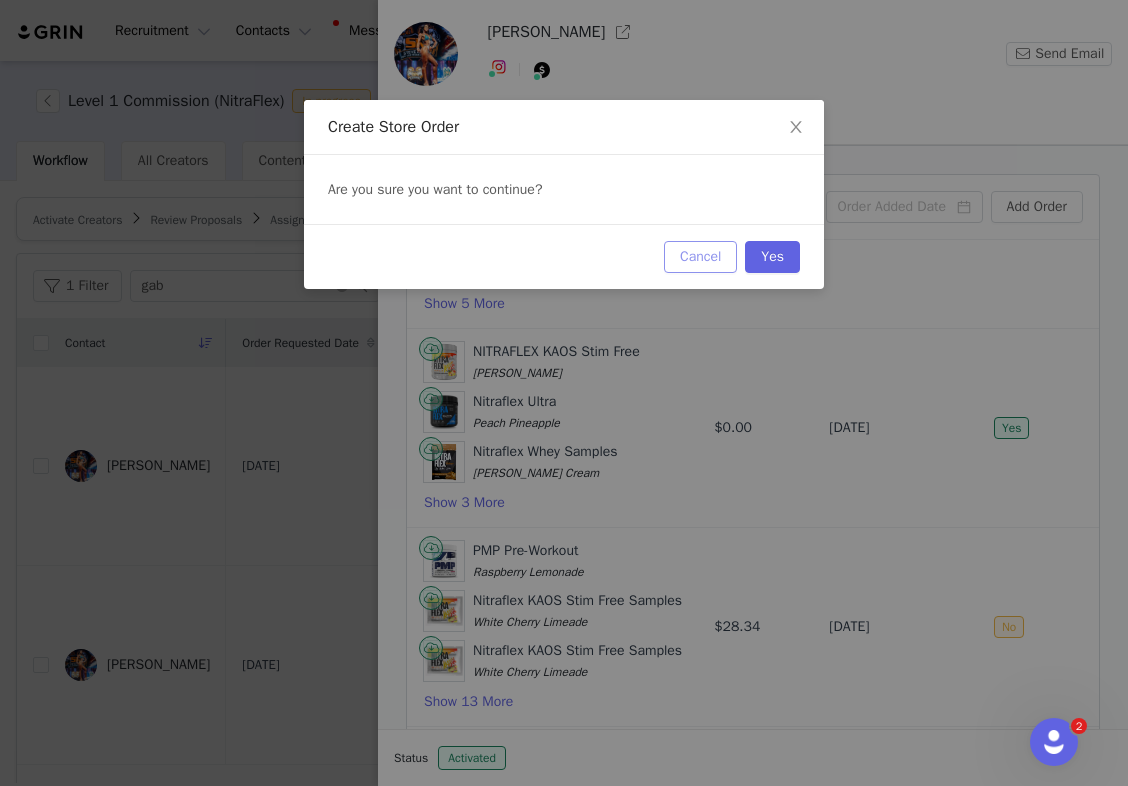 click on "Cancel" at bounding box center [700, 257] 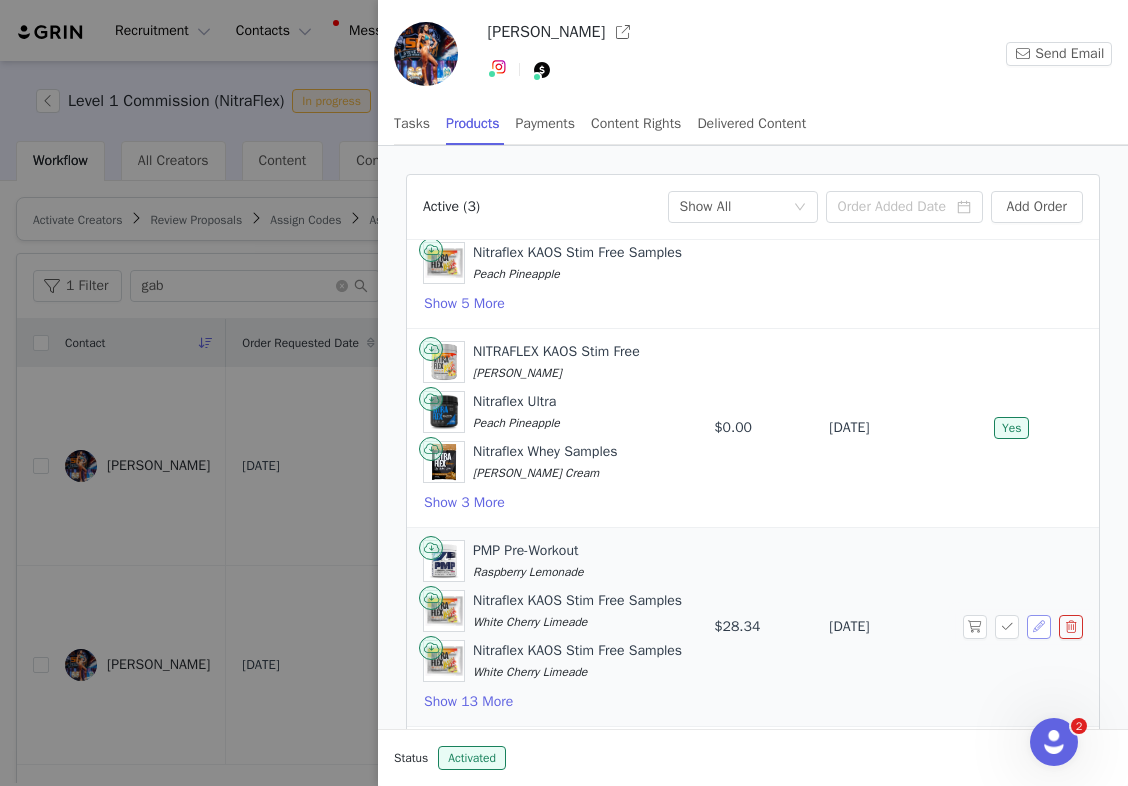 click at bounding box center [1039, 627] 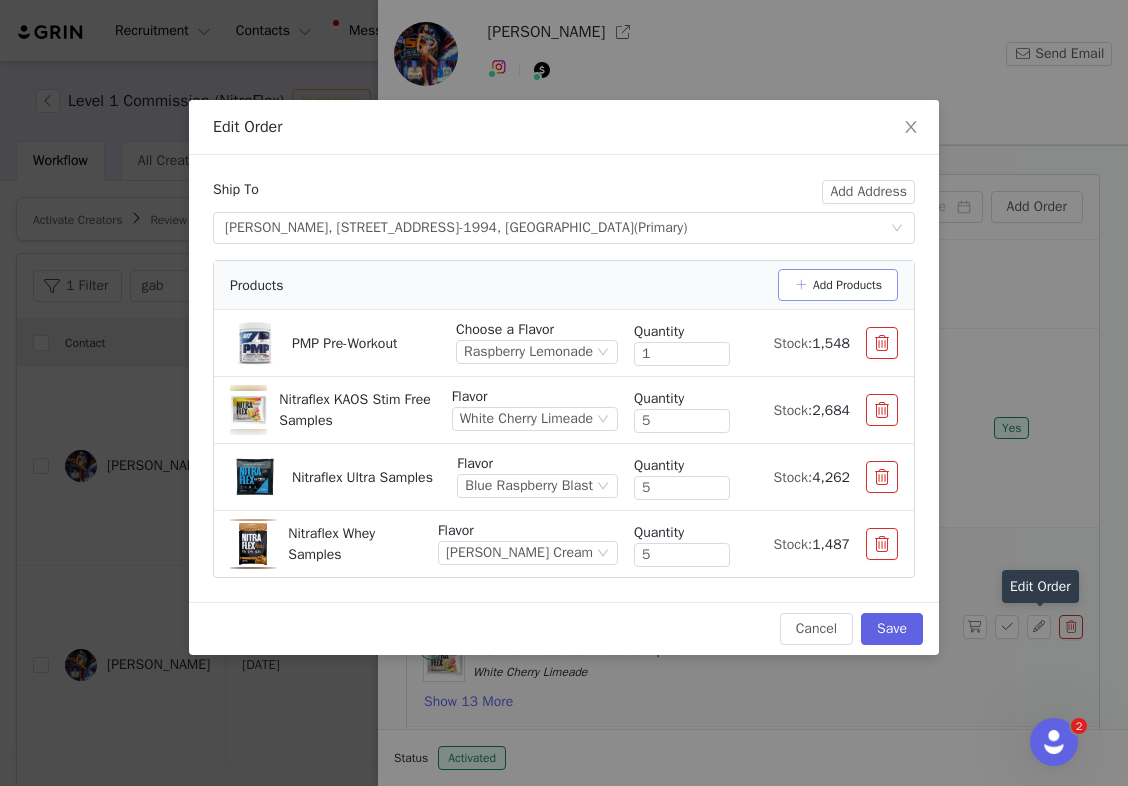 click on "Add Products" at bounding box center (838, 285) 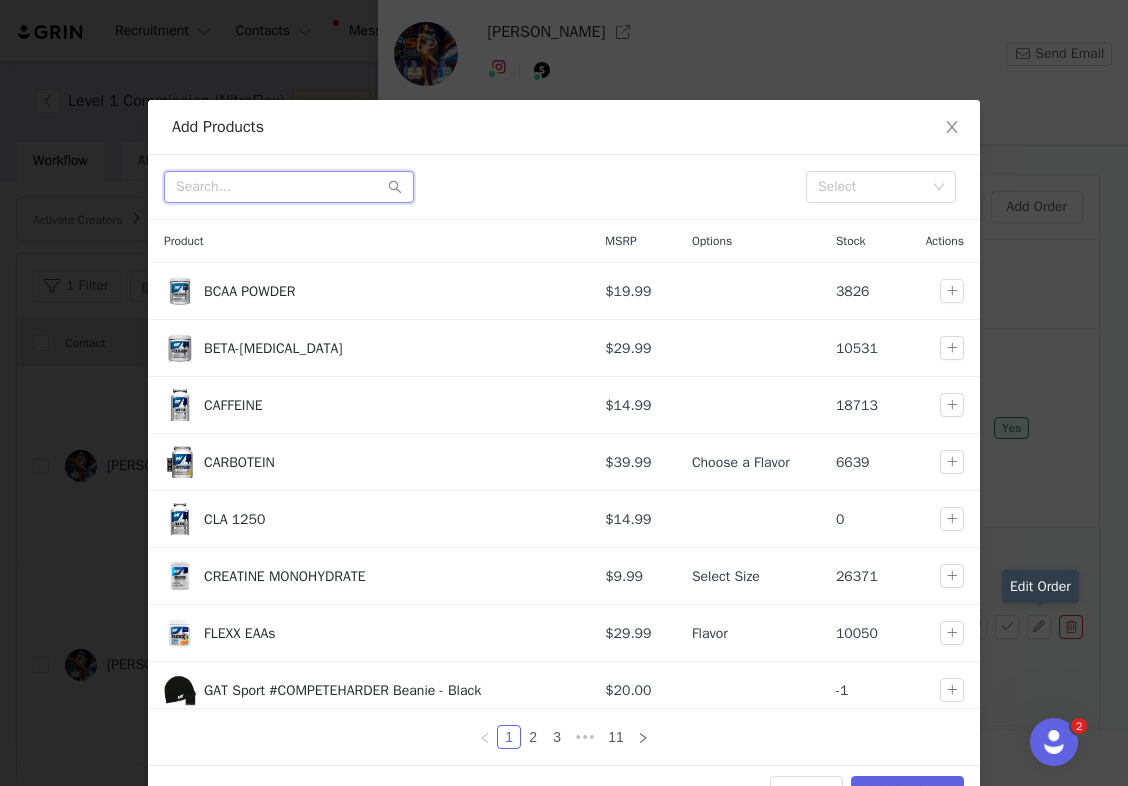 click at bounding box center (289, 187) 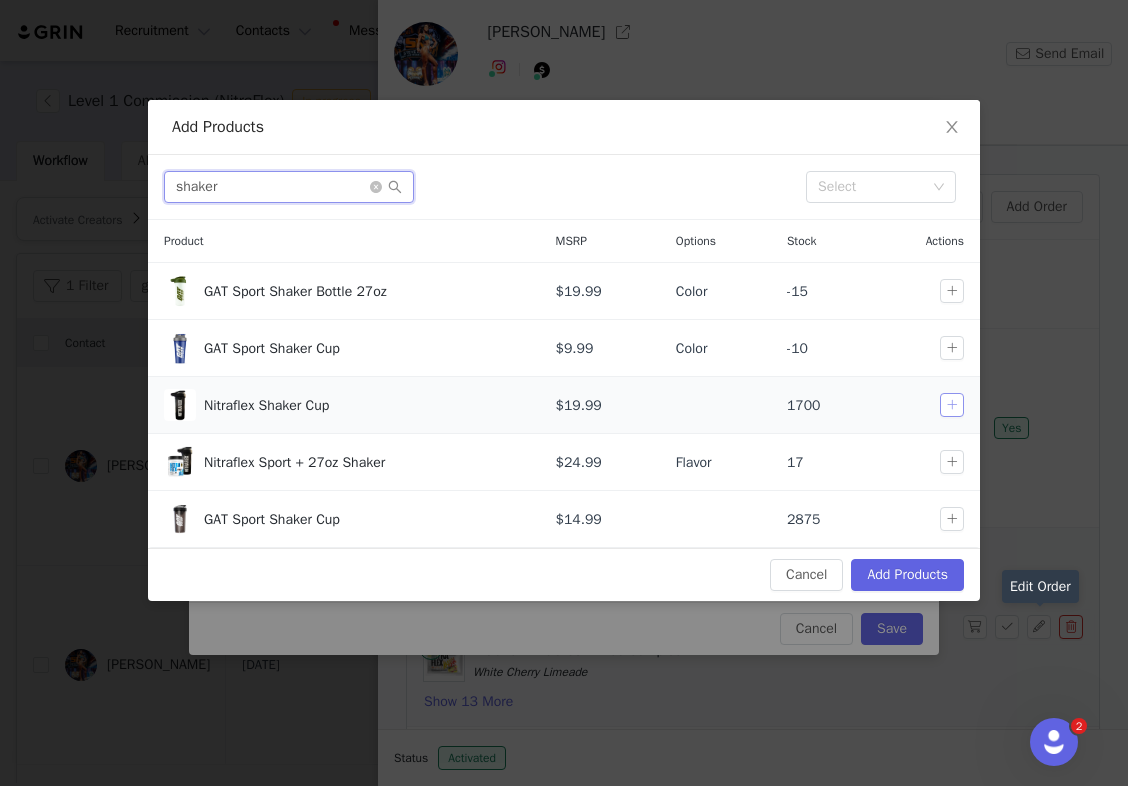 type on "shaker" 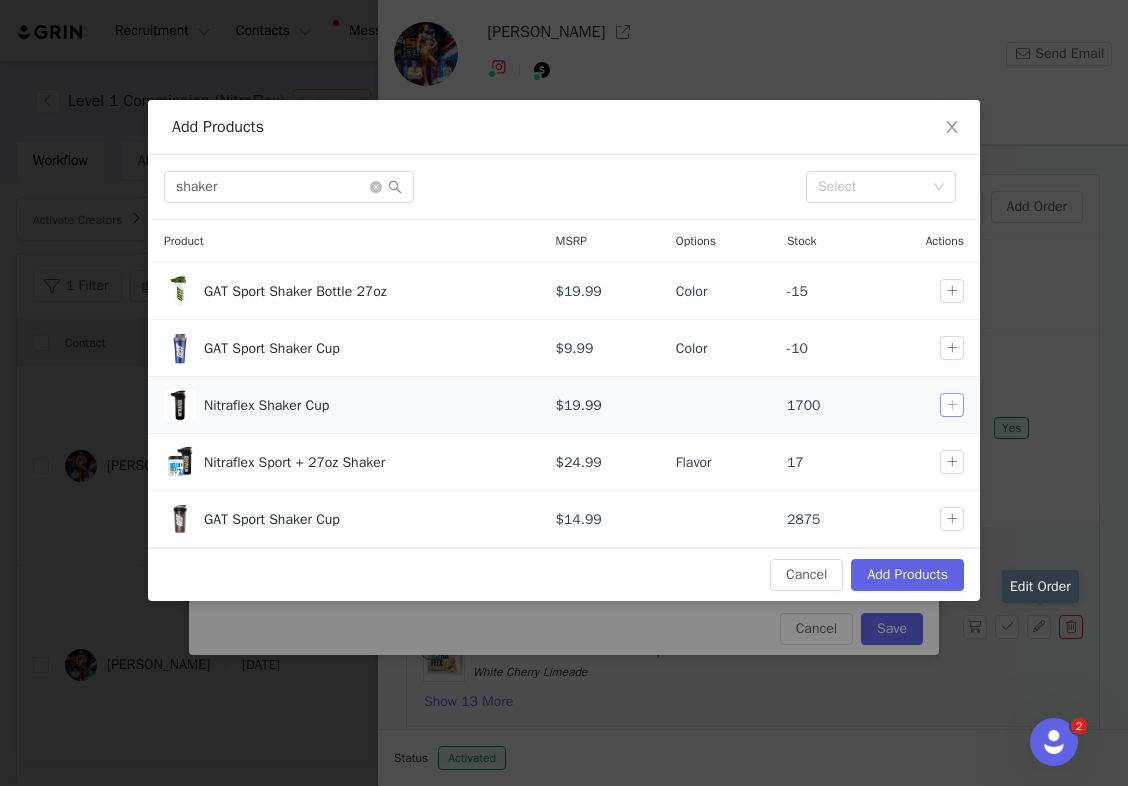 click at bounding box center (952, 405) 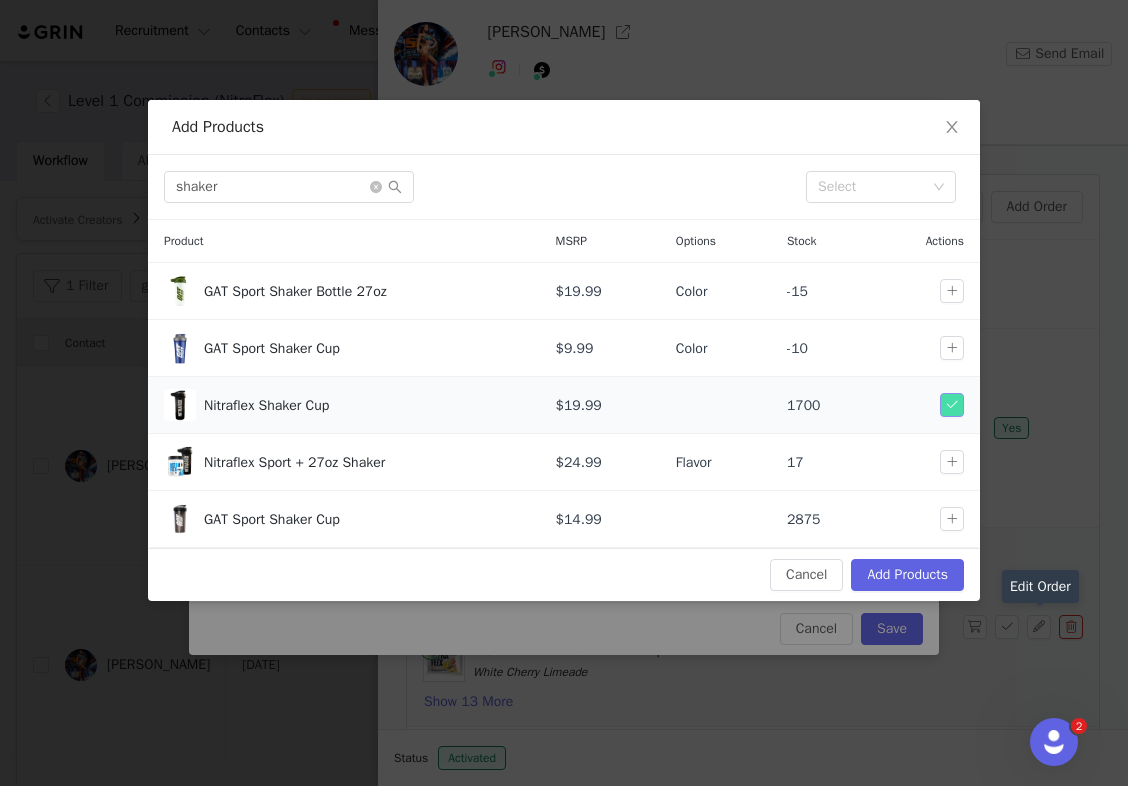 click at bounding box center [952, 405] 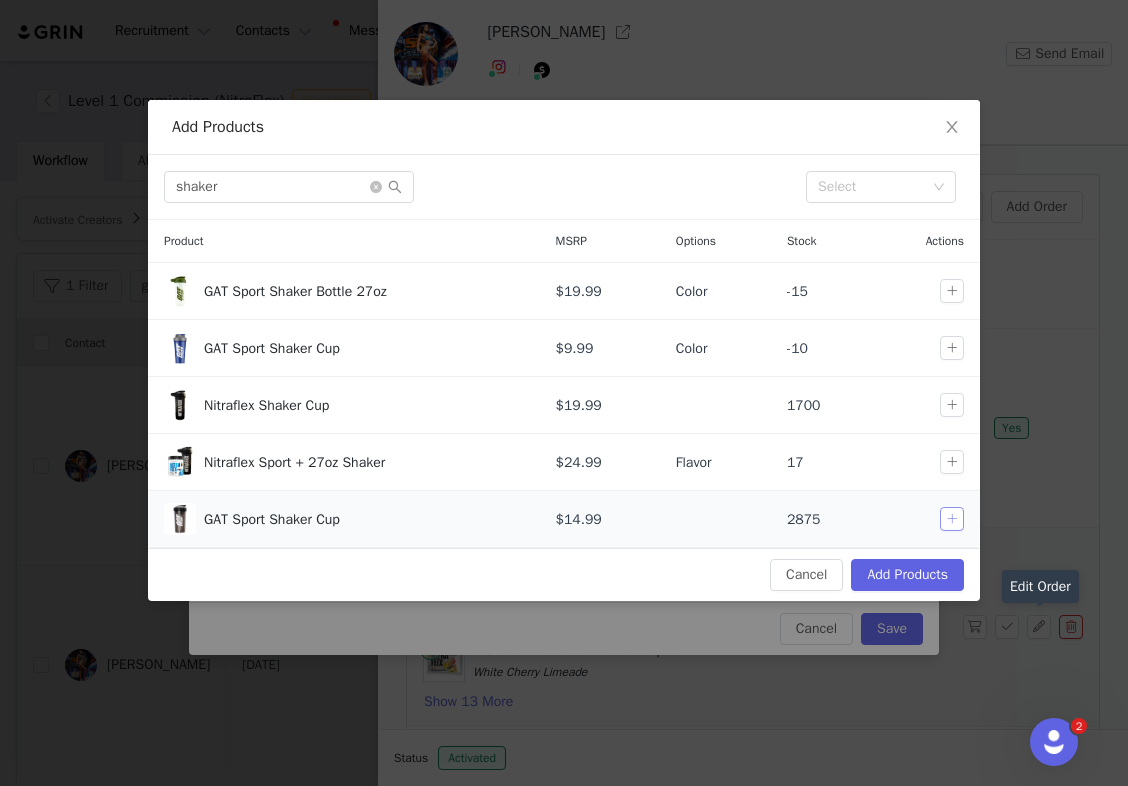 click at bounding box center (952, 519) 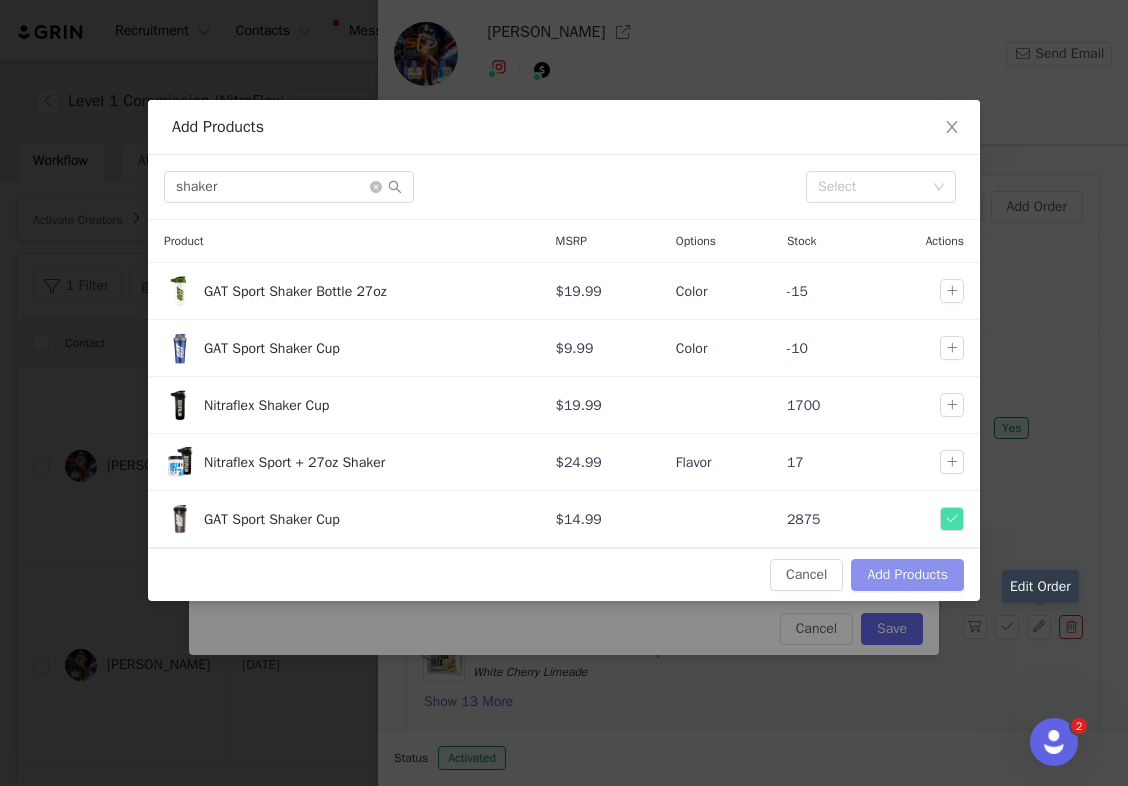 click on "Add Products" at bounding box center [907, 575] 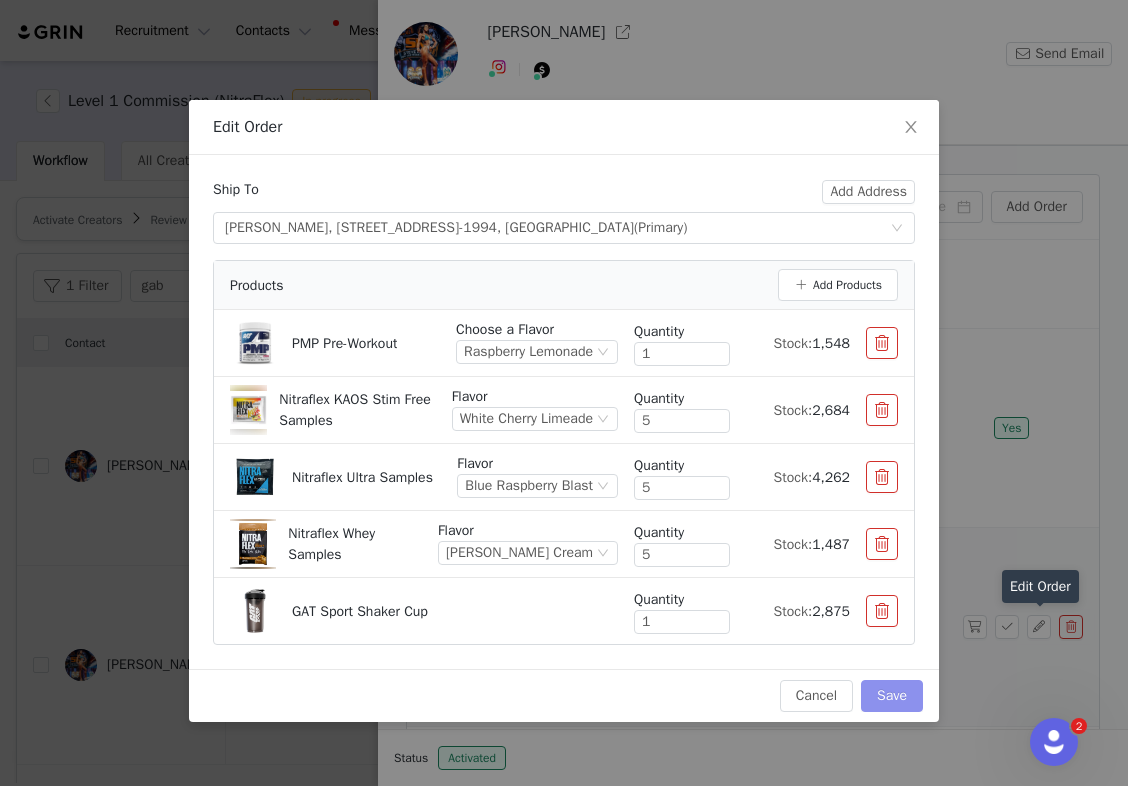 click on "Save" at bounding box center [892, 696] 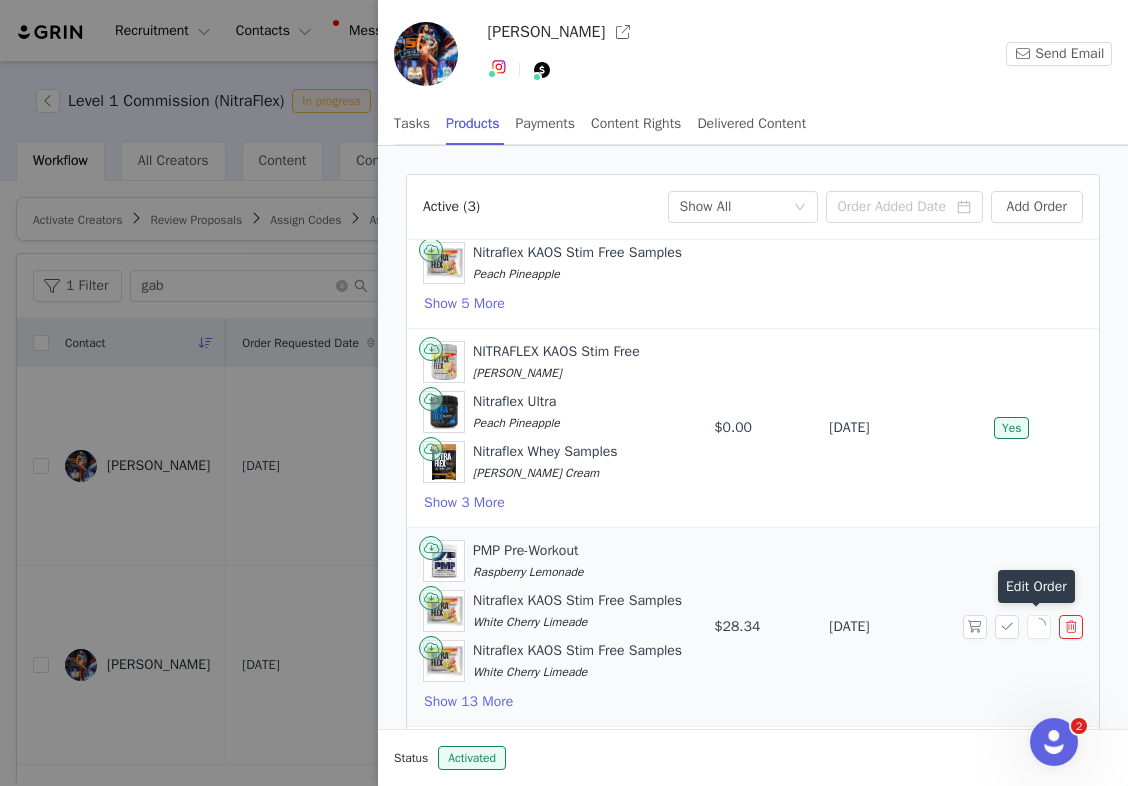 scroll, scrollTop: 106, scrollLeft: 0, axis: vertical 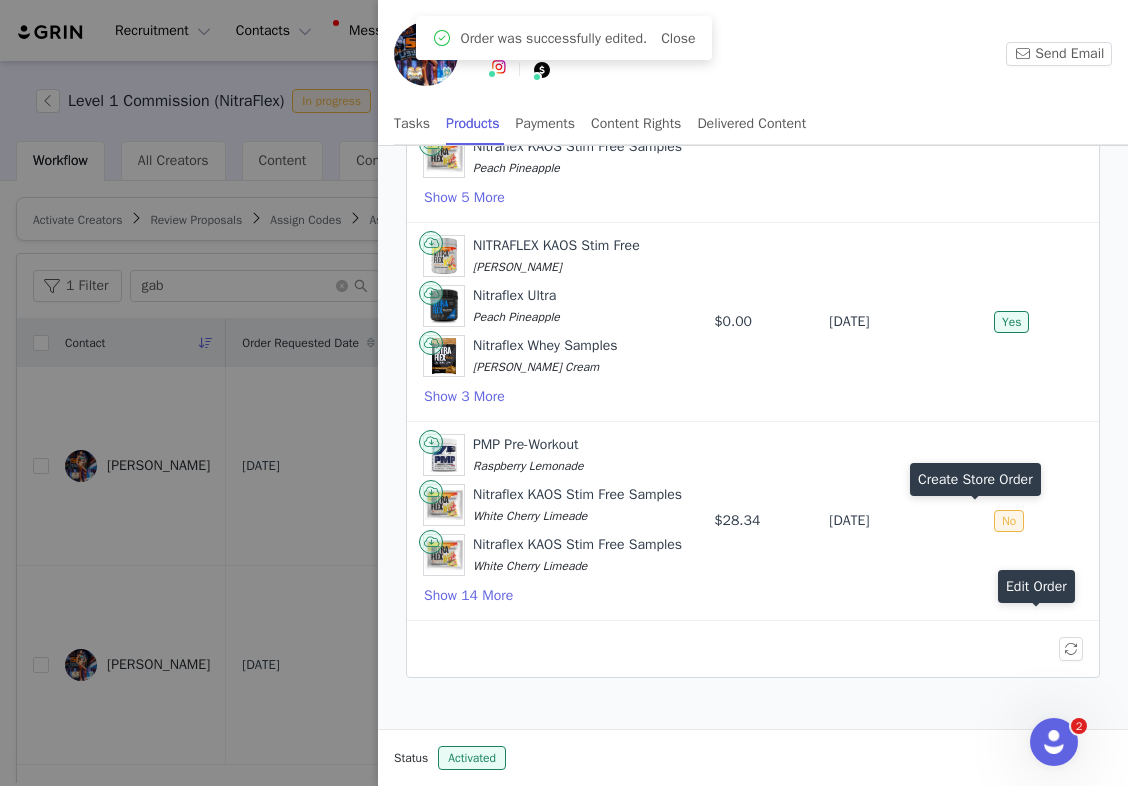 click at bounding box center [975, 521] 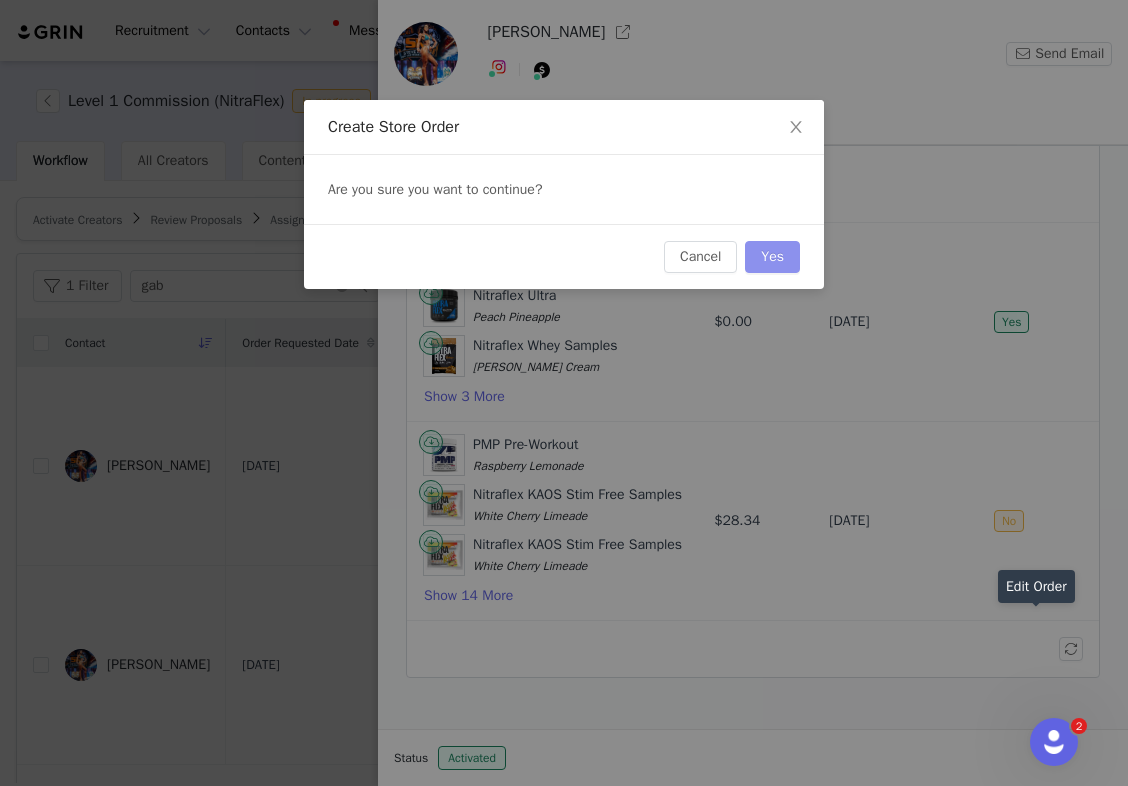 click on "Yes" at bounding box center (772, 257) 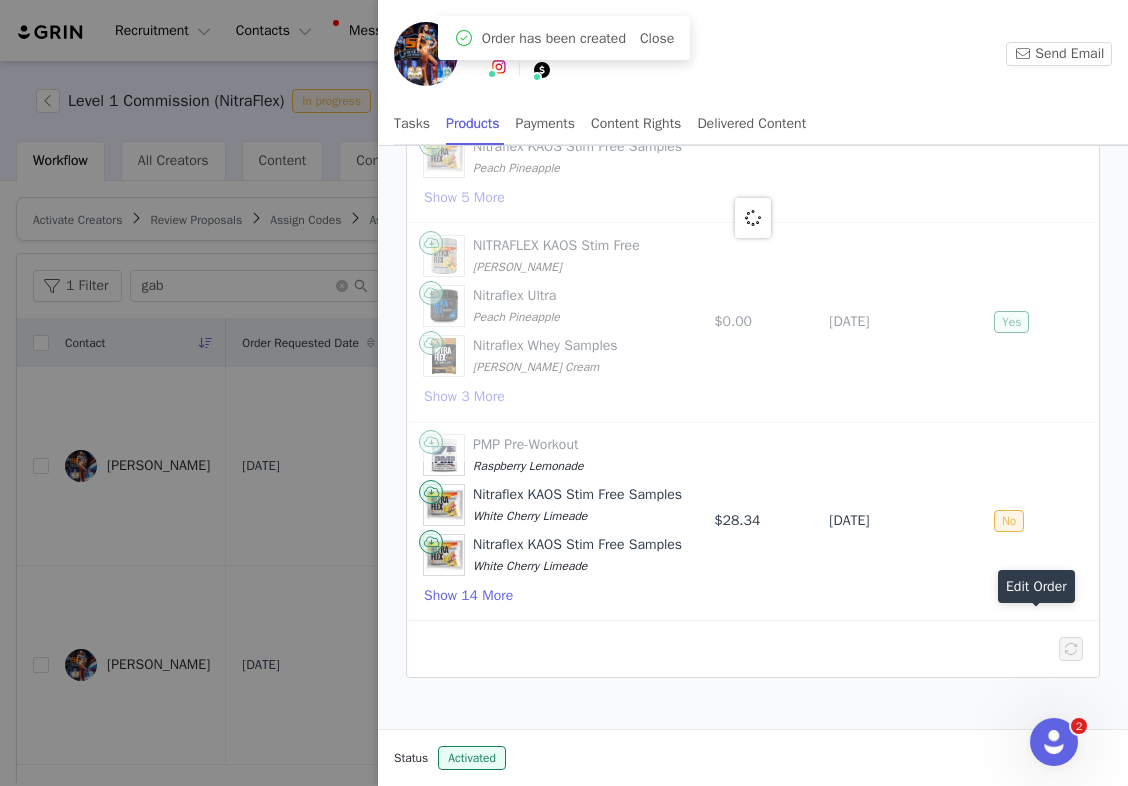 scroll, scrollTop: 0, scrollLeft: 0, axis: both 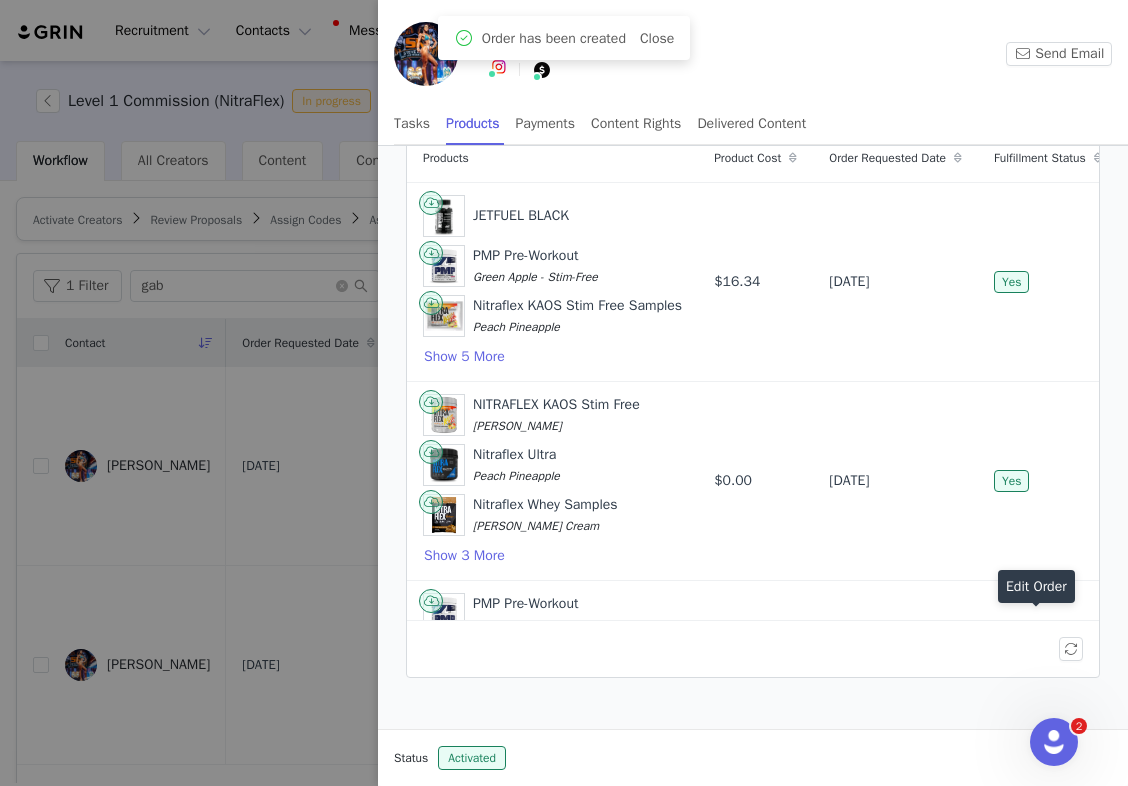 click at bounding box center (564, 393) 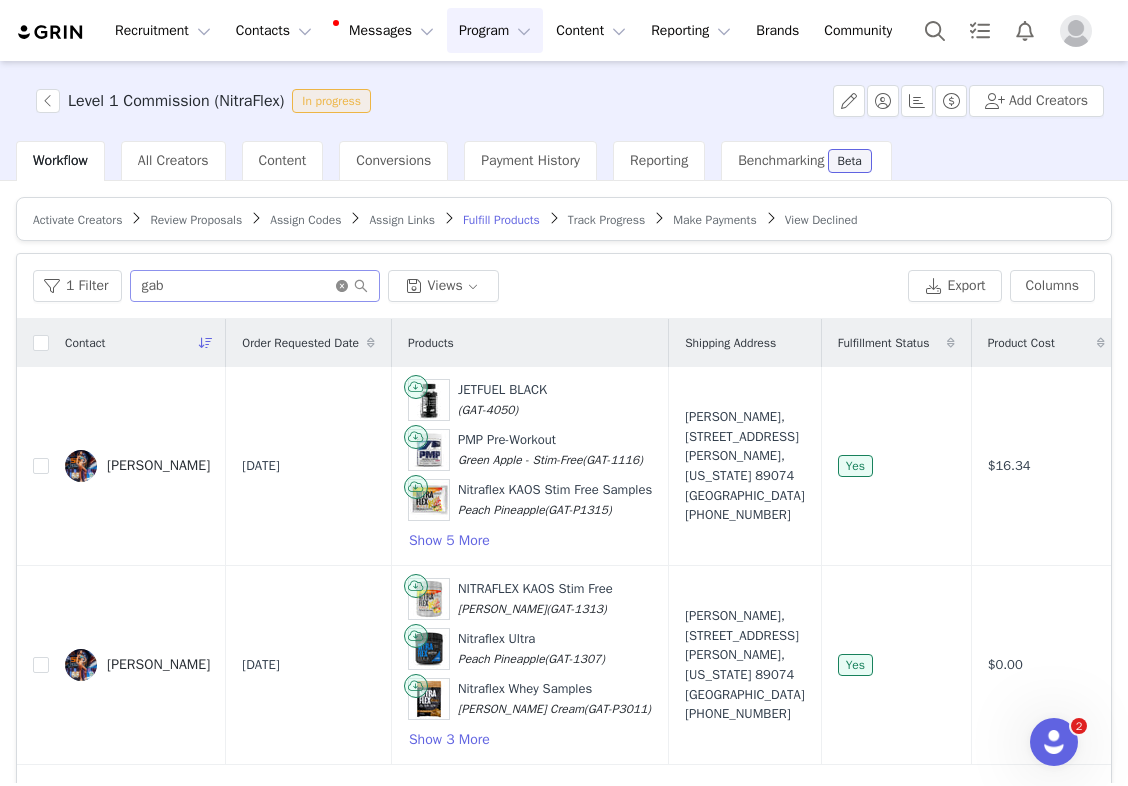 click 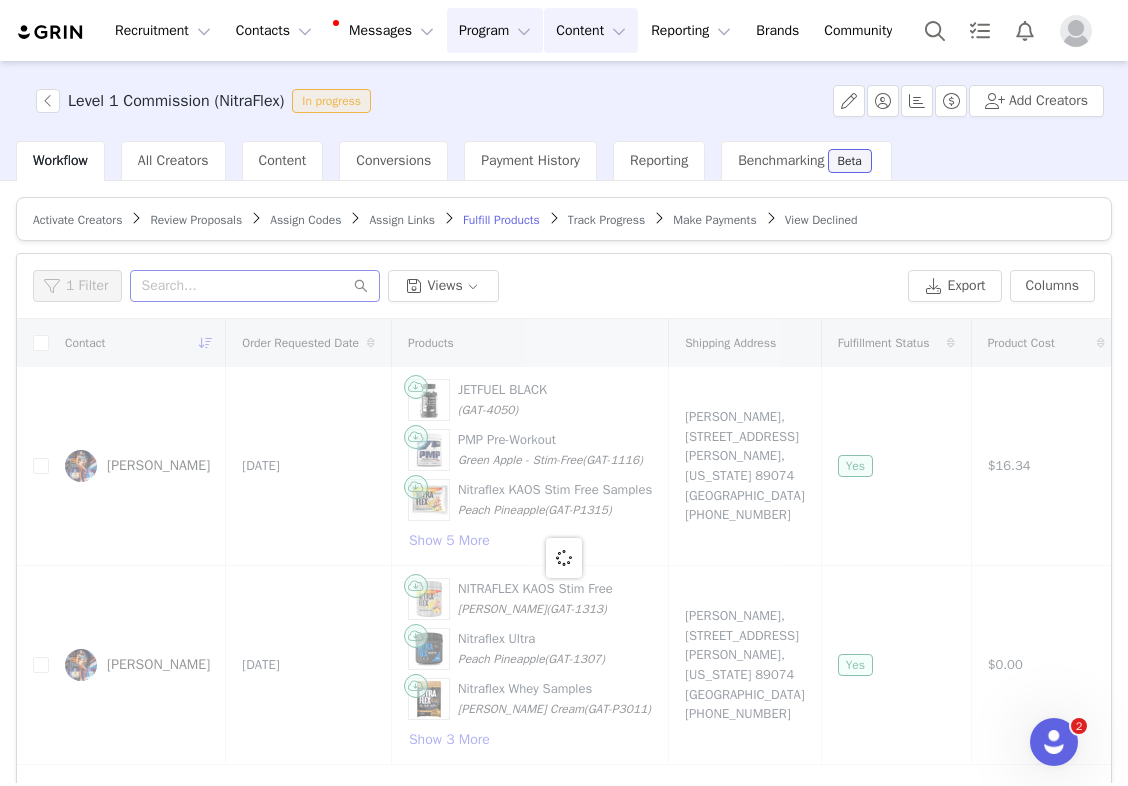 click on "Content Content" at bounding box center [591, 30] 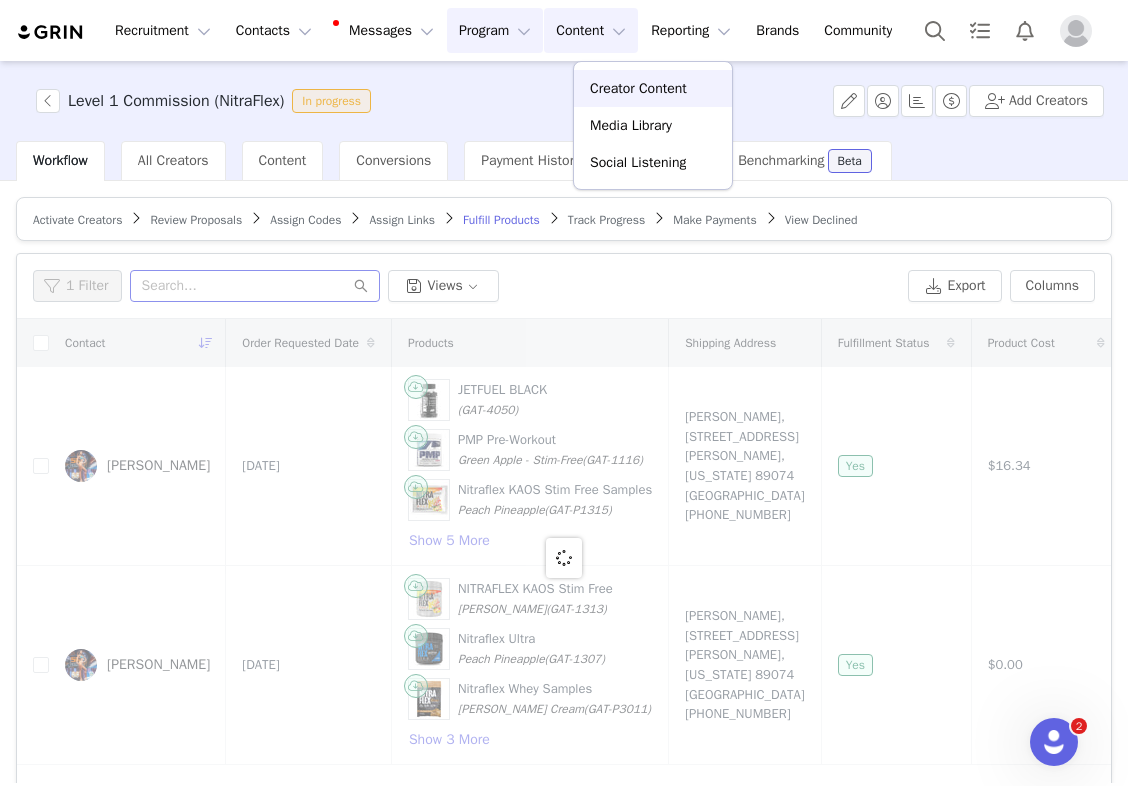 click on "Creator Content" at bounding box center [653, 88] 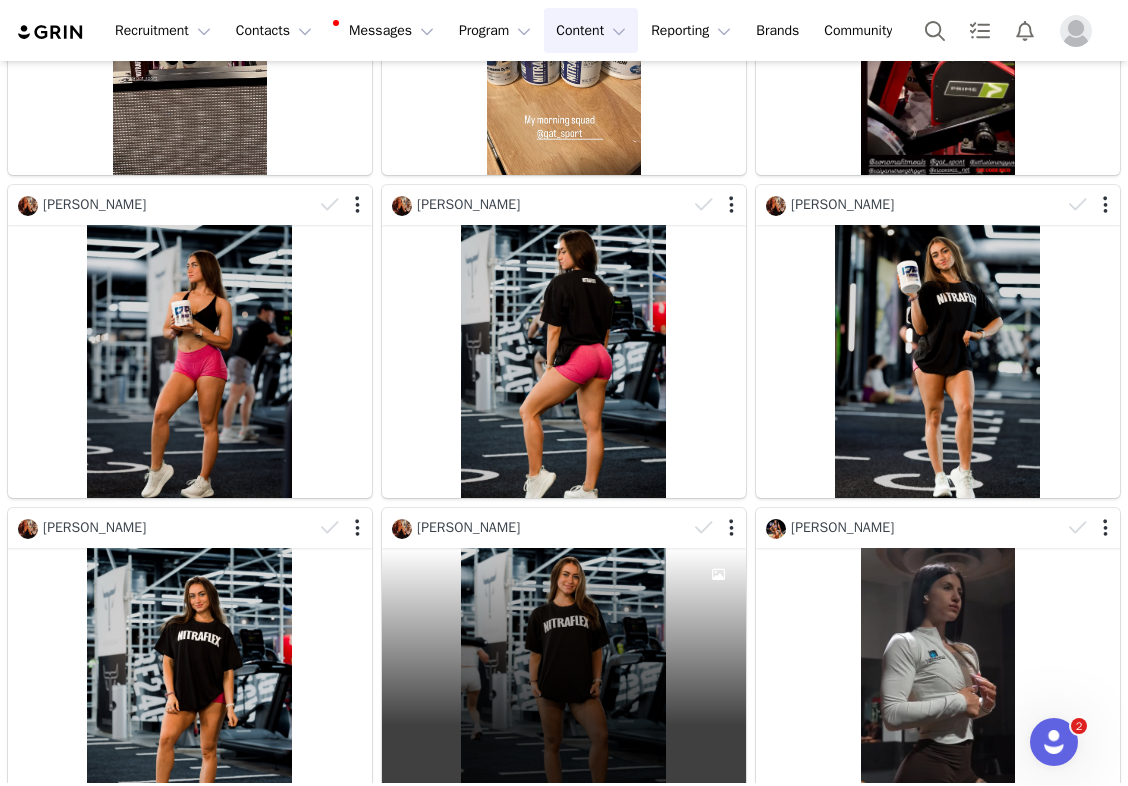 scroll, scrollTop: 1806, scrollLeft: 0, axis: vertical 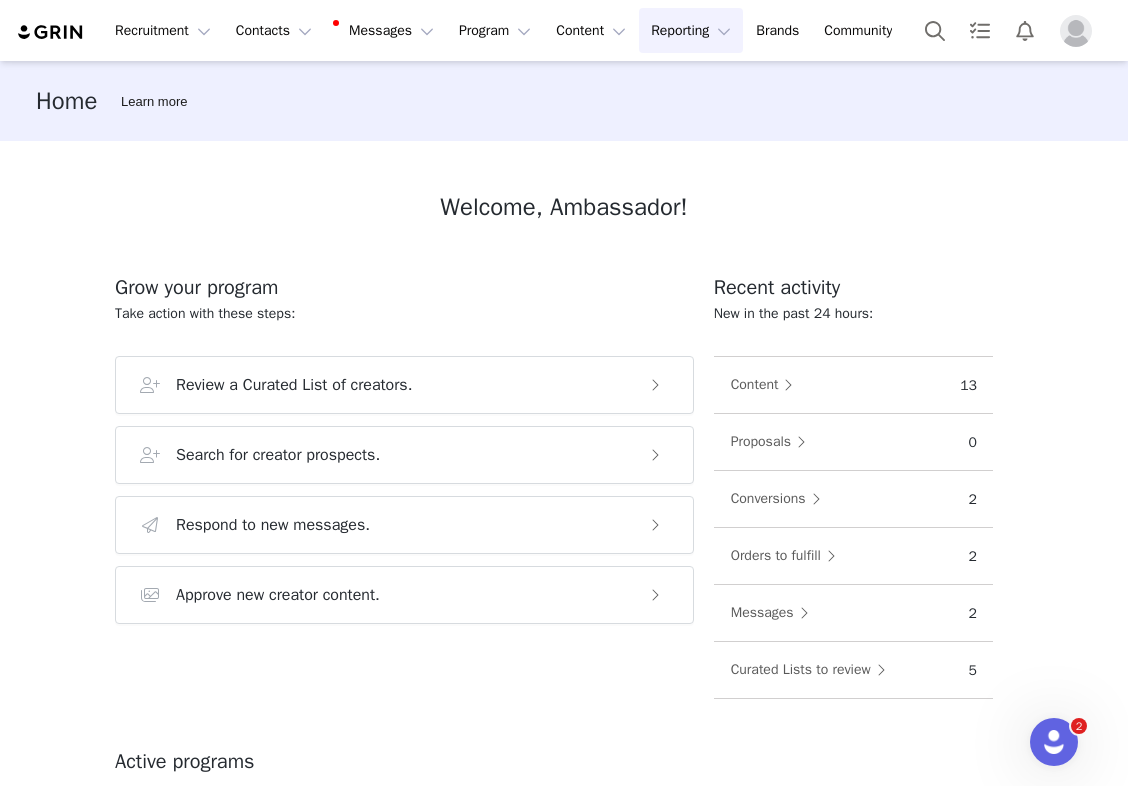 click on "Reporting Reporting" at bounding box center [691, 30] 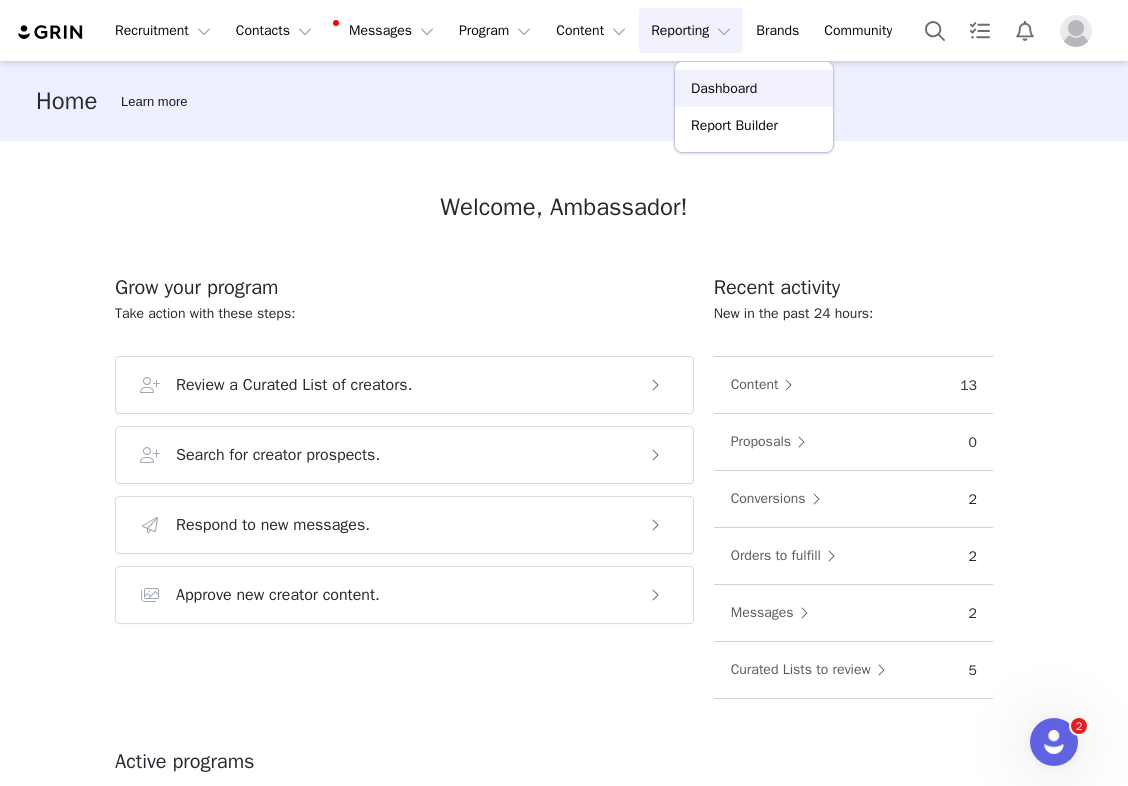 click on "Dashboard" at bounding box center (724, 88) 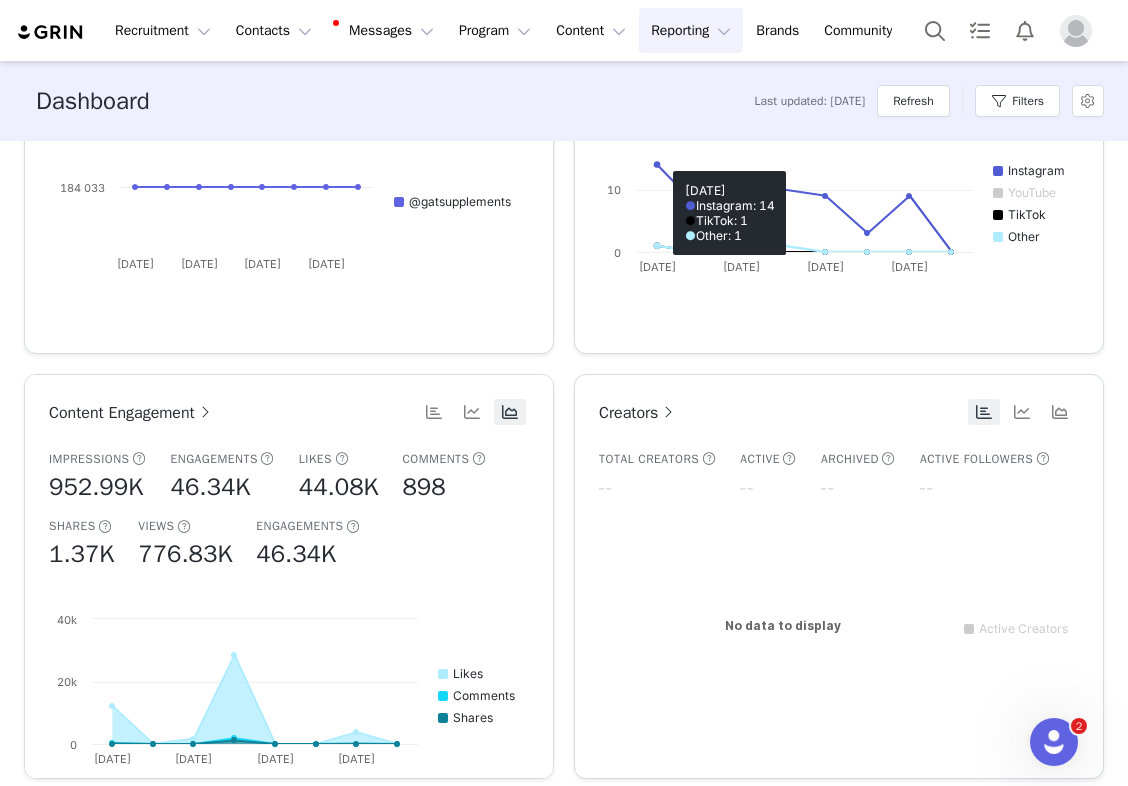 scroll, scrollTop: 515, scrollLeft: 0, axis: vertical 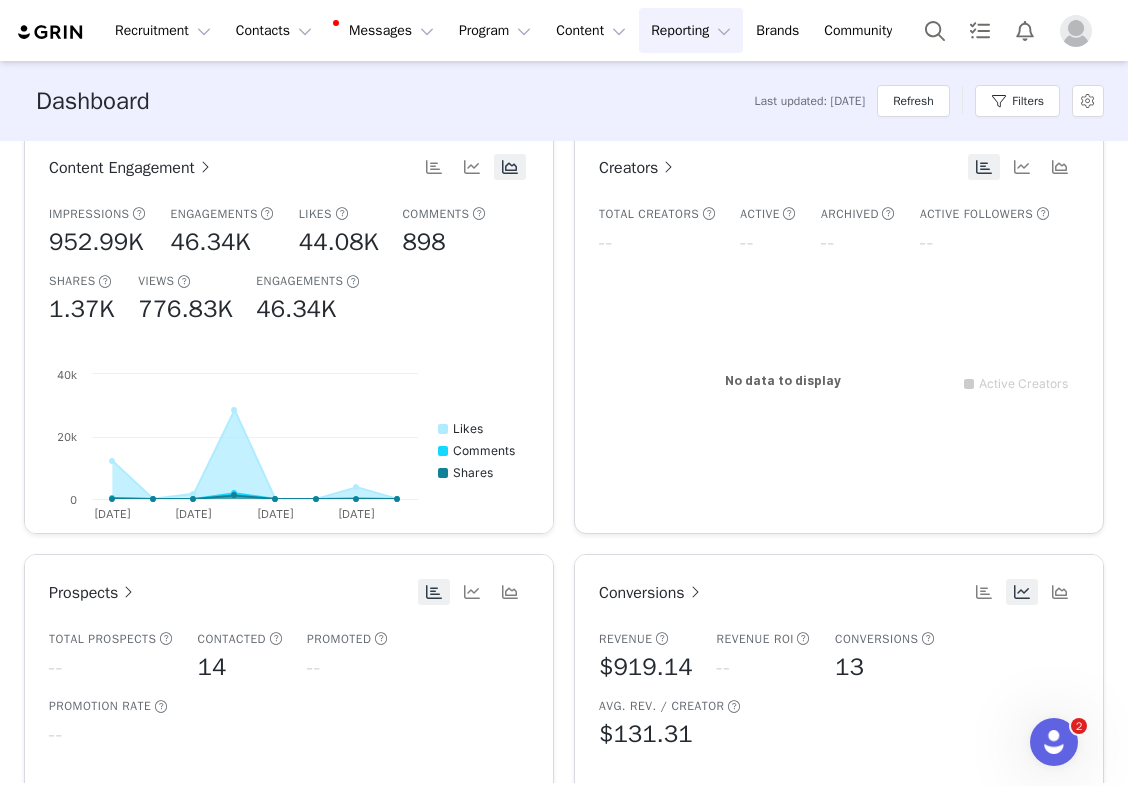 click on "Creators" at bounding box center [638, 168] 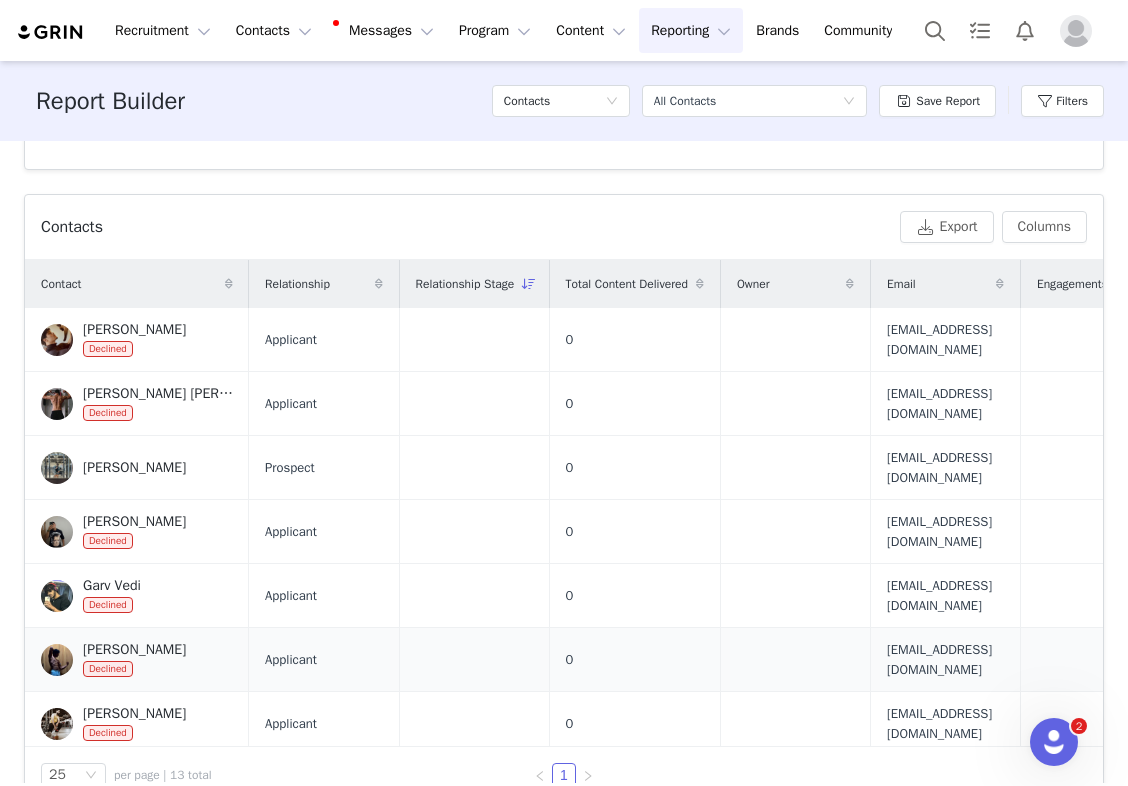 scroll, scrollTop: 0, scrollLeft: 0, axis: both 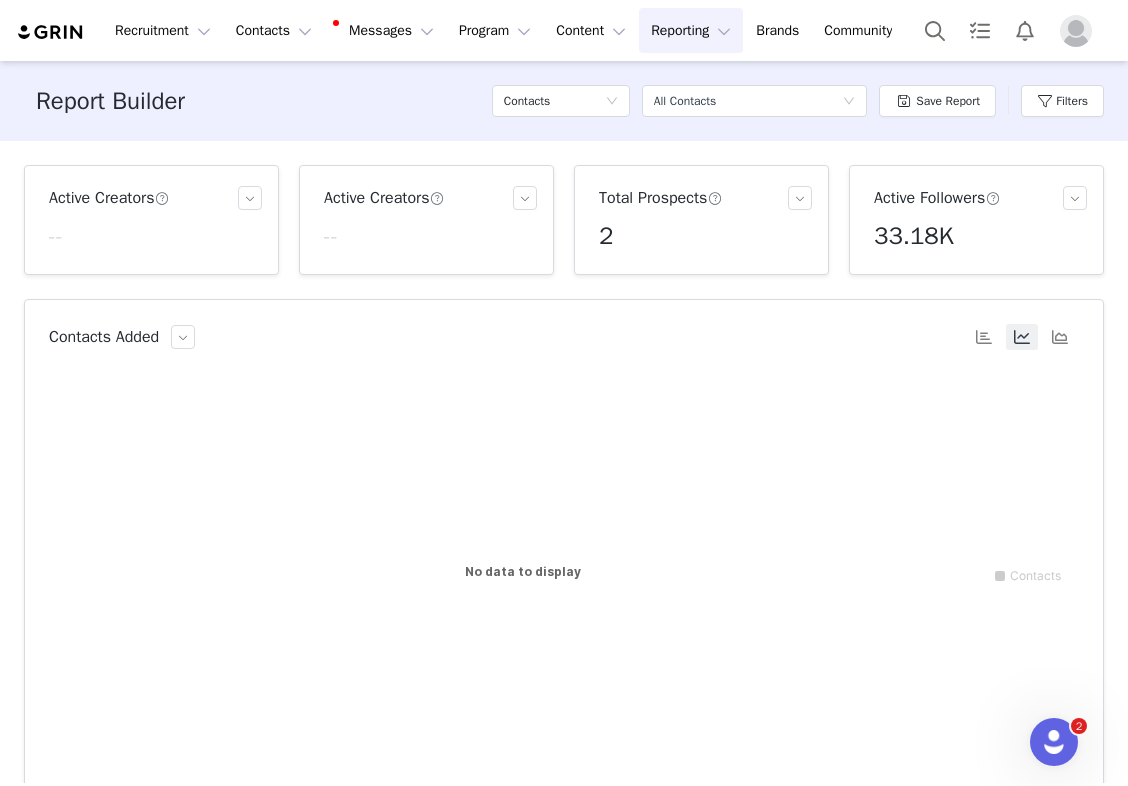 click on "Reporting Reporting" at bounding box center [691, 30] 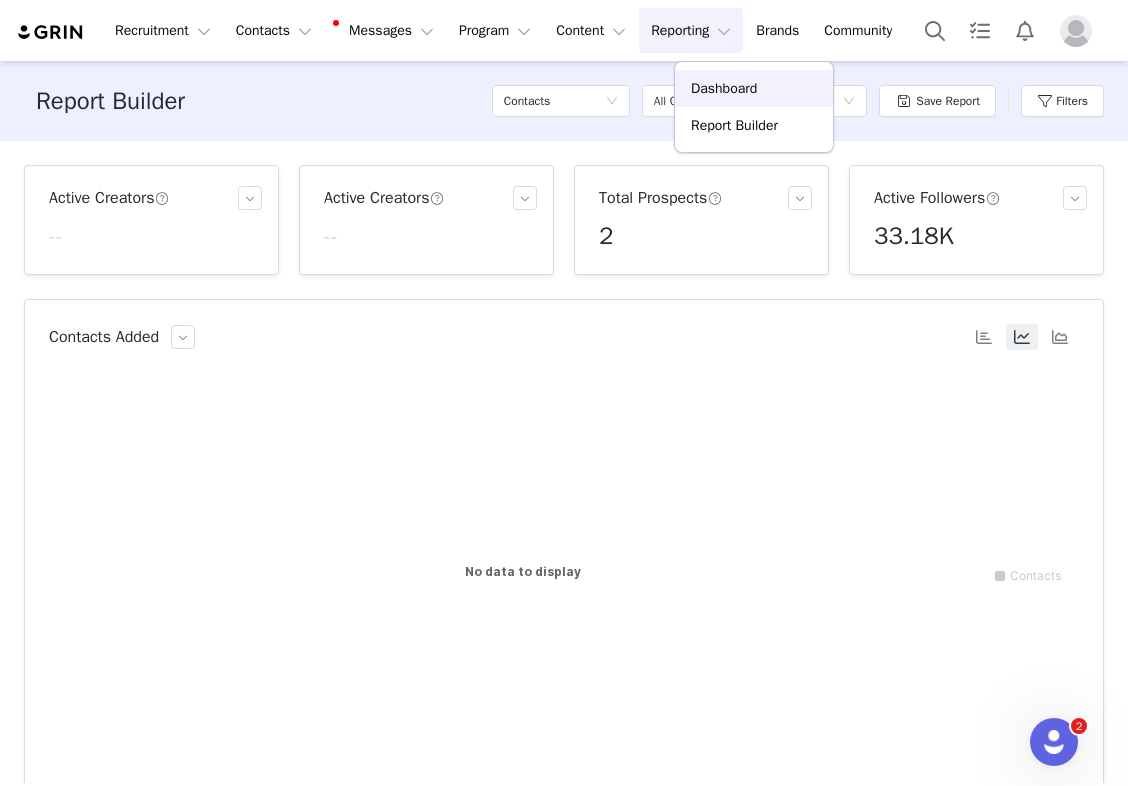 click on "Dashboard" at bounding box center [724, 88] 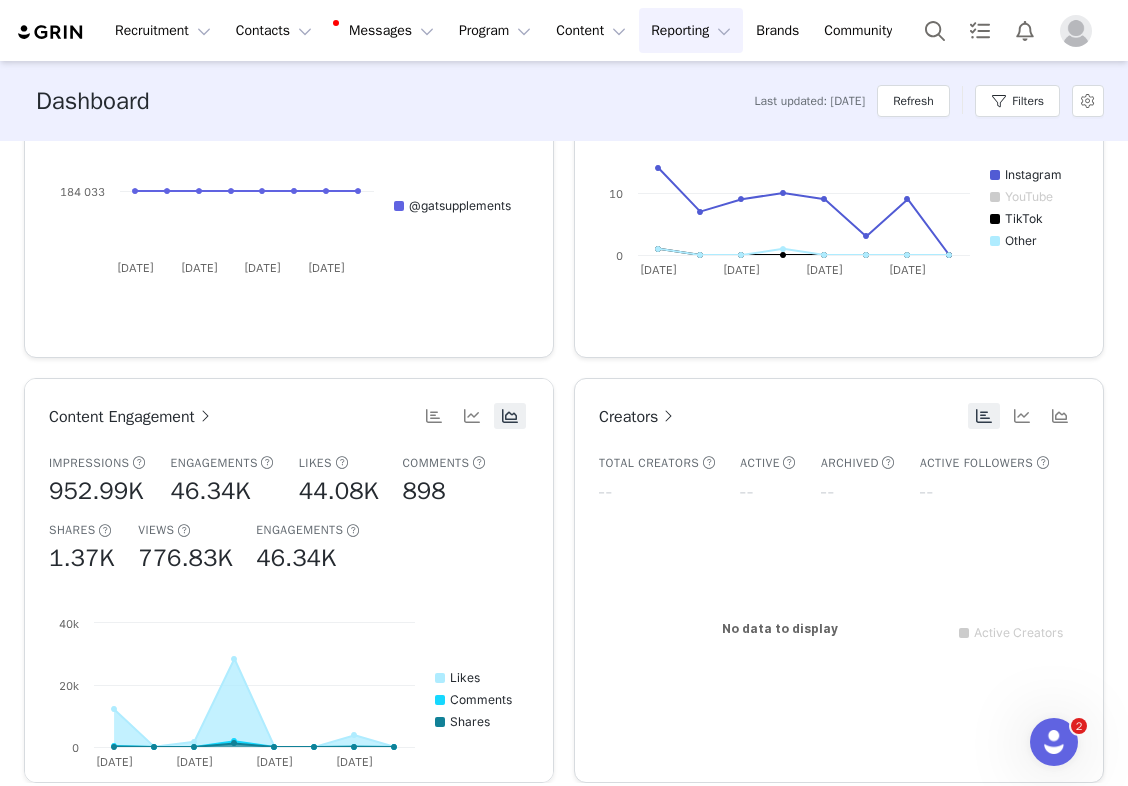 scroll, scrollTop: 276, scrollLeft: 0, axis: vertical 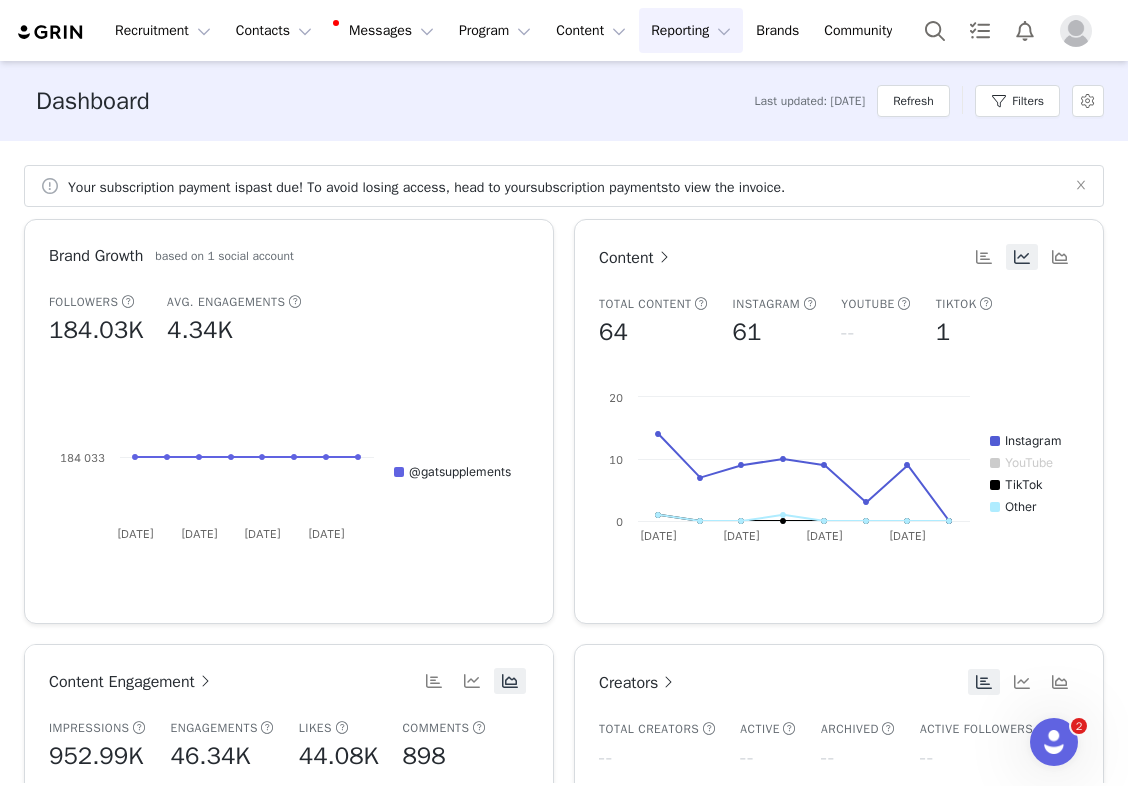 click at bounding box center [1054, 742] 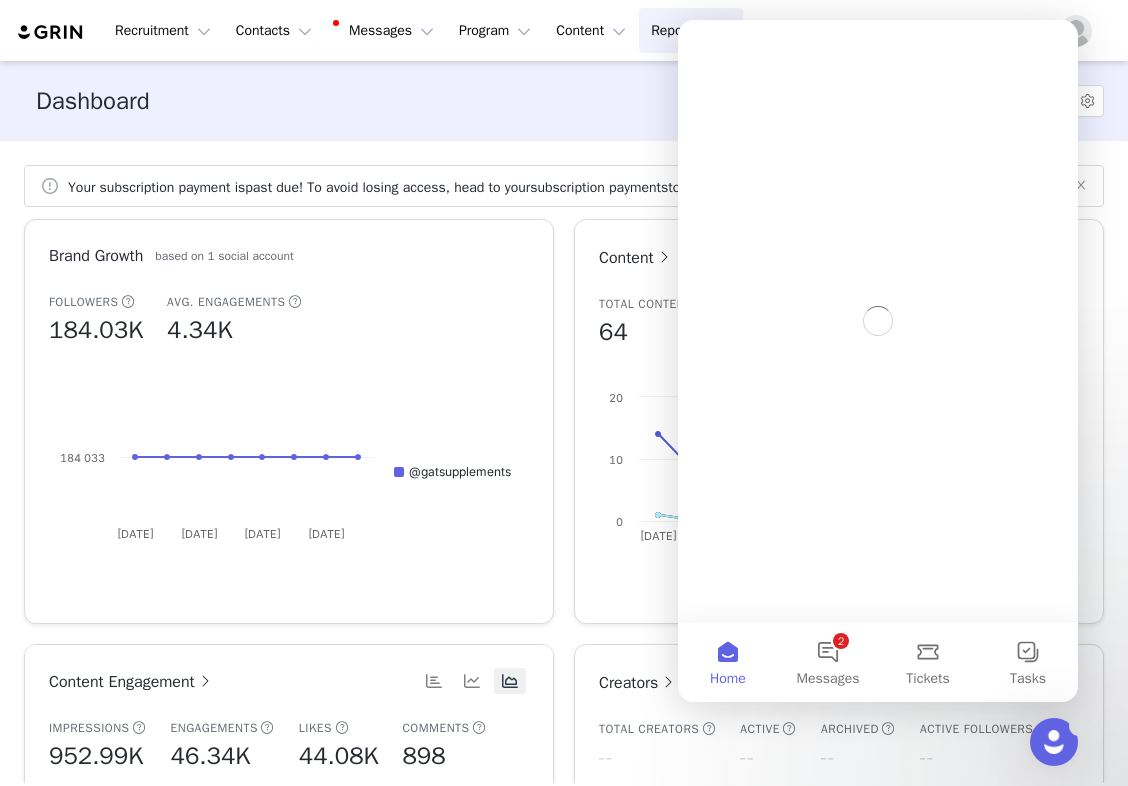 scroll, scrollTop: 0, scrollLeft: 0, axis: both 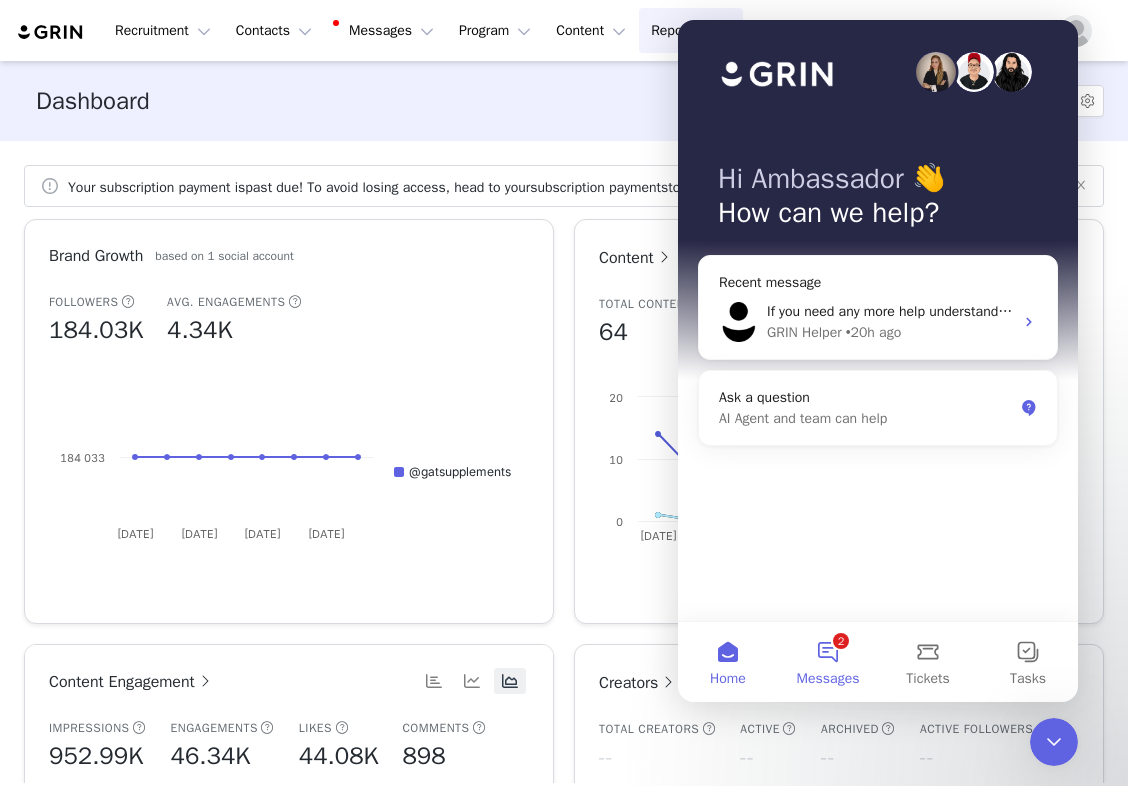 click on "2 Messages" at bounding box center [828, 662] 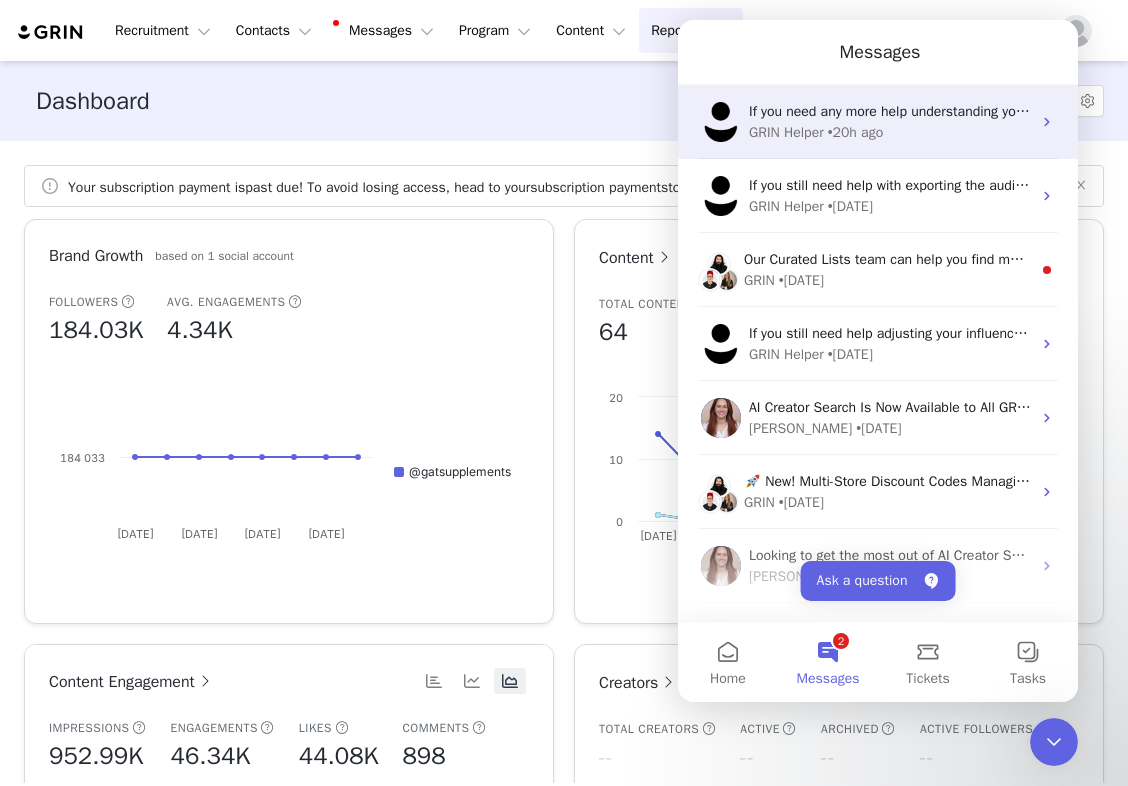 click on "If you need any more help understanding your creator audience report or have other questions, I'm here to assist! Would you like to share more details about what you're trying to analyze or any specific insights you're looking for?" at bounding box center [1449, 111] 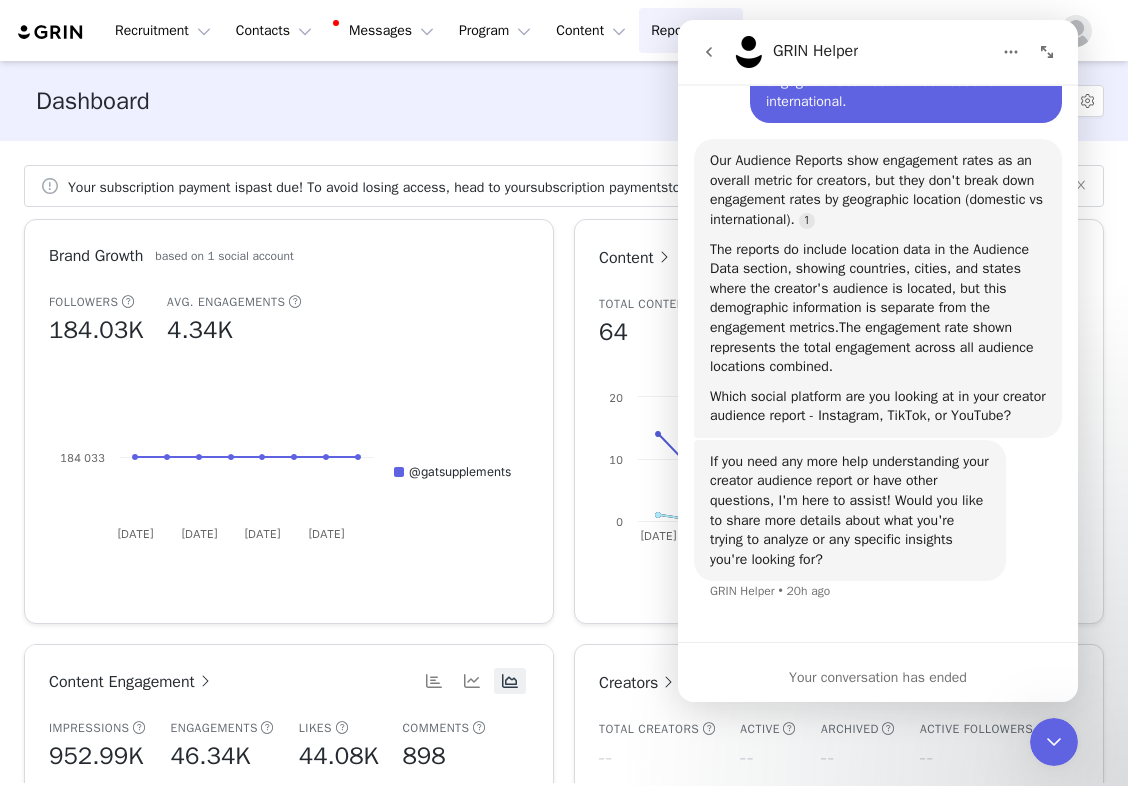 scroll, scrollTop: 226, scrollLeft: 0, axis: vertical 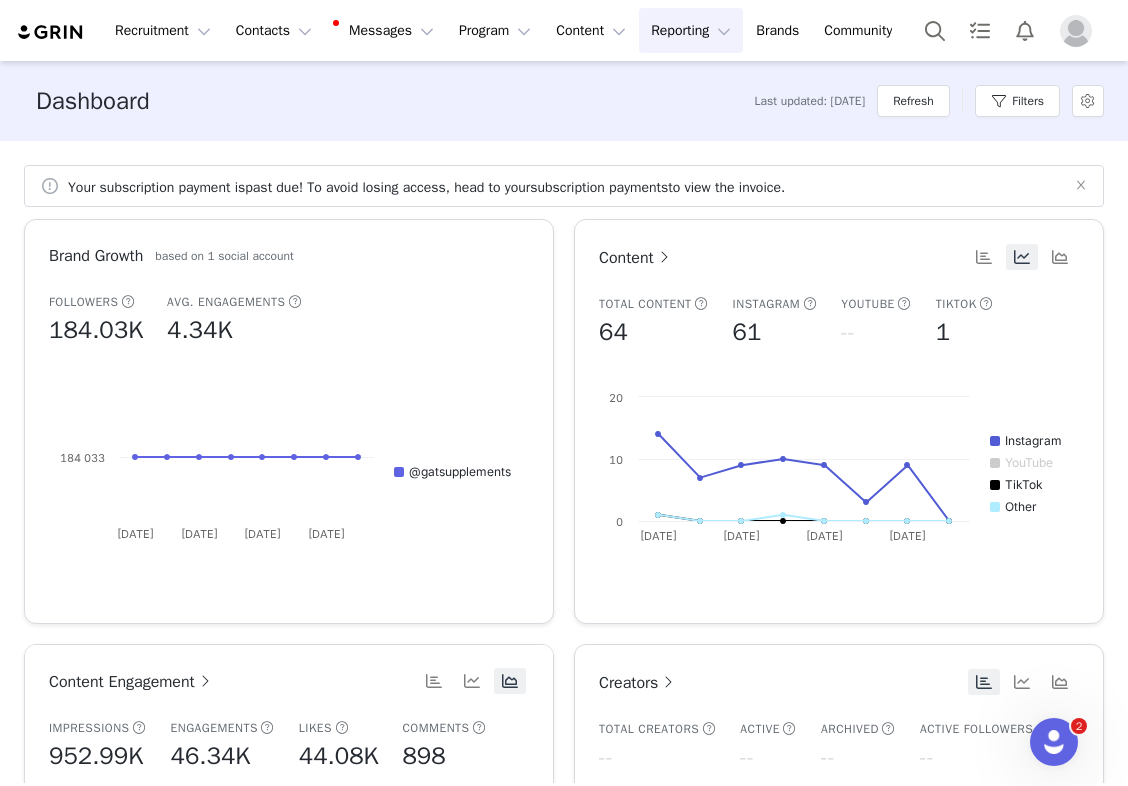 click 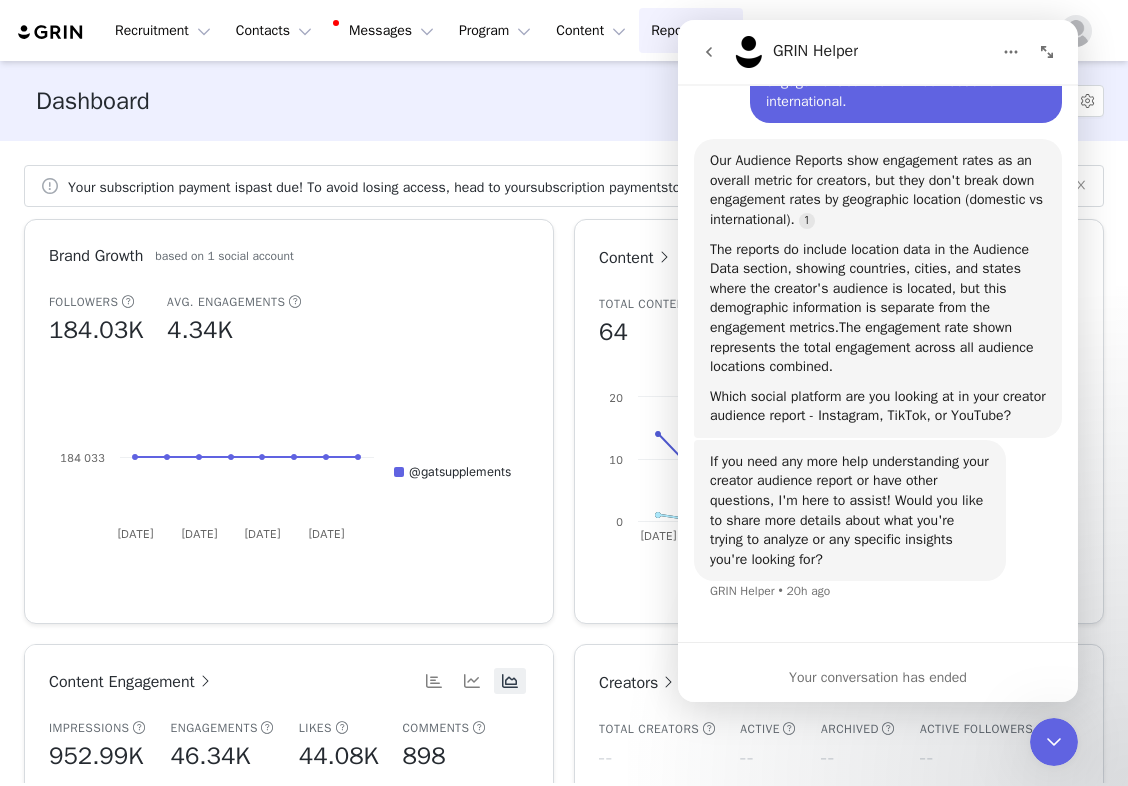scroll, scrollTop: 226, scrollLeft: 0, axis: vertical 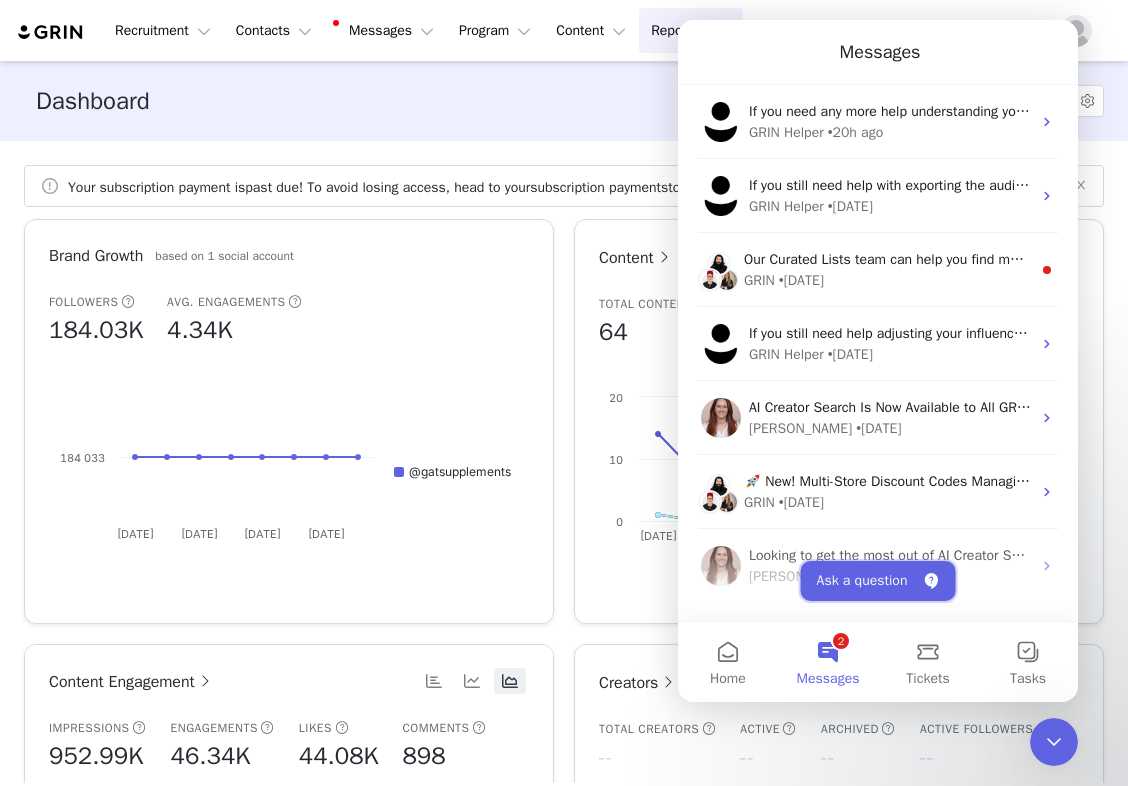 click on "Ask a question" at bounding box center [878, 581] 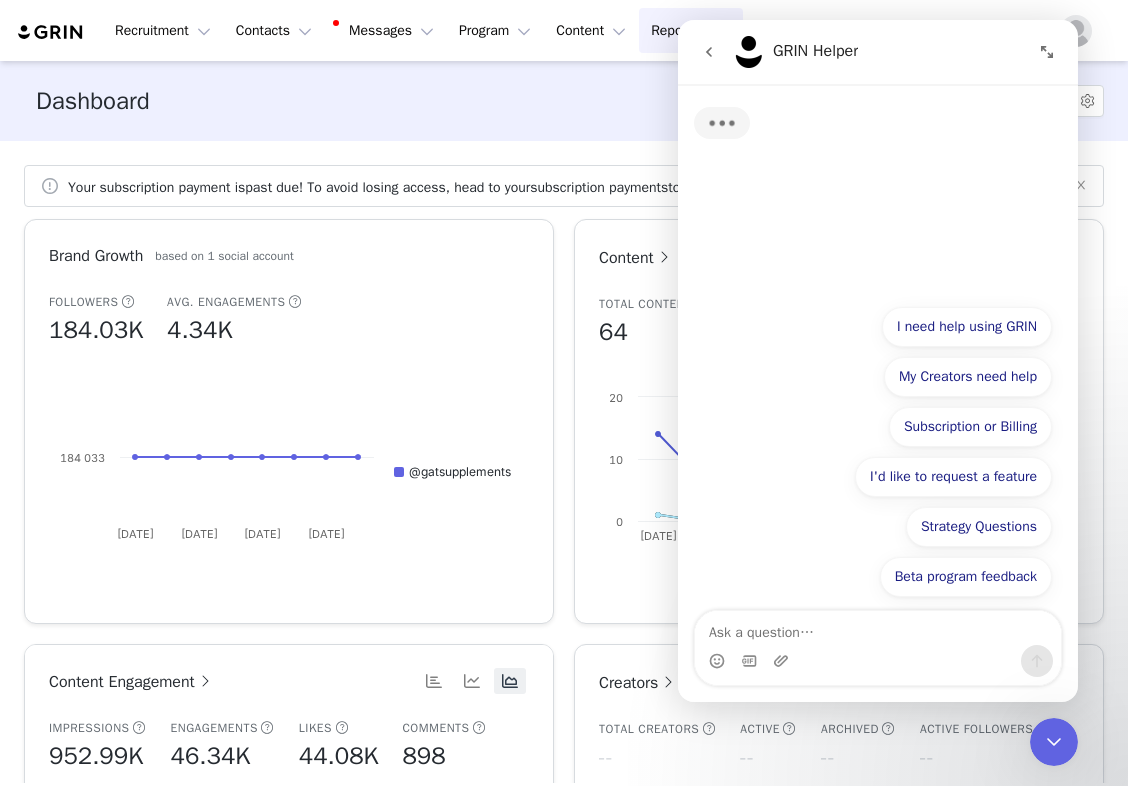 click at bounding box center (878, 628) 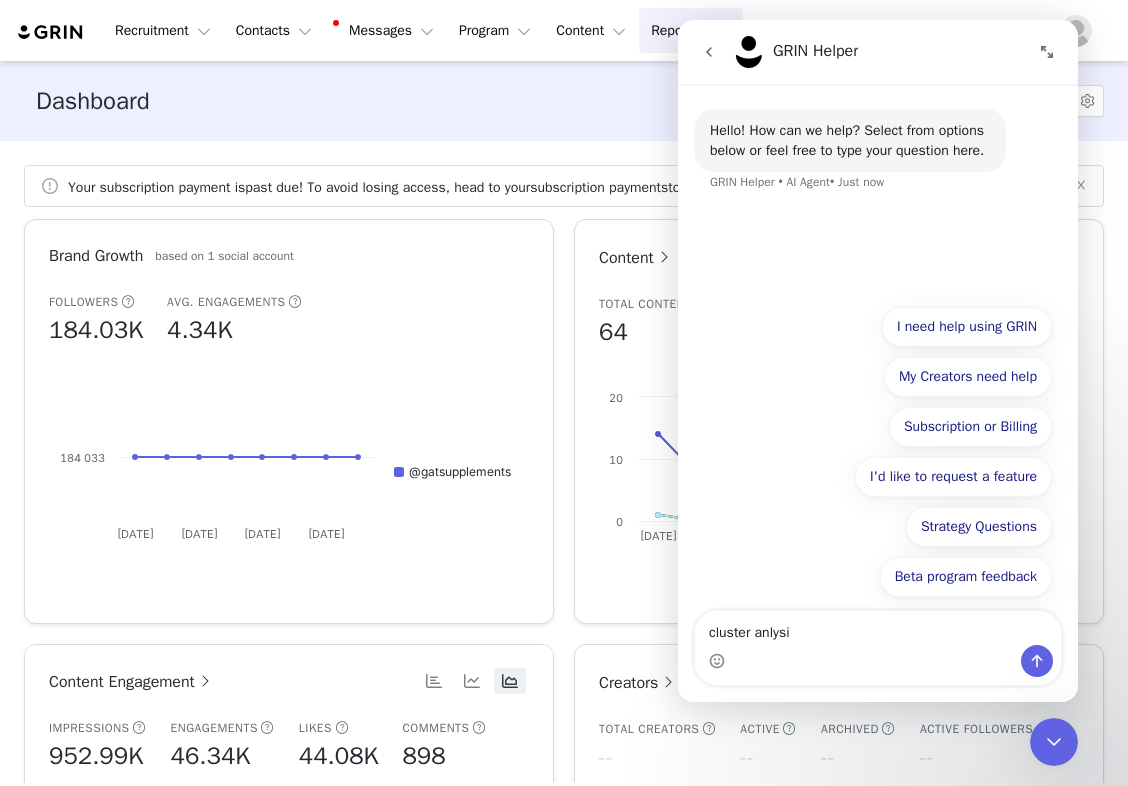 type on "cluster anlysis" 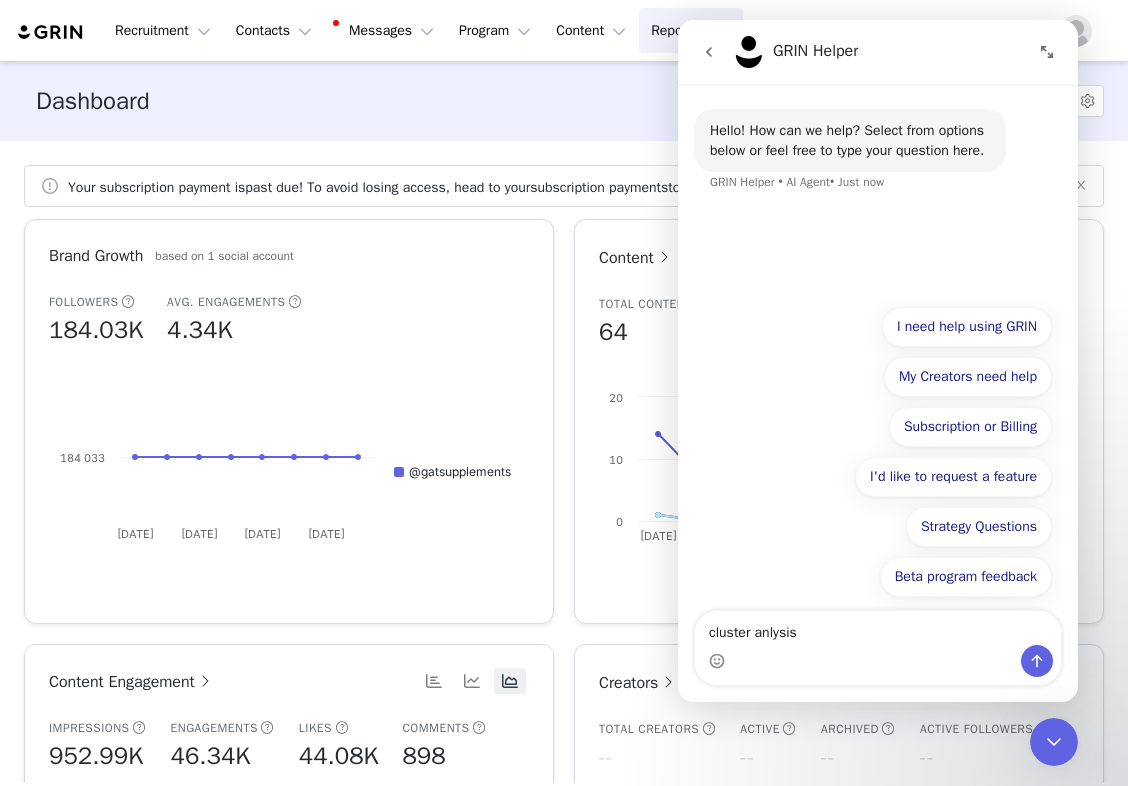type 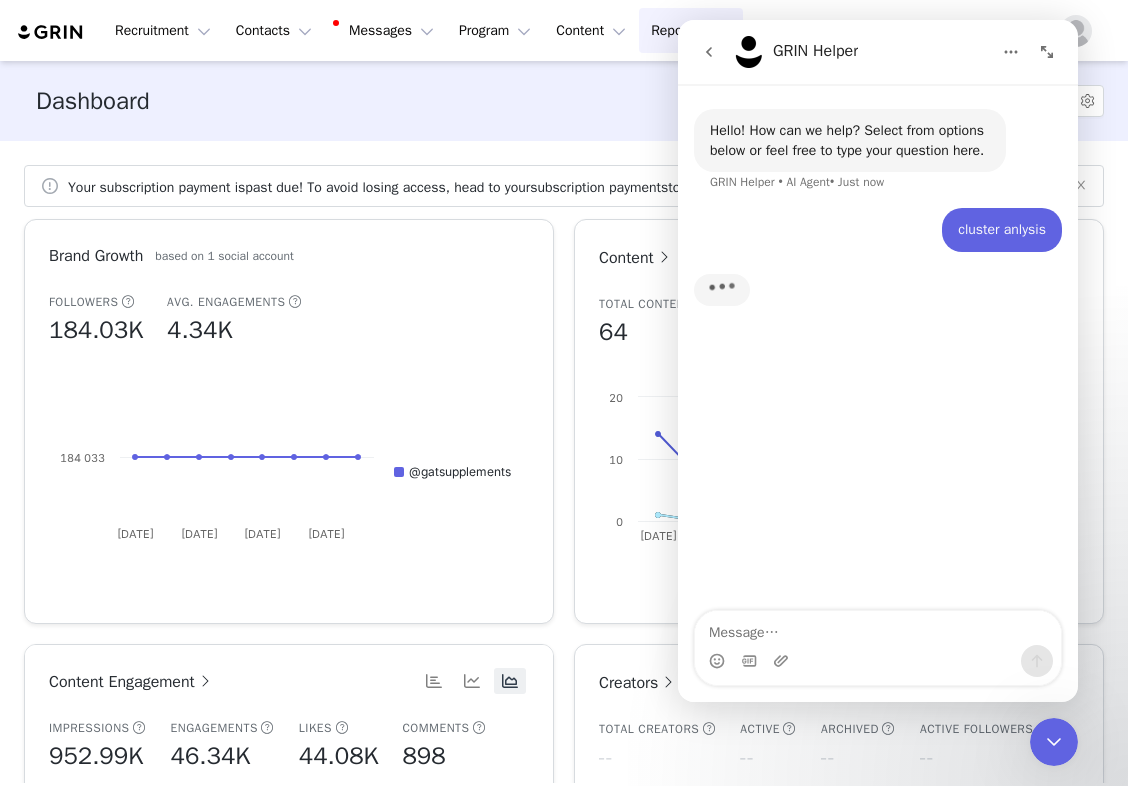scroll, scrollTop: 3, scrollLeft: 0, axis: vertical 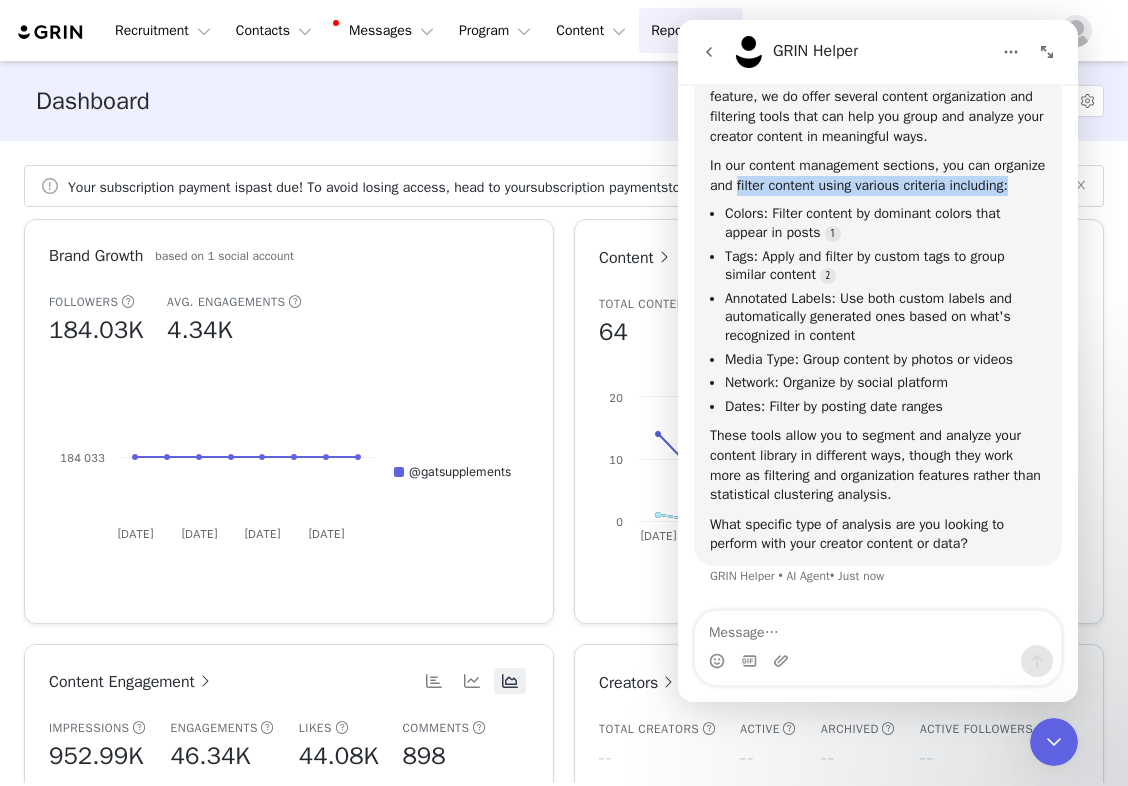 drag, startPoint x: 796, startPoint y: 171, endPoint x: 865, endPoint y: 184, distance: 70.21396 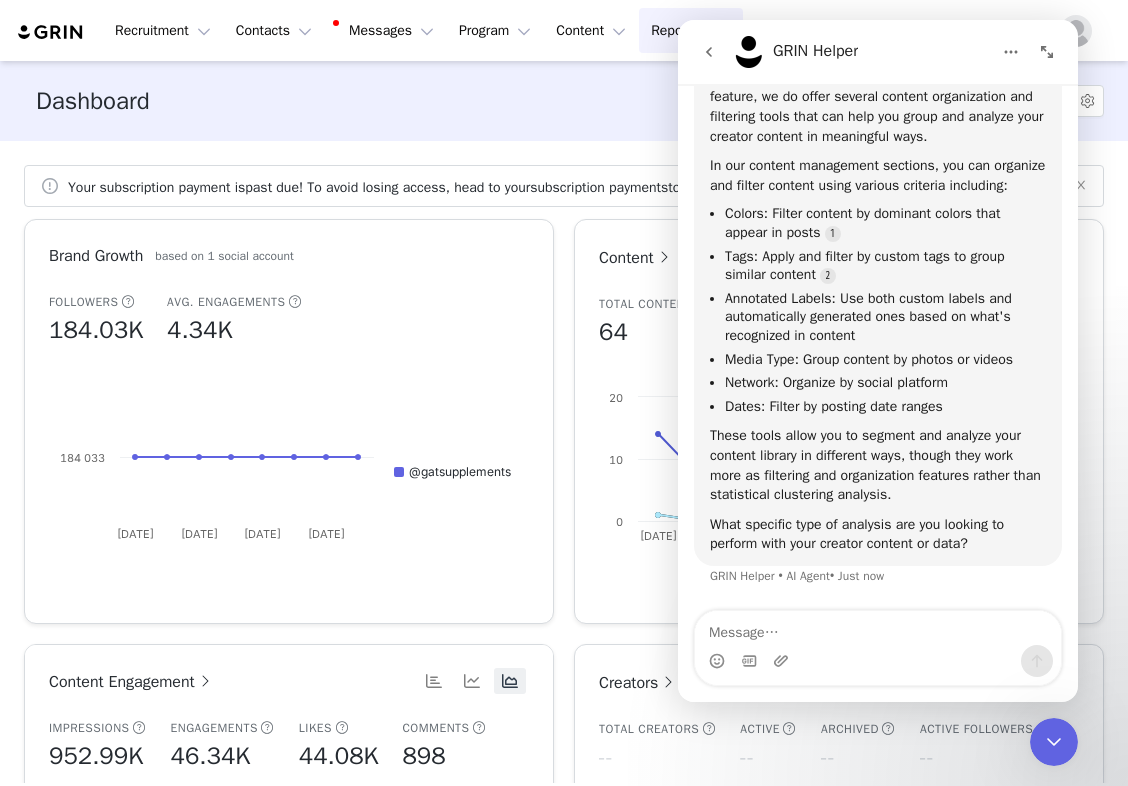 scroll, scrollTop: 248, scrollLeft: 0, axis: vertical 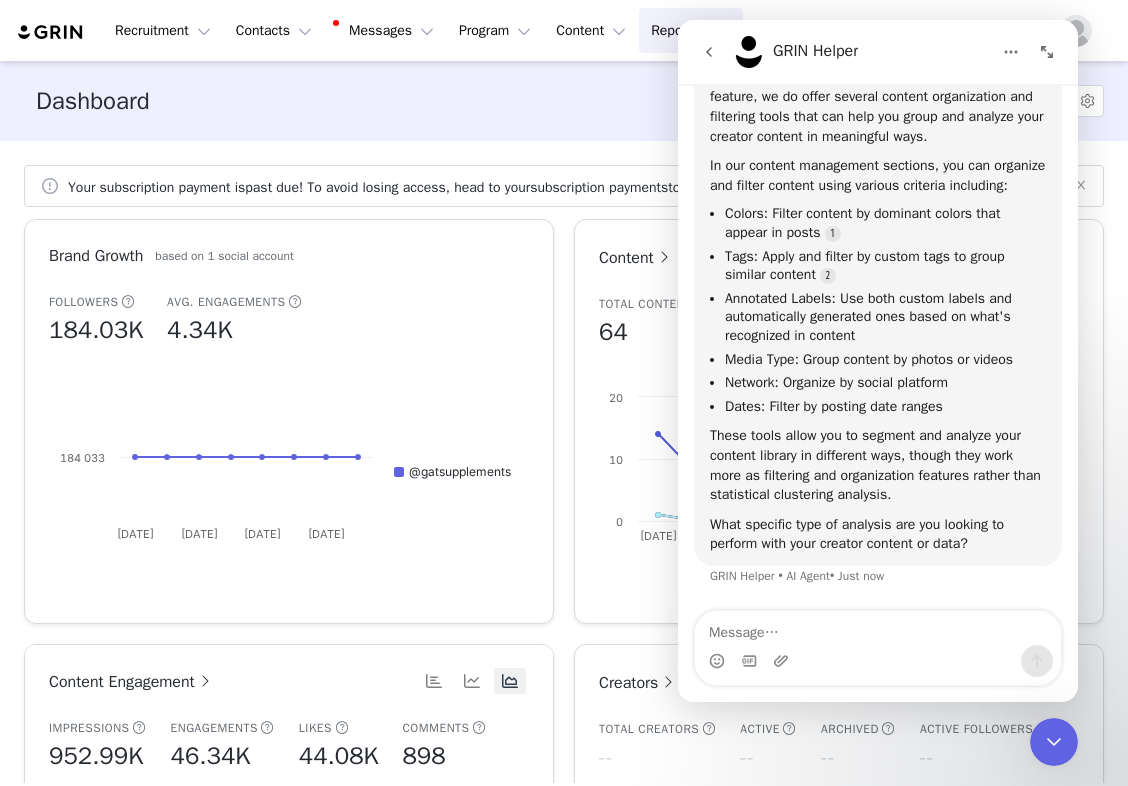 click on "Dashboard     Last updated: 2 days ago Refresh Filters" at bounding box center [564, 101] 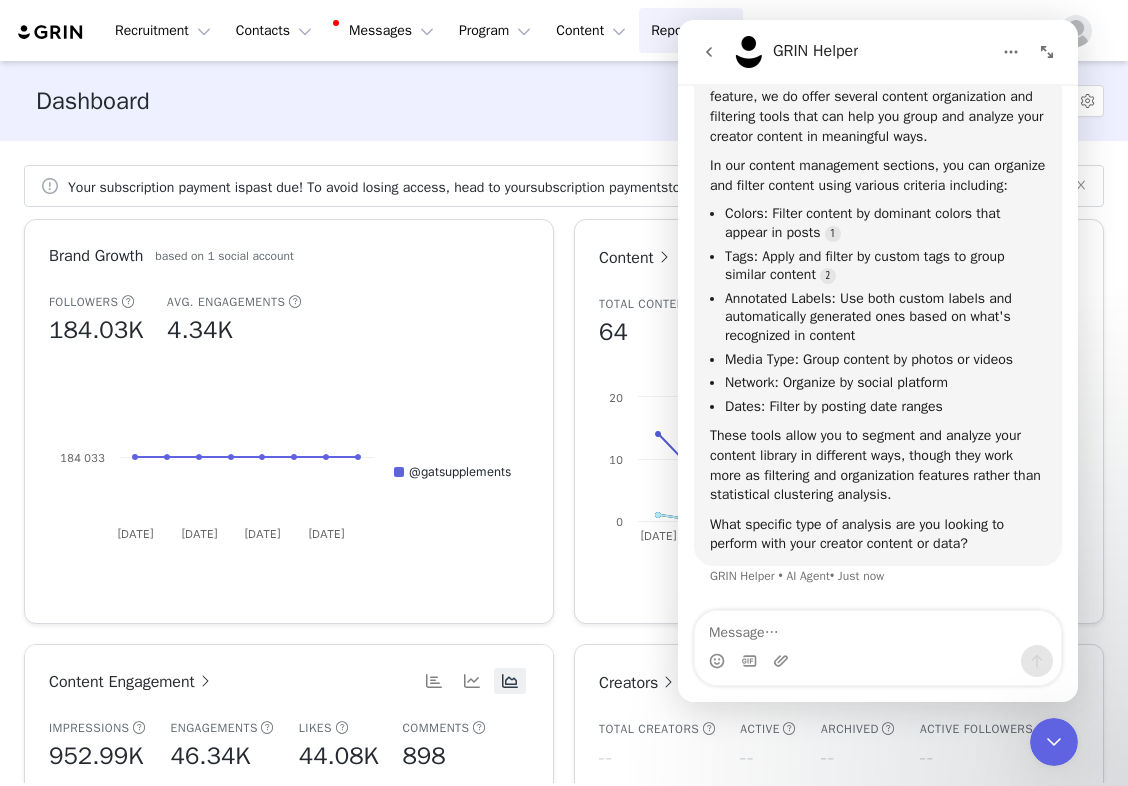 click 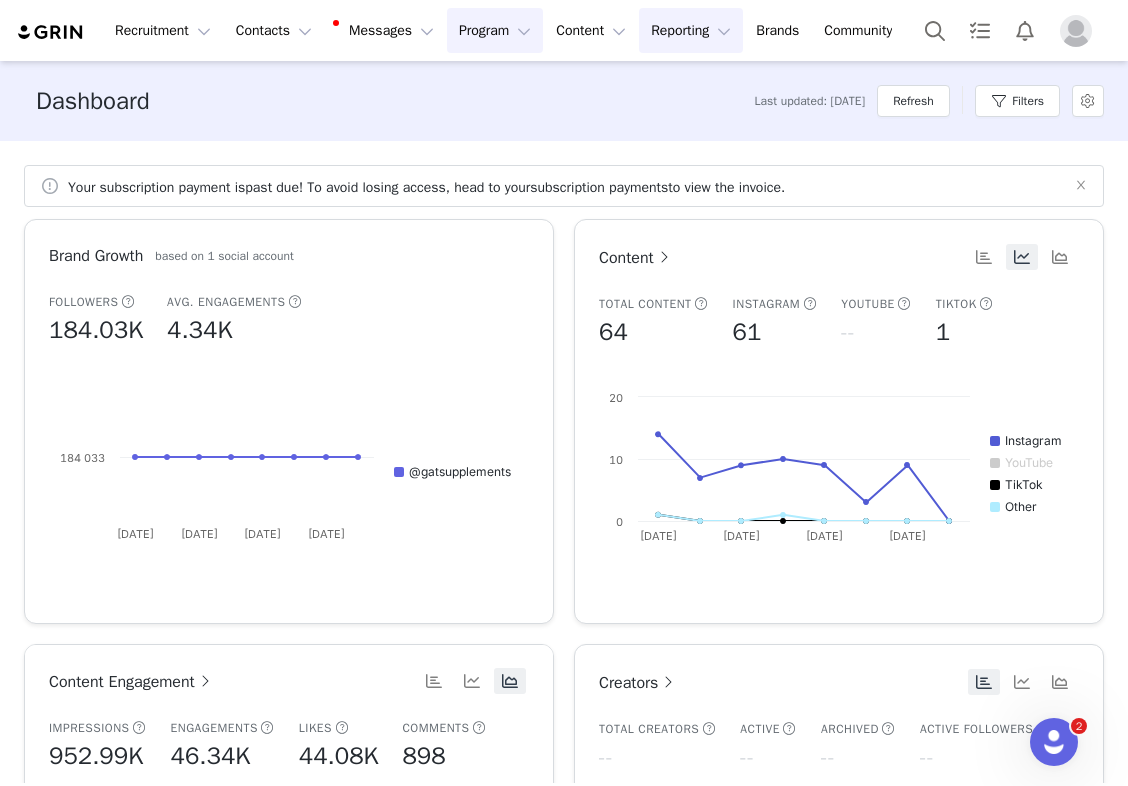 click on "Program Program" at bounding box center [495, 30] 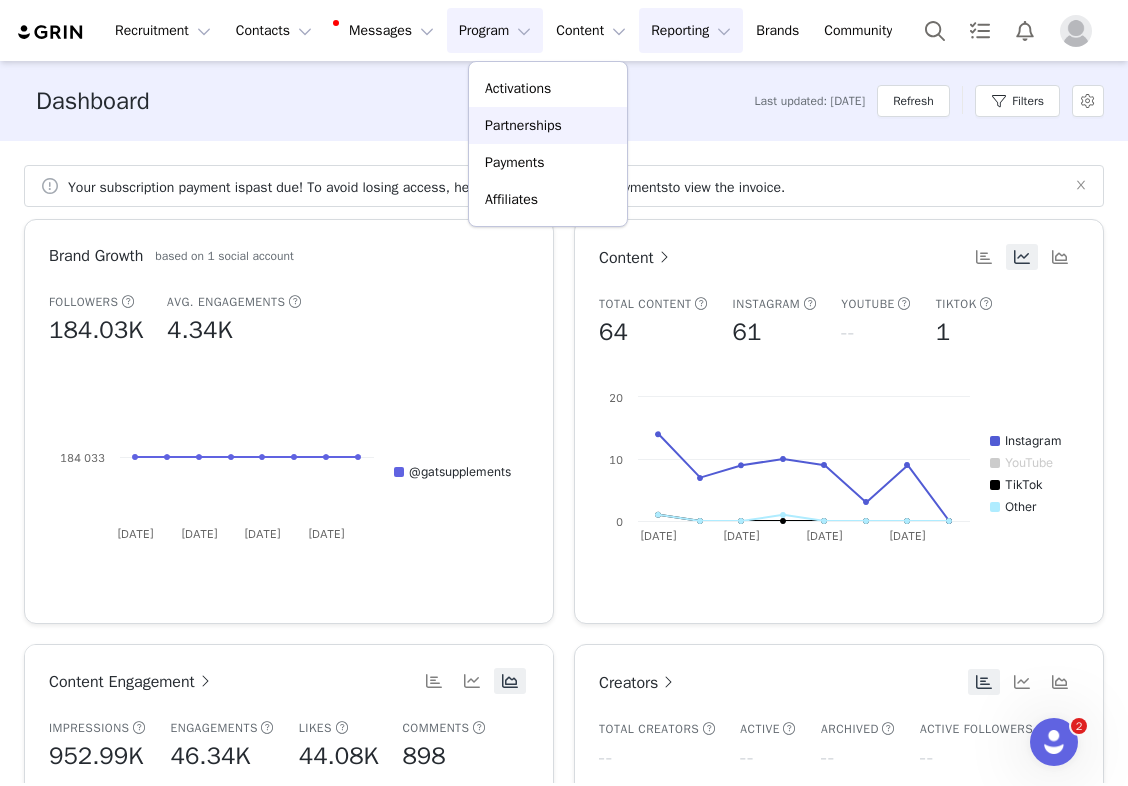 click on "Partnerships" at bounding box center (523, 125) 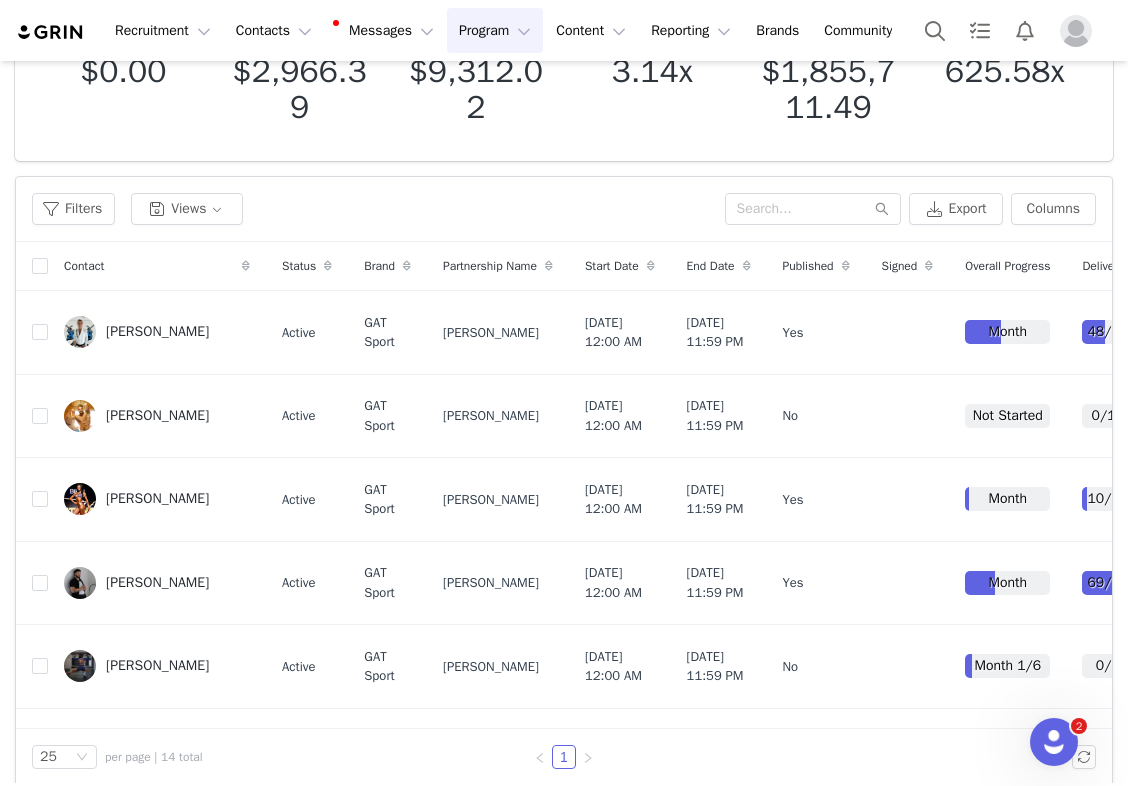 scroll, scrollTop: 303, scrollLeft: 0, axis: vertical 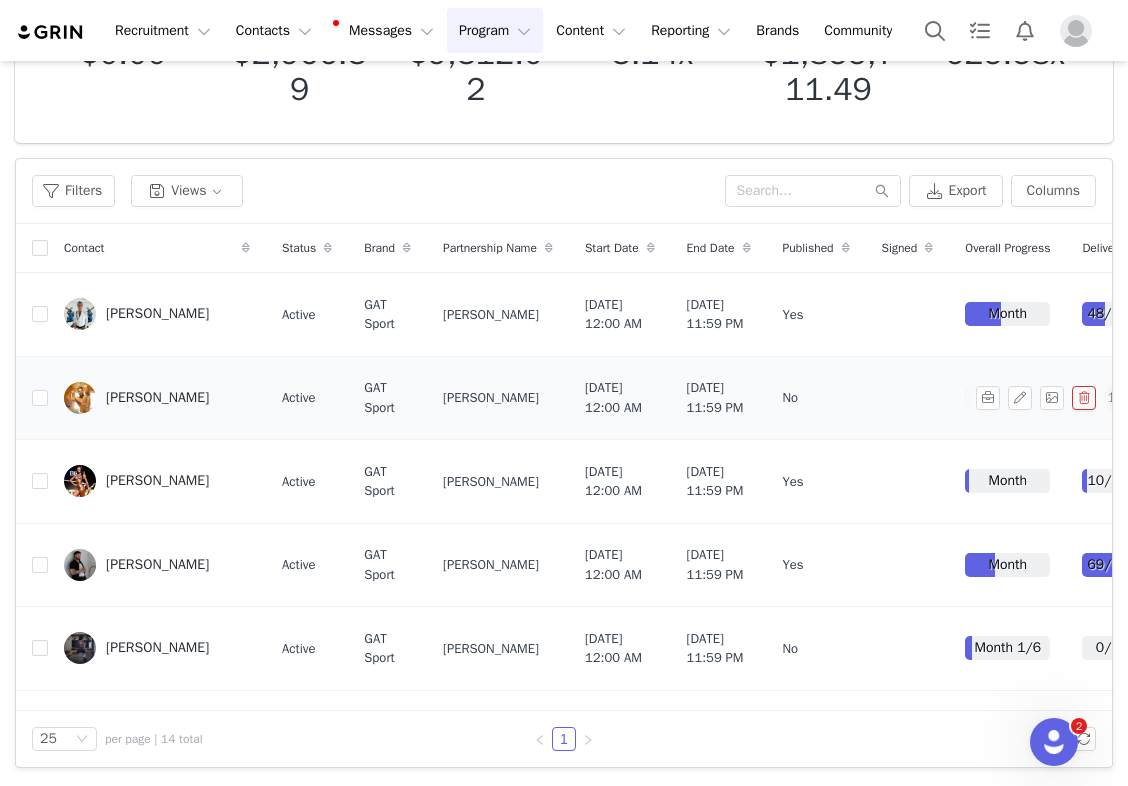 click on "Daniel Peyer" at bounding box center [157, 398] 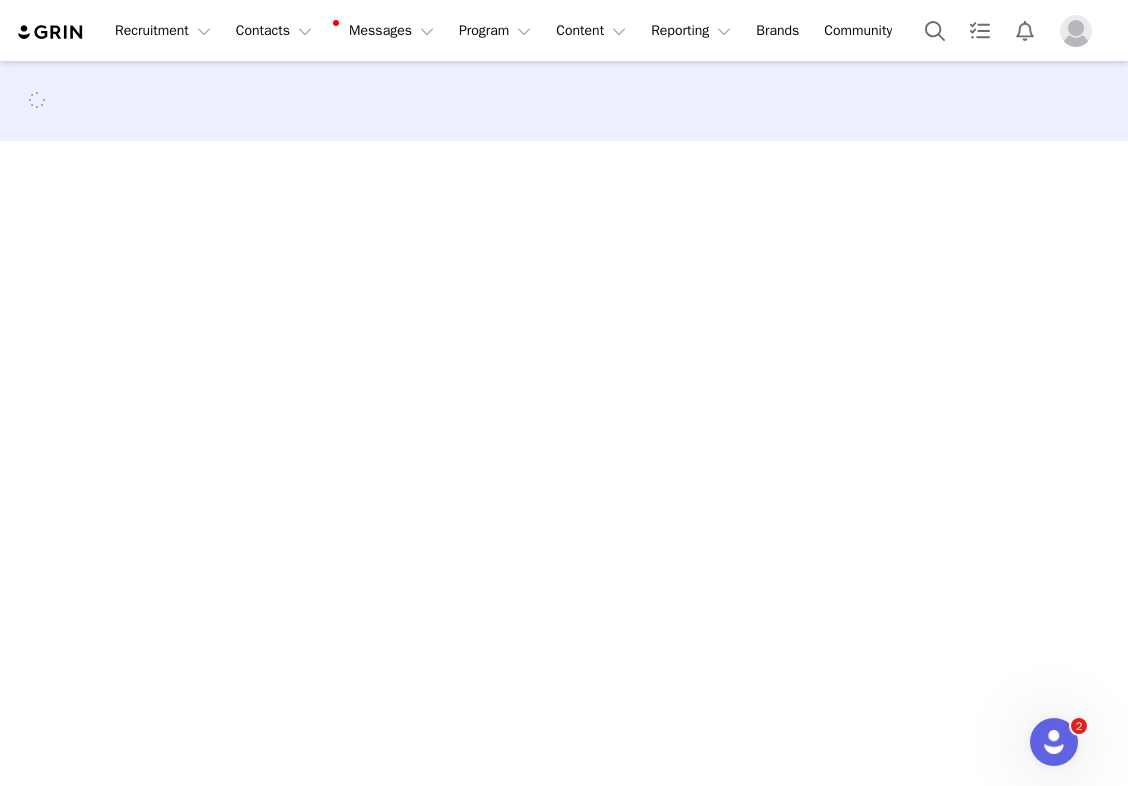 scroll, scrollTop: 0, scrollLeft: 0, axis: both 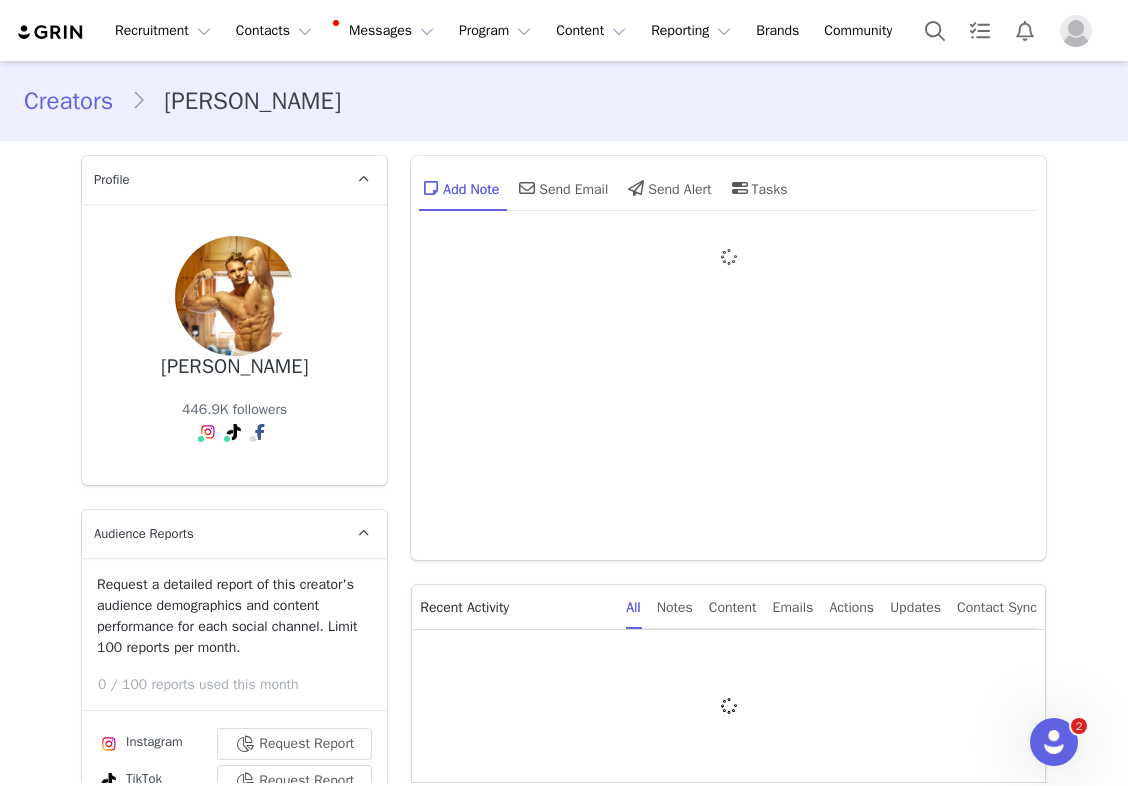 type on "+1 (United States)" 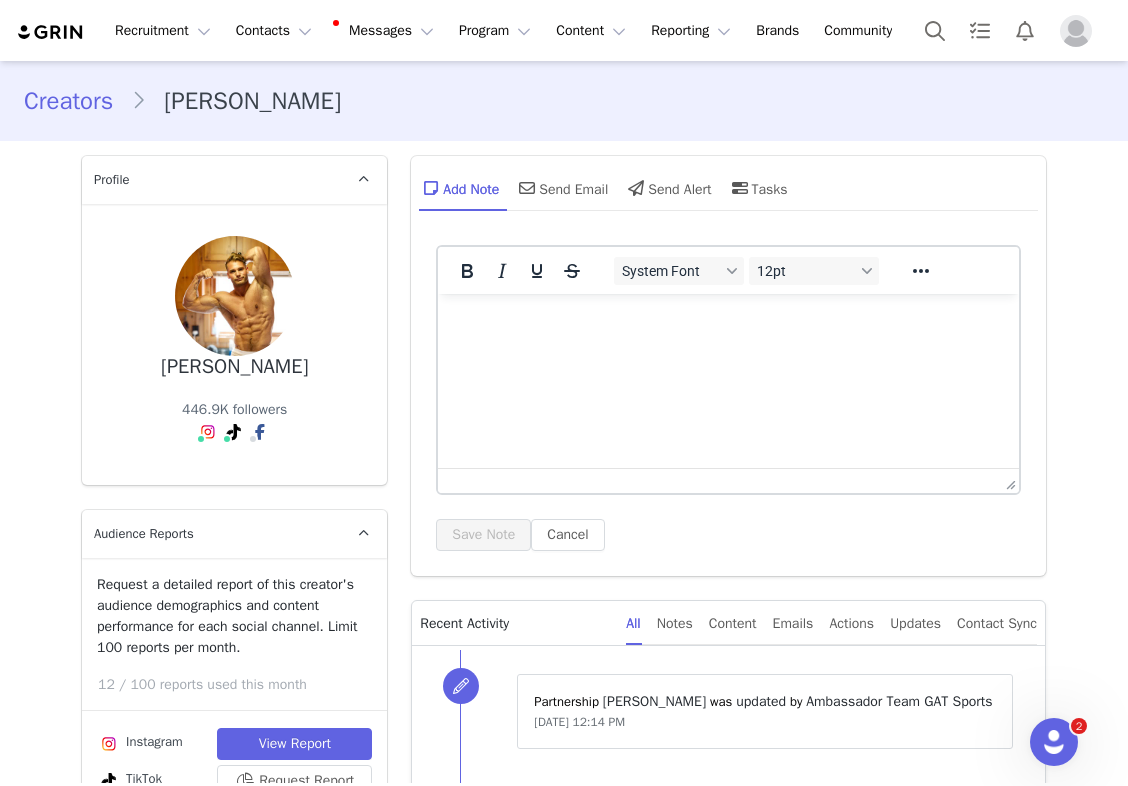 scroll, scrollTop: 0, scrollLeft: 0, axis: both 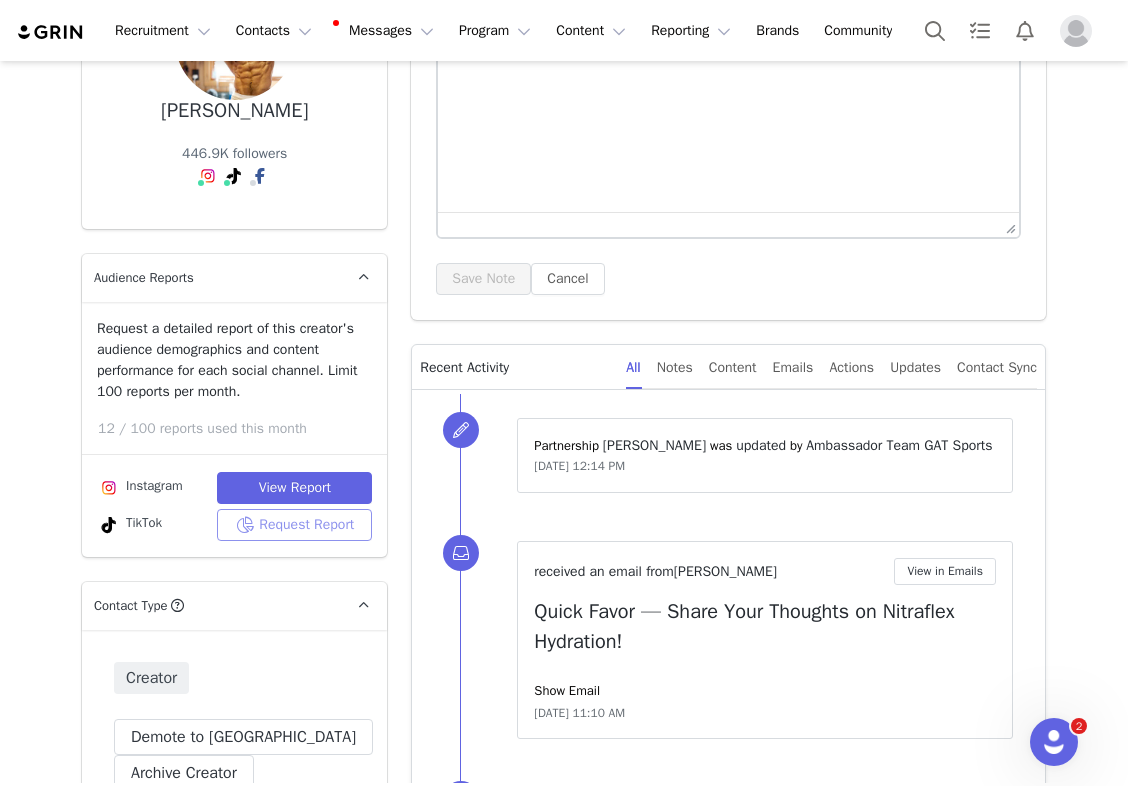 click on "Request Report" at bounding box center [294, 525] 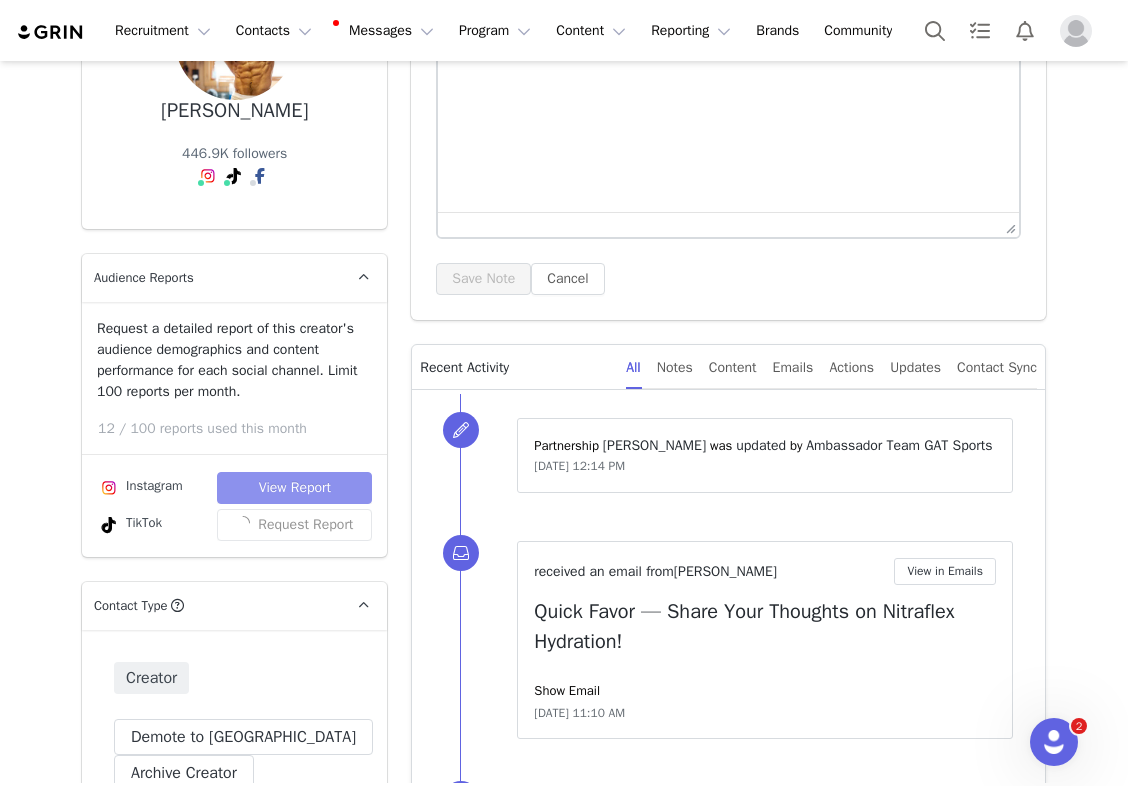 click on "View Report" at bounding box center [294, 488] 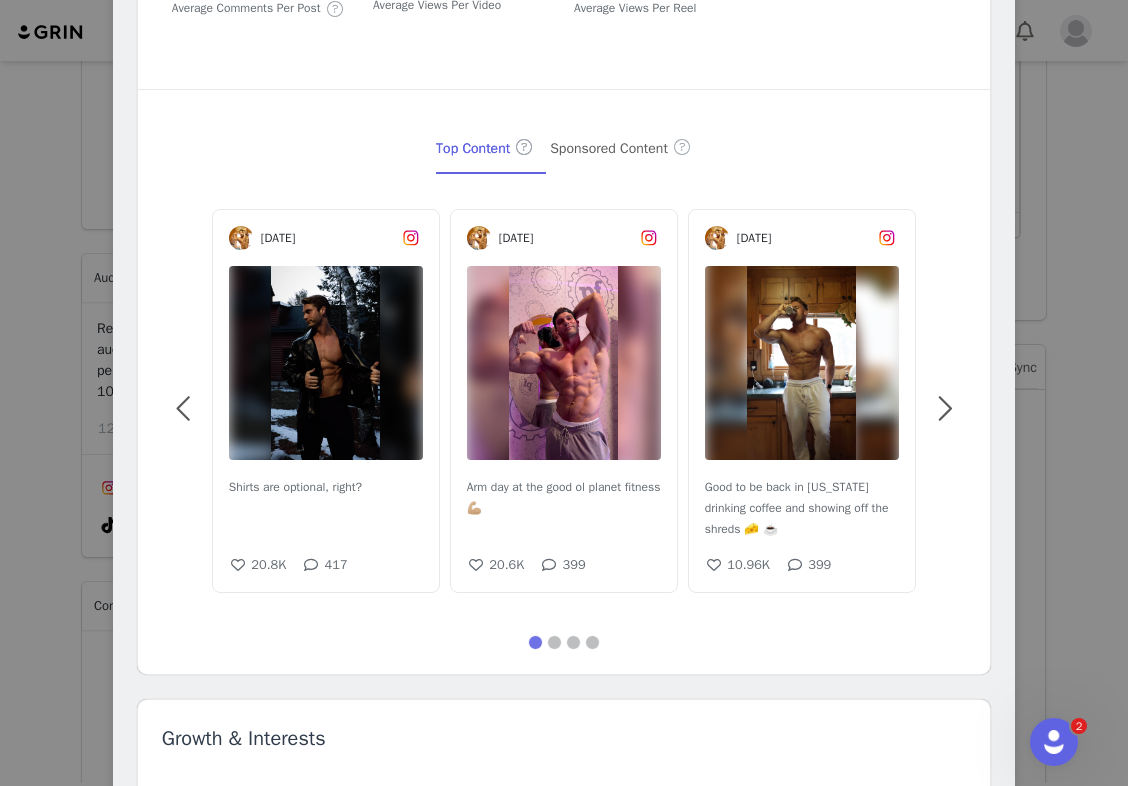 scroll, scrollTop: 0, scrollLeft: 0, axis: both 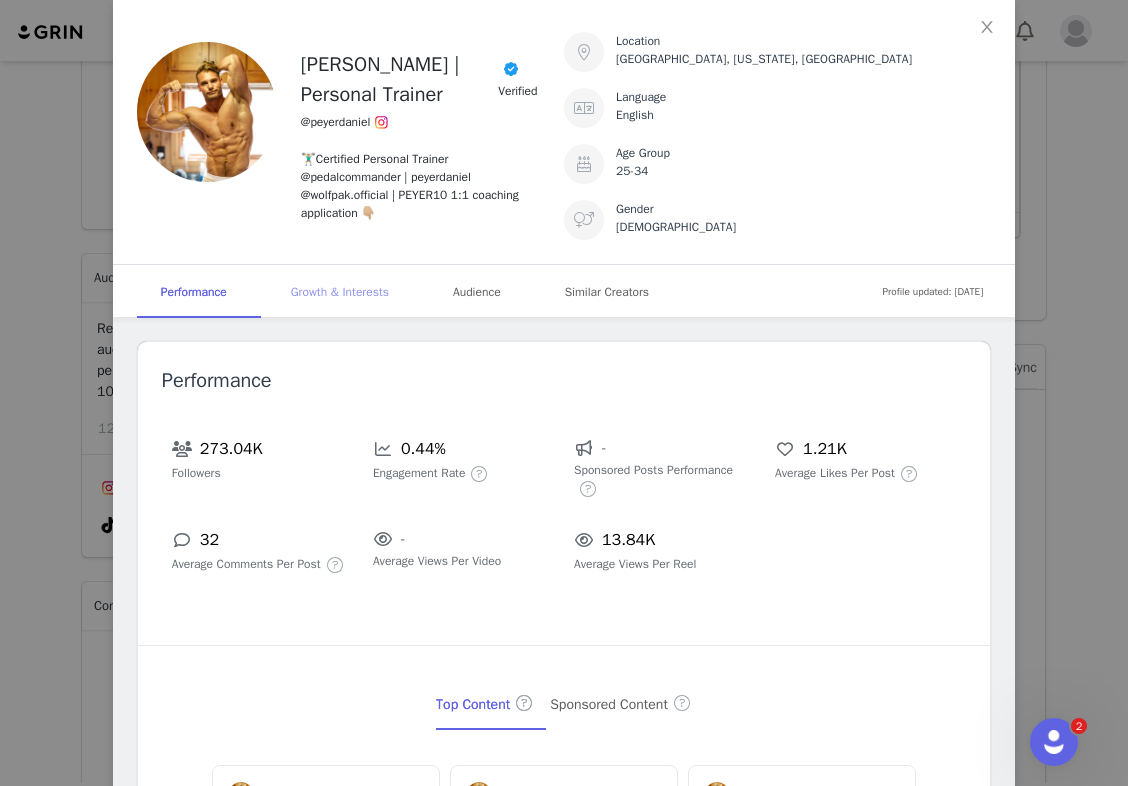 click on "Growth & Interests" at bounding box center [340, 292] 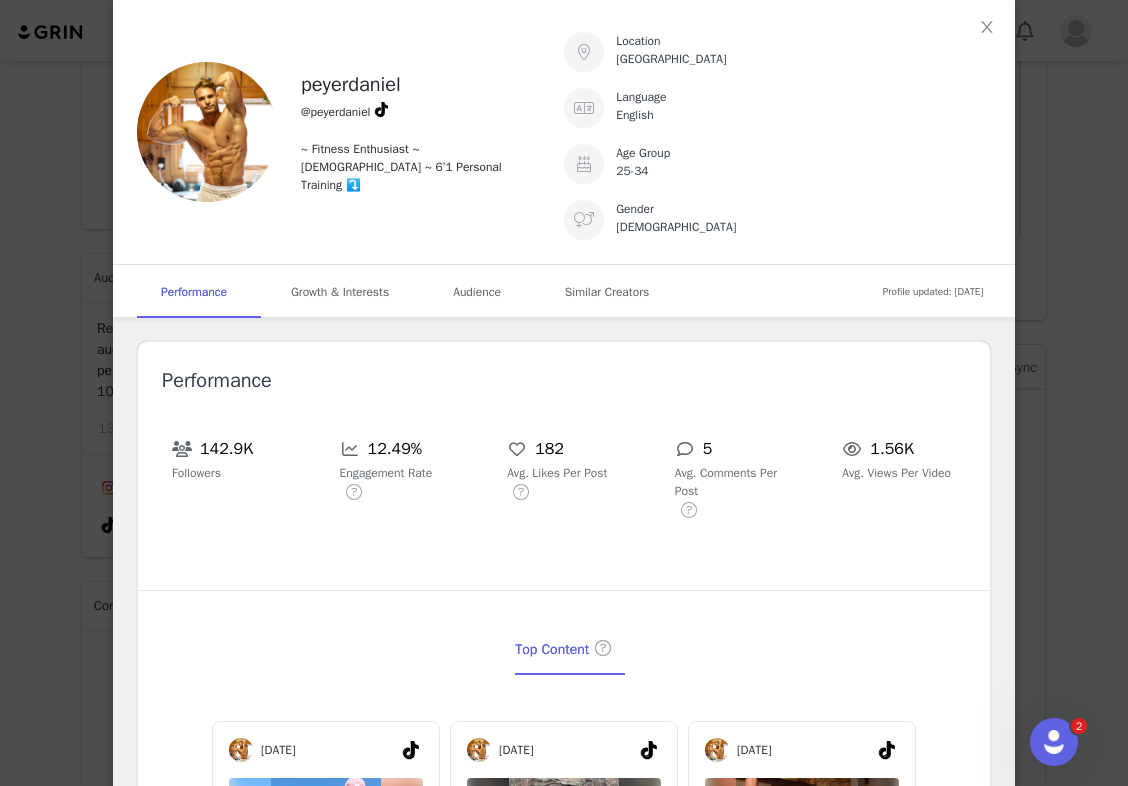 scroll, scrollTop: 1201, scrollLeft: 0, axis: vertical 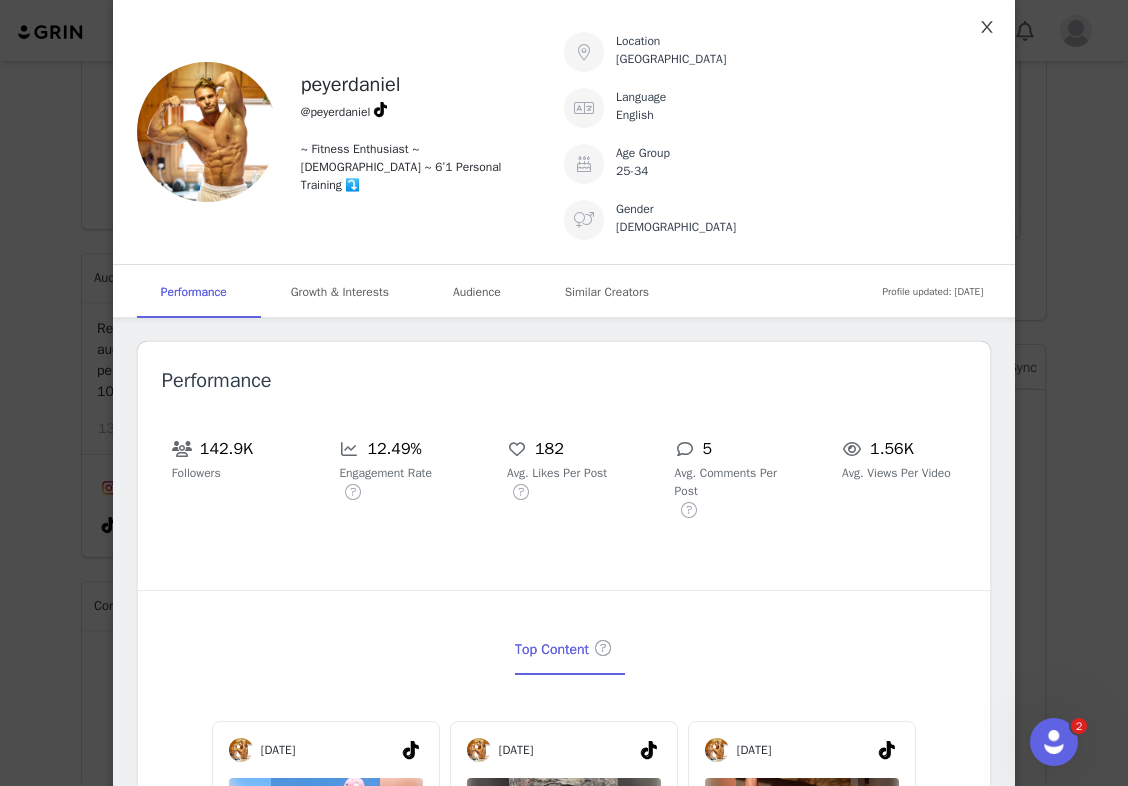 click 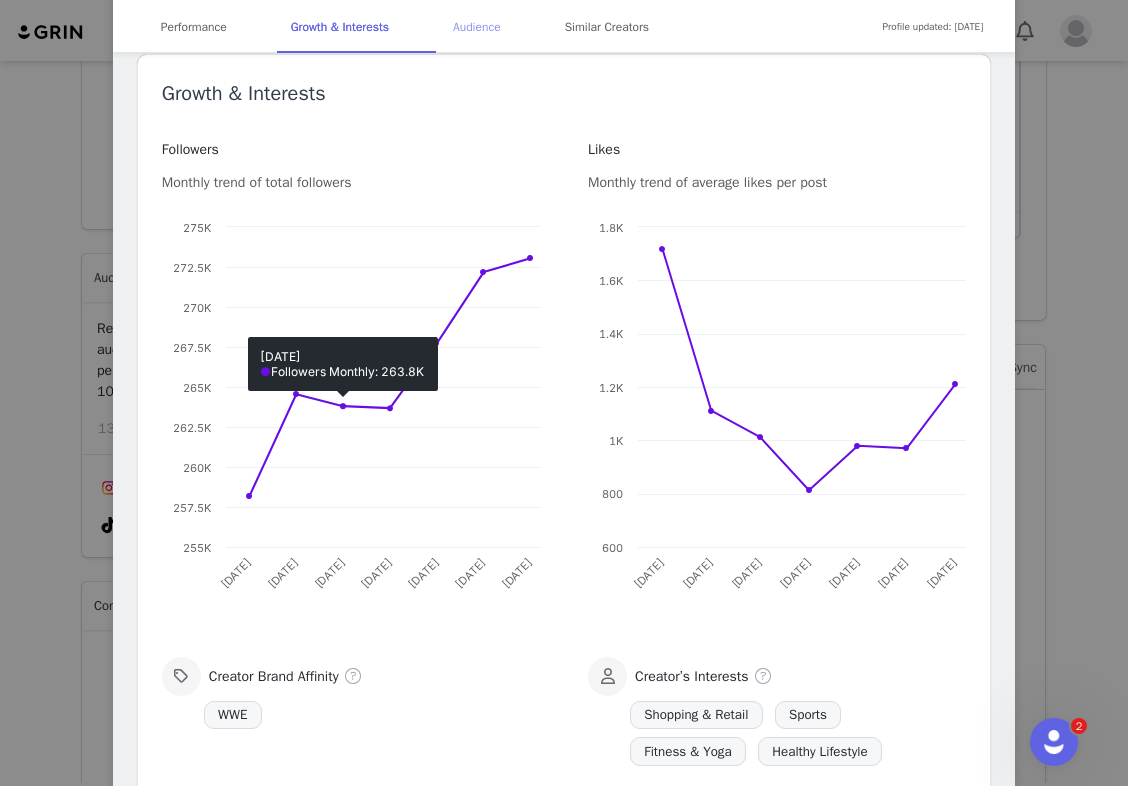 click on "Audience" at bounding box center [477, 27] 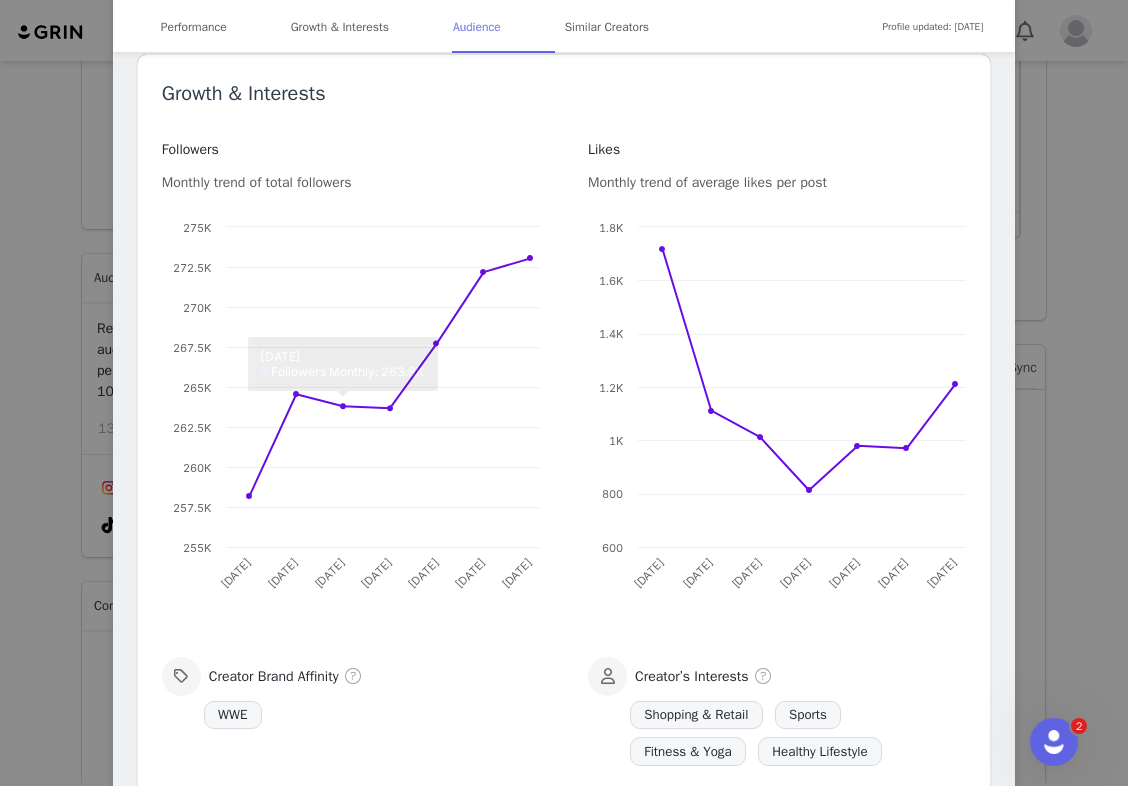 scroll, scrollTop: 2718, scrollLeft: 0, axis: vertical 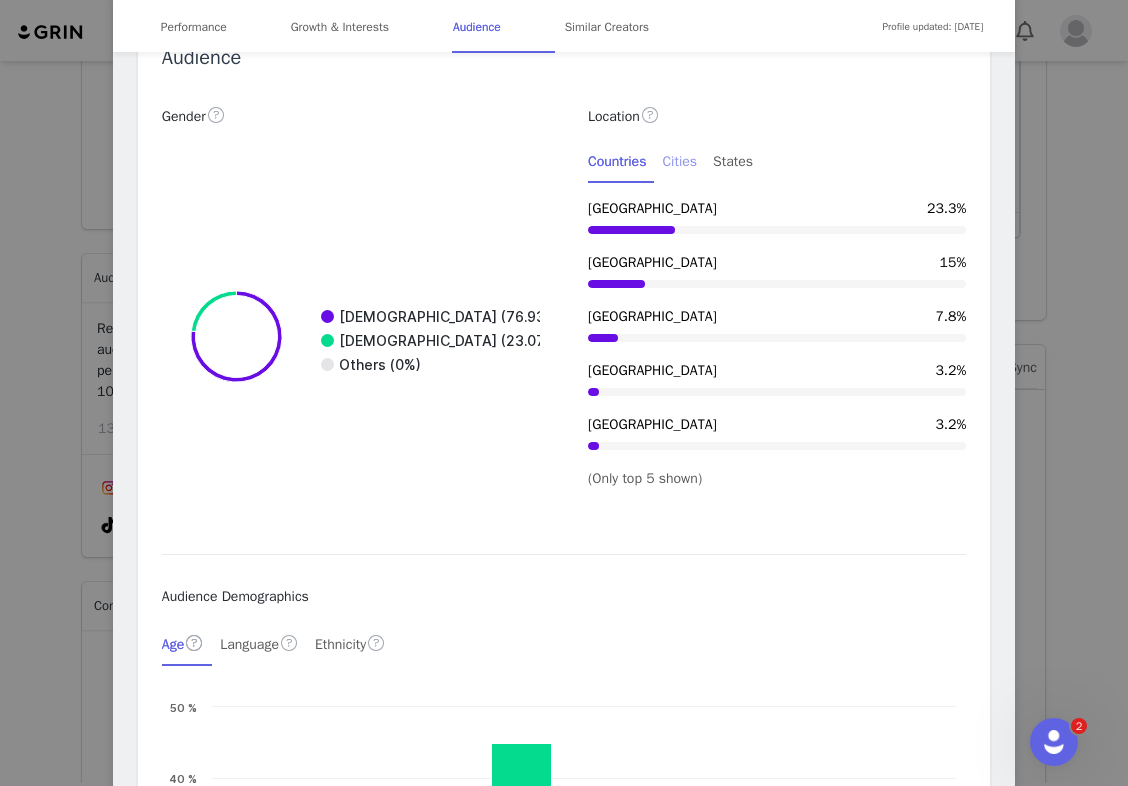 click on "Cities" at bounding box center (679, 161) 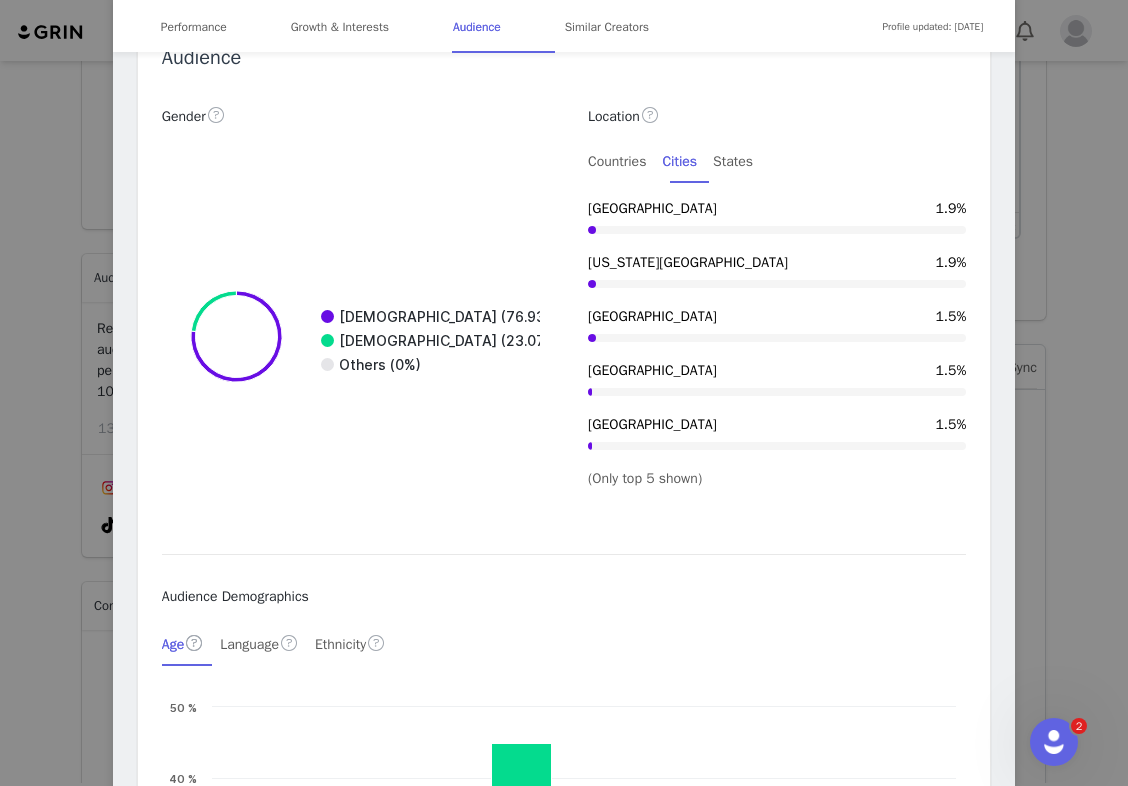 click on "Daniel Peyer | Personal Trainer Verified @peyerdaniel 🏋🏼‍♂️Certified Personal Trainer
@pedalcommander  | peyerdaniel
@wolfpak.official | PEYER10
1:1 coaching application 👇🏼 Location Los Angeles, California, United States Language English Age Group 25-34 Gender Male Profile updated: Jun 3, 2025 Performance Growth & Interests Audience Similar Creators Performance     273.04K Followers     0.44% Engagement Rate - Sponsored Posts Performance     1.21K Average Likes Per Post     32 Average Comments Per Post - Average Views Per Video     13.84K Average Views Per Reel  Top Content   Sponsored Content  May 14, 2025 Just chillin in some 44 degree water, flexin on ya 💪🏼     3.88K     103 Apr 05, 2025 Shirts are optional, right?     20.8K     417 Apr 08, 2025 Arm day at the good ol planet fitness 💪🏼     20.6K     399 Apr 14, 2025 Good to be back in Wisconsin drinking coffee and showing off the shreds 🧀 ☕️     10.96K     399 Feb 22, 2025     7.44K     109 Mar 31, 2025     6.71K" at bounding box center (564, 393) 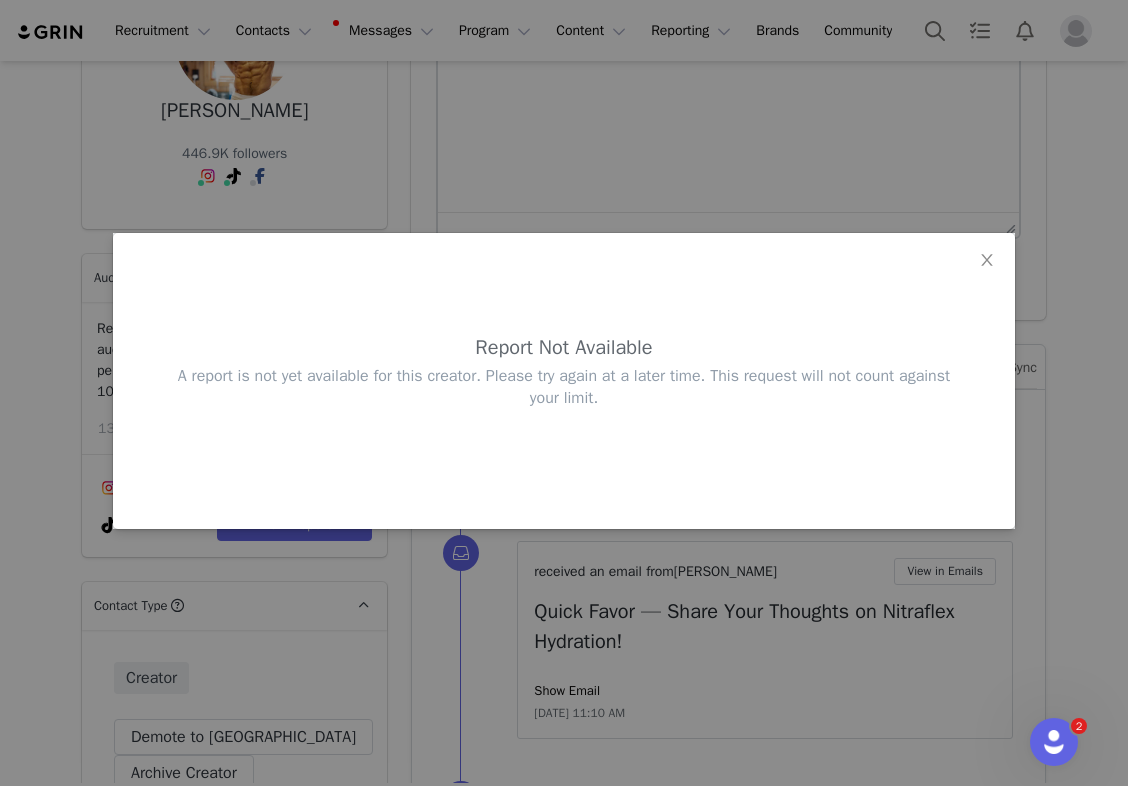 scroll, scrollTop: 0, scrollLeft: 0, axis: both 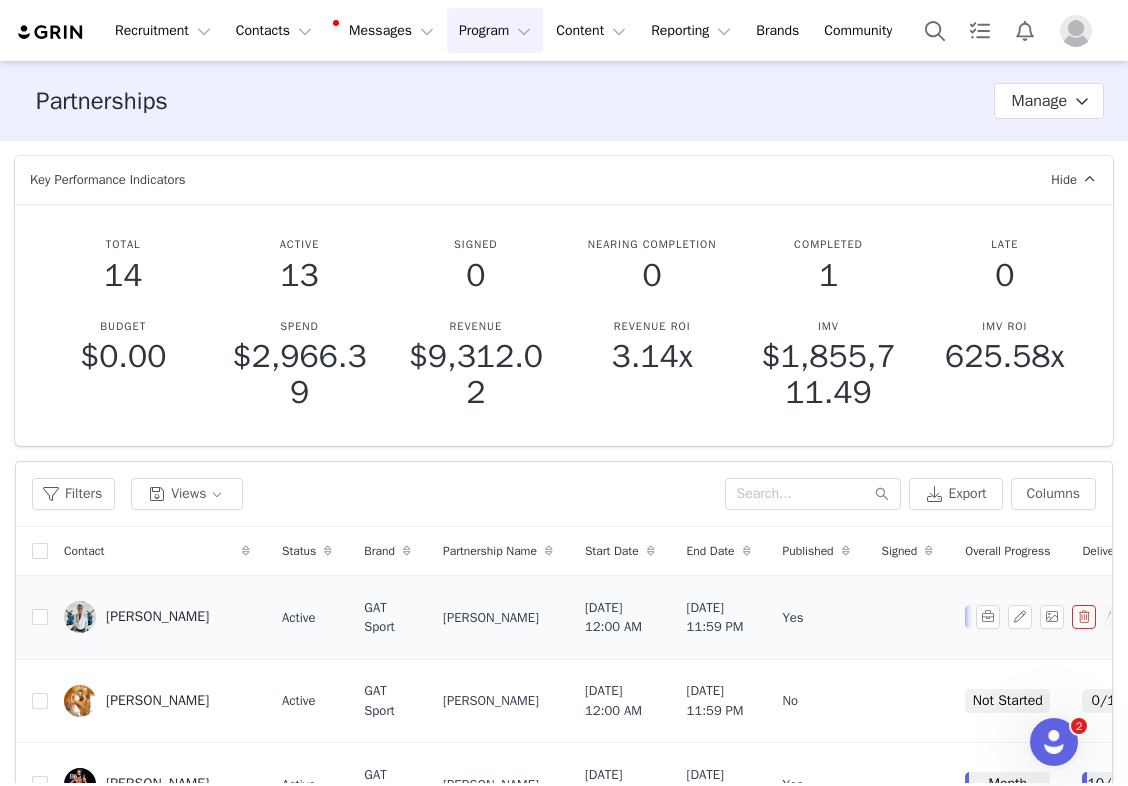 click on "[PERSON_NAME]" at bounding box center [157, 617] 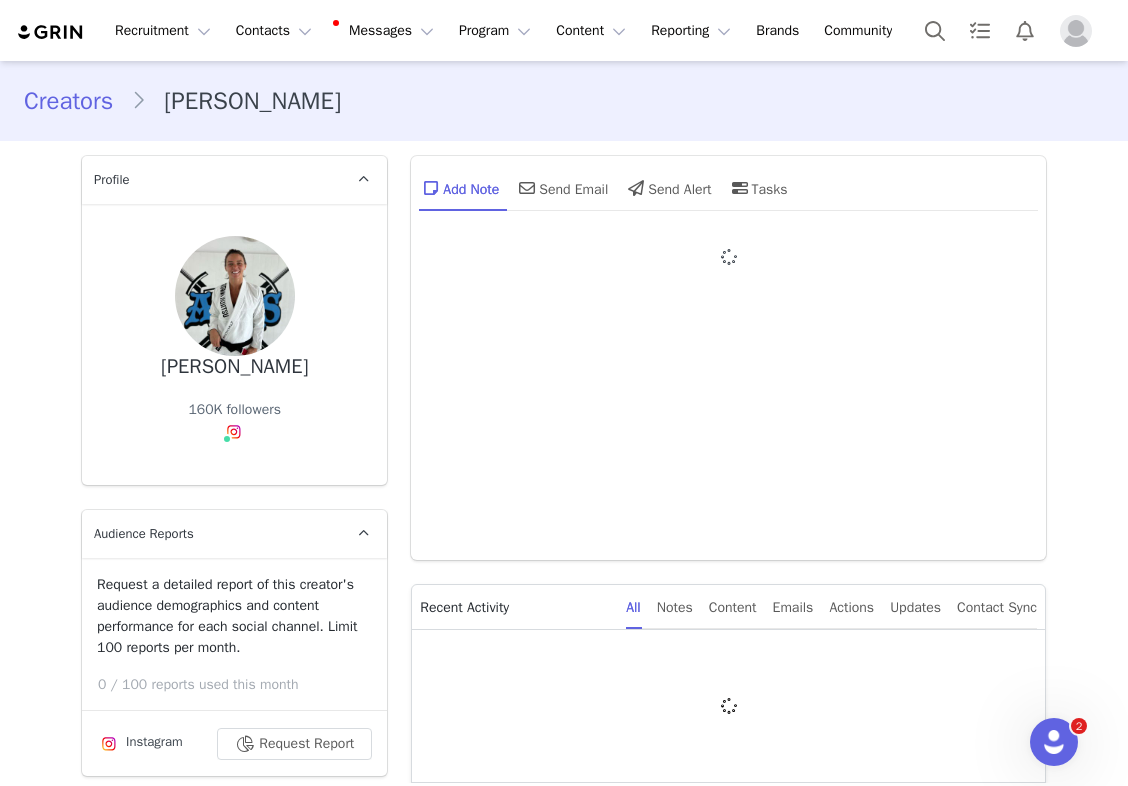 type on "+1 (United States)" 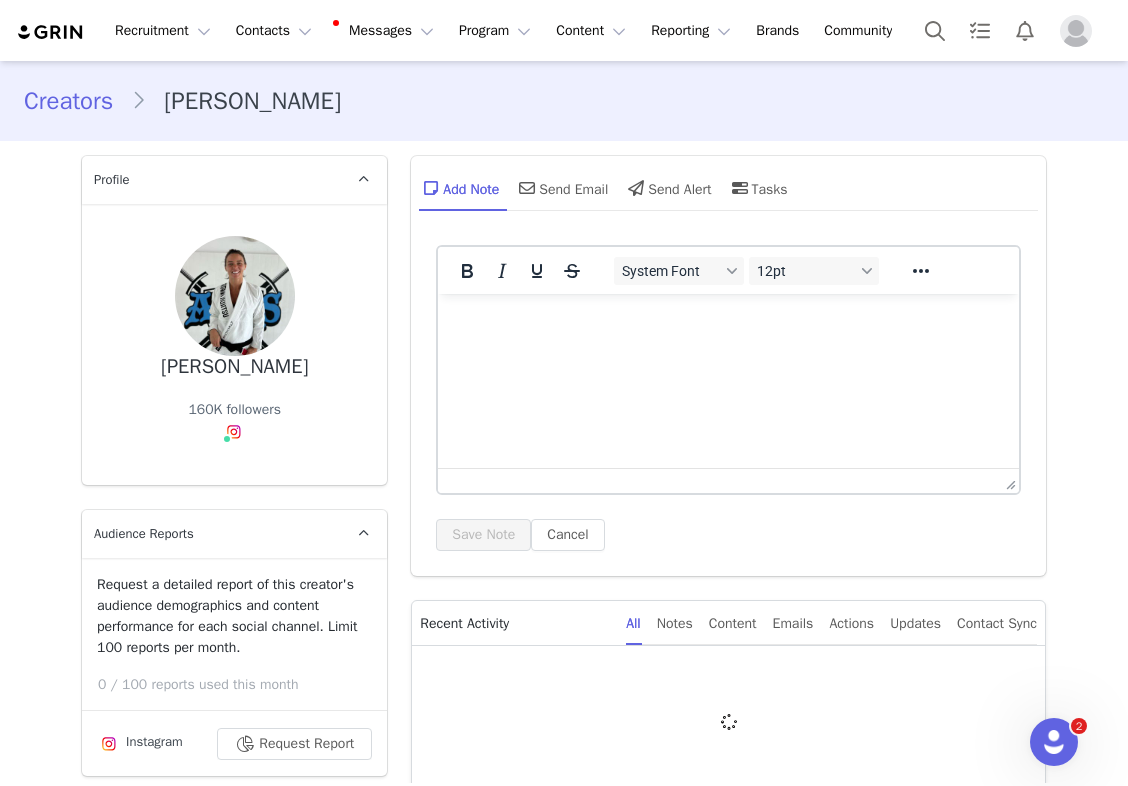 scroll, scrollTop: 0, scrollLeft: 0, axis: both 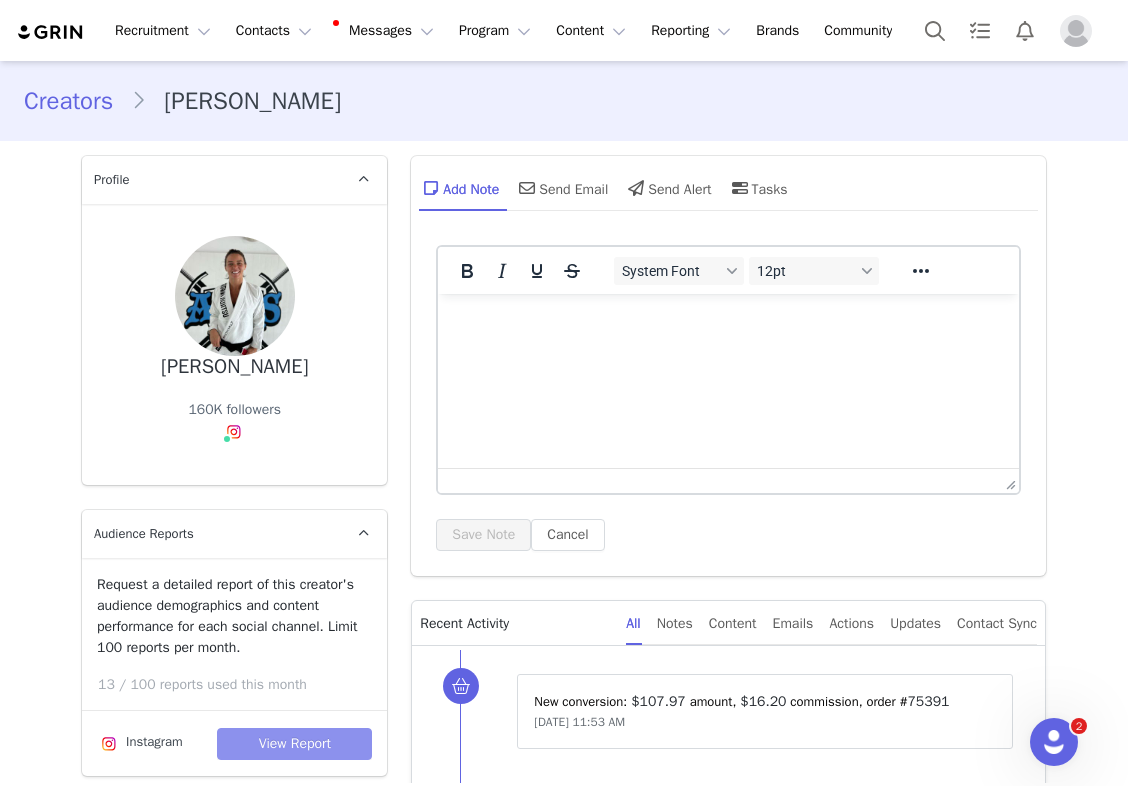 click on "View Report" at bounding box center [294, 744] 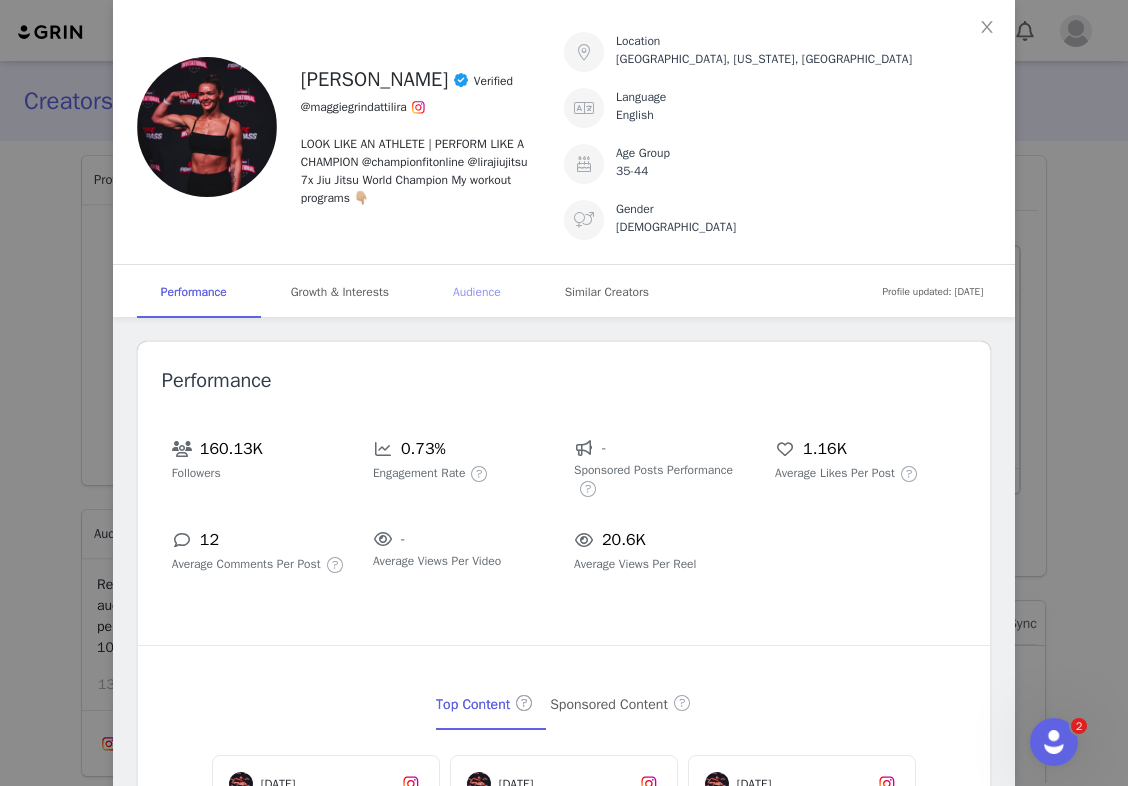 click on "Audience" at bounding box center [477, 292] 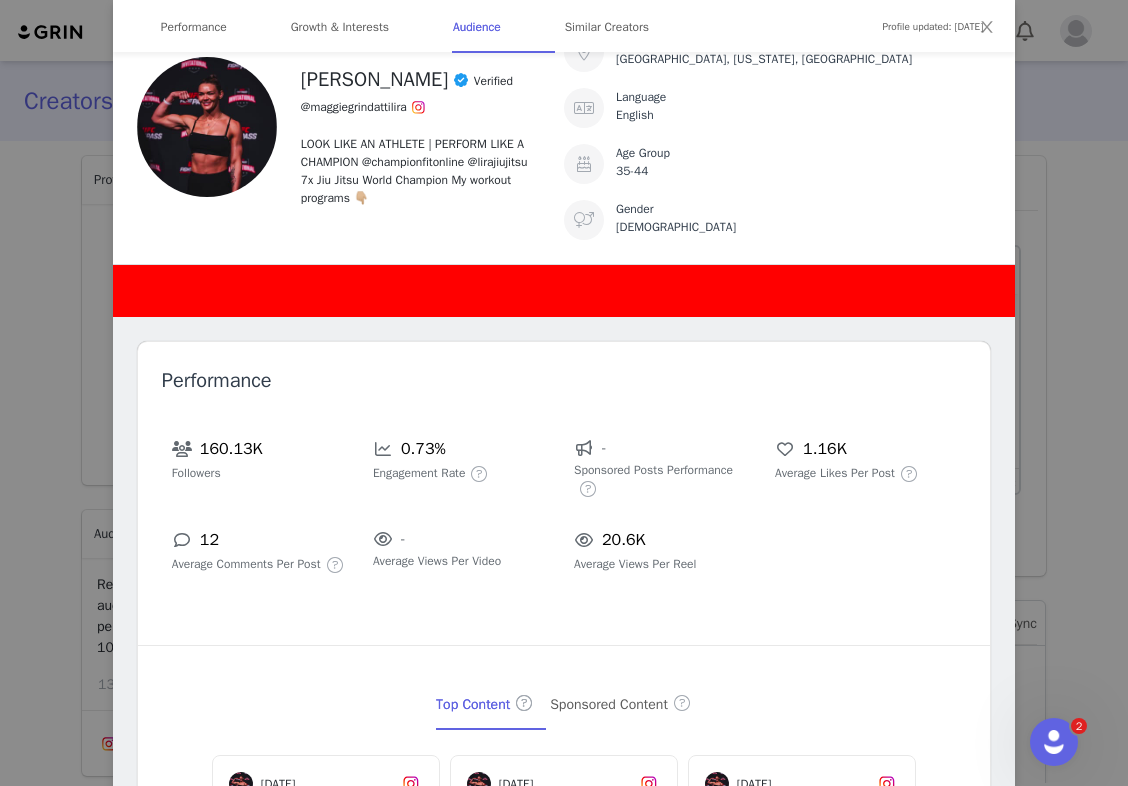 scroll, scrollTop: 2865, scrollLeft: 0, axis: vertical 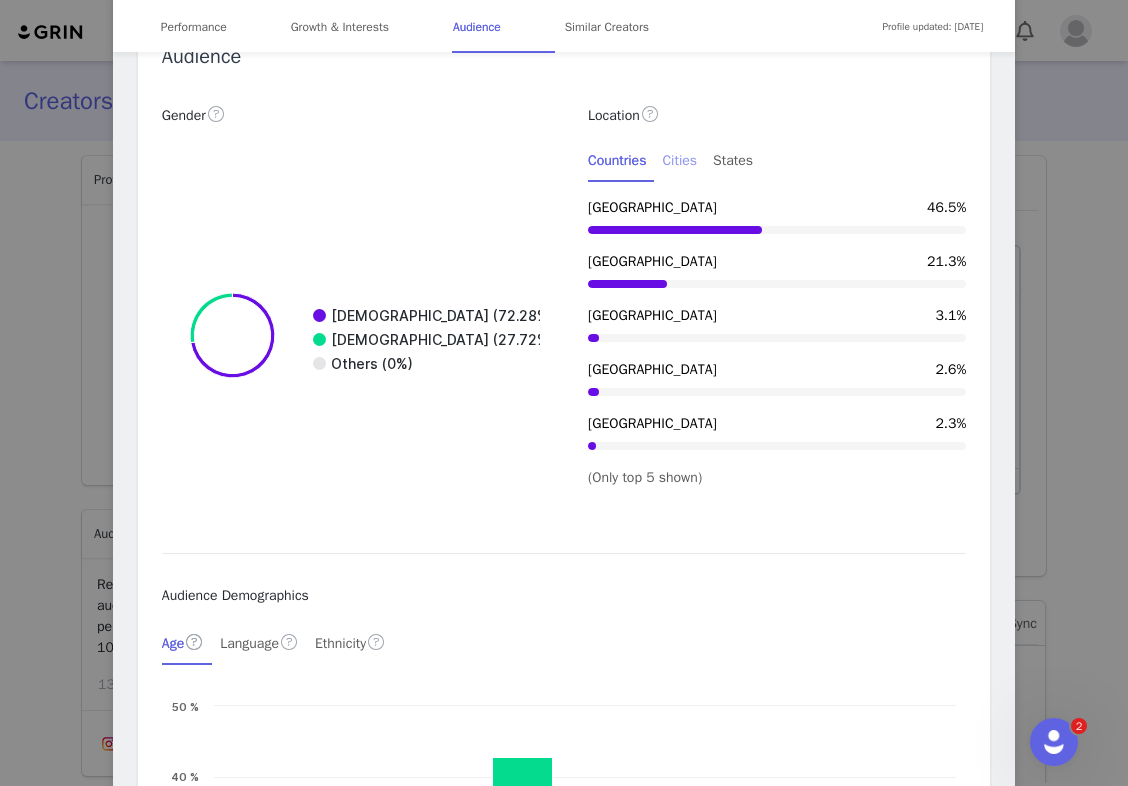 click on "Cities" at bounding box center (679, 160) 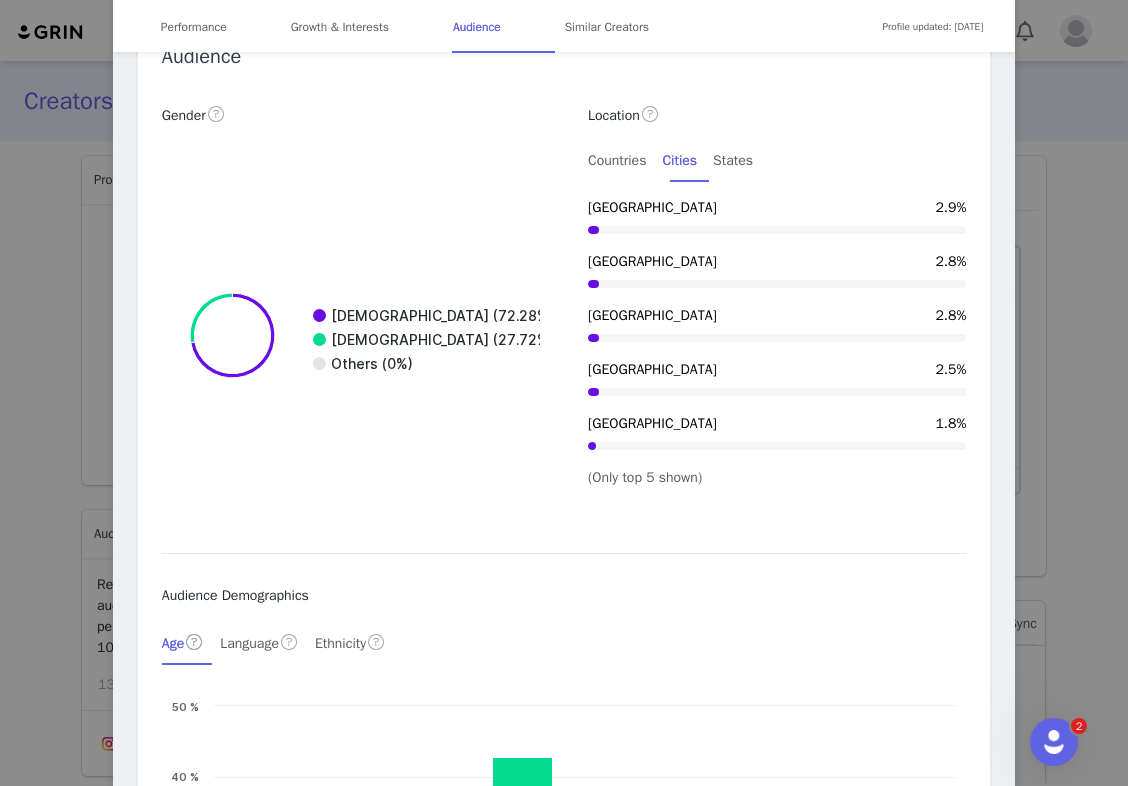 click on "Maggie Grindatti Lira Verified @maggiegrindattilira LOOK LIKE AN ATHLETE | PERFORM LIKE A CHAMPION
@championfitonline @lirajiujitsu
7x Jiu Jitsu World Champion
My workout programs 👇🏼 Location Miami, Florida, United States Language English Age Group 35-44 Gender Female Profile updated: Jun 21, 2025 Performance Growth & Interests Audience Similar Creators Performance     160.13K Followers     0.73% Engagement Rate - Sponsored Posts Performance     1.16K Average Likes Per Post     12 Average Comments Per Post - Average Views Per Video     20.6K Average Views Per Reel  Top Content   Sponsored Content  Feb 21, 2025 How do you feel about speed drills?
Love or Hate…
Comment below
#speeddrills #jiujitsudrills #...     2.2K     21 Mar 06, 2025 @helenajiujitsugirl vs @maggiegrindattilira
Quem vence?
O UFC Fight Pass Invitational 10 acontecer...     7.95K     131 Mar 05, 2025 First part of the job is done ✔️ 🐆
Tune in tomorrow @ufcfightpass FPI 10
#ufc #fightpass #jiujit...     7.67K     137" at bounding box center (564, 393) 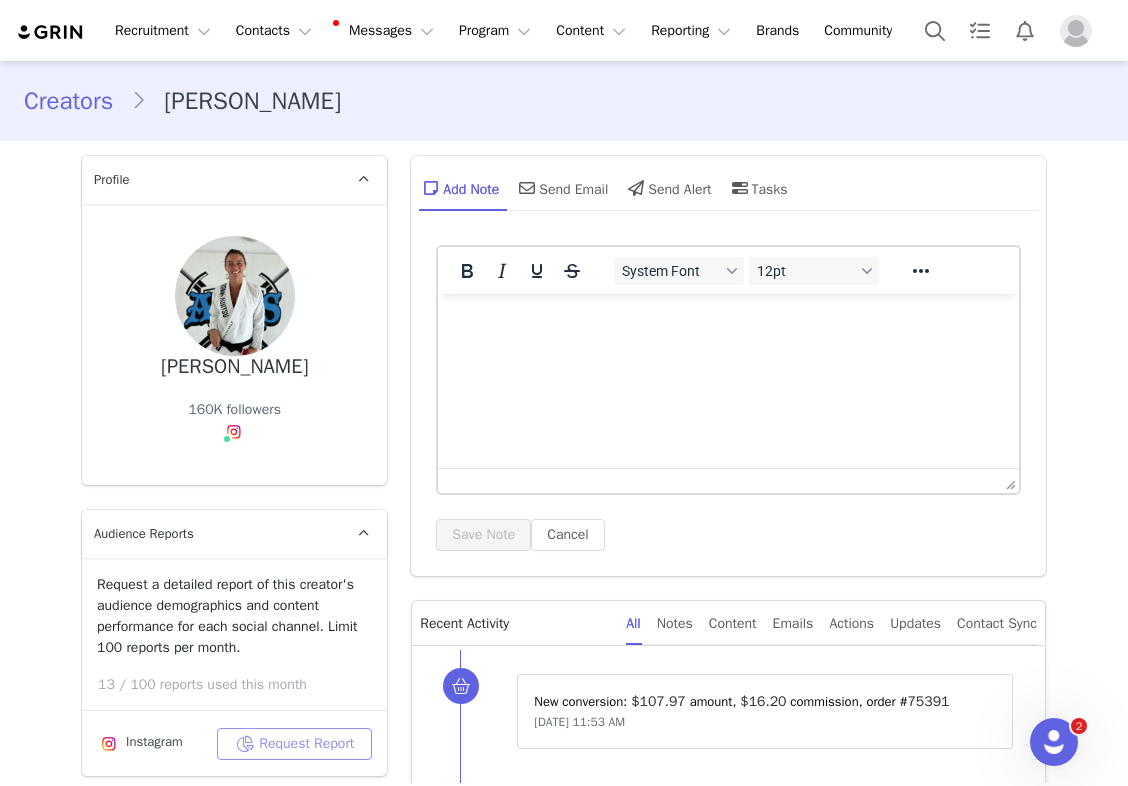 scroll, scrollTop: 0, scrollLeft: 0, axis: both 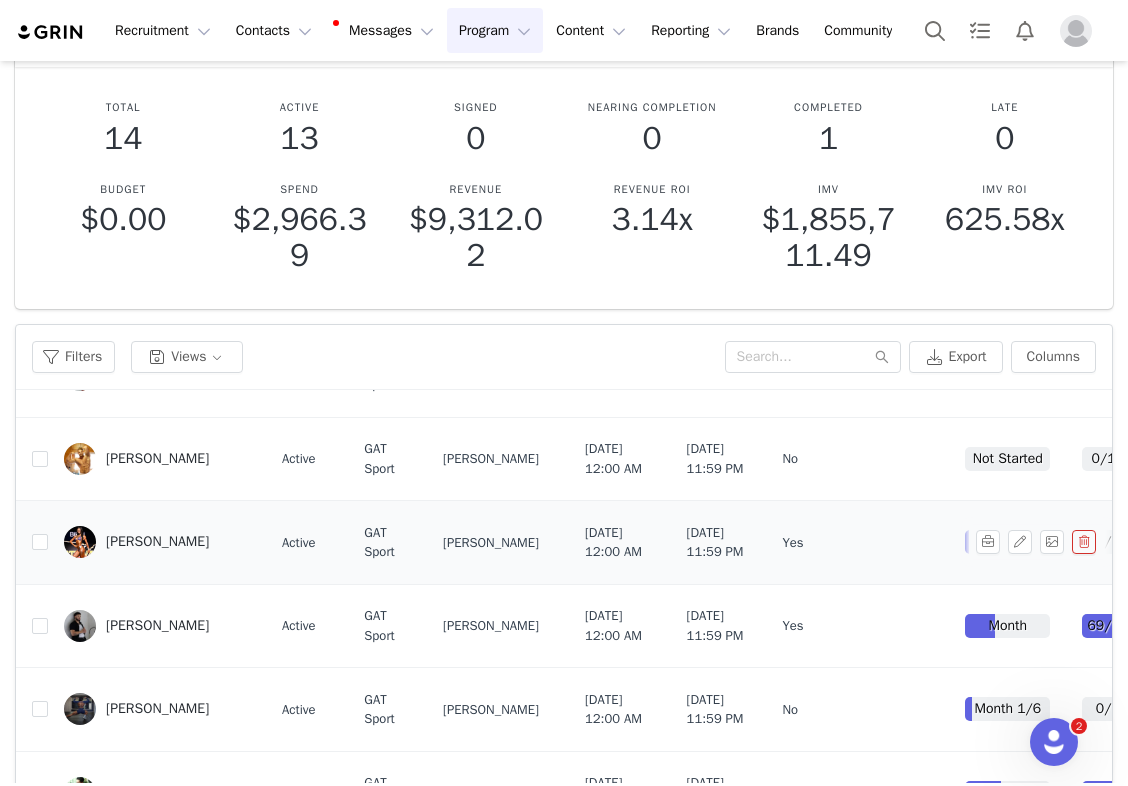 click on "[PERSON_NAME]" at bounding box center (157, 542) 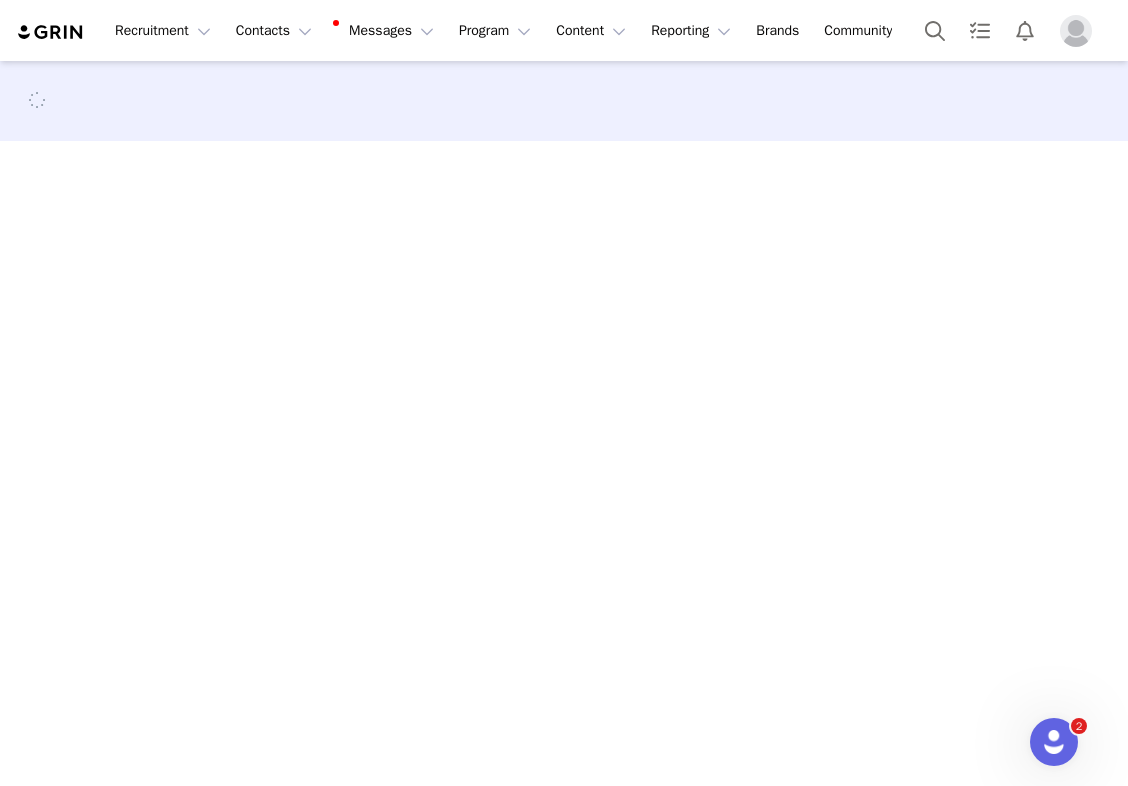 scroll, scrollTop: 0, scrollLeft: 0, axis: both 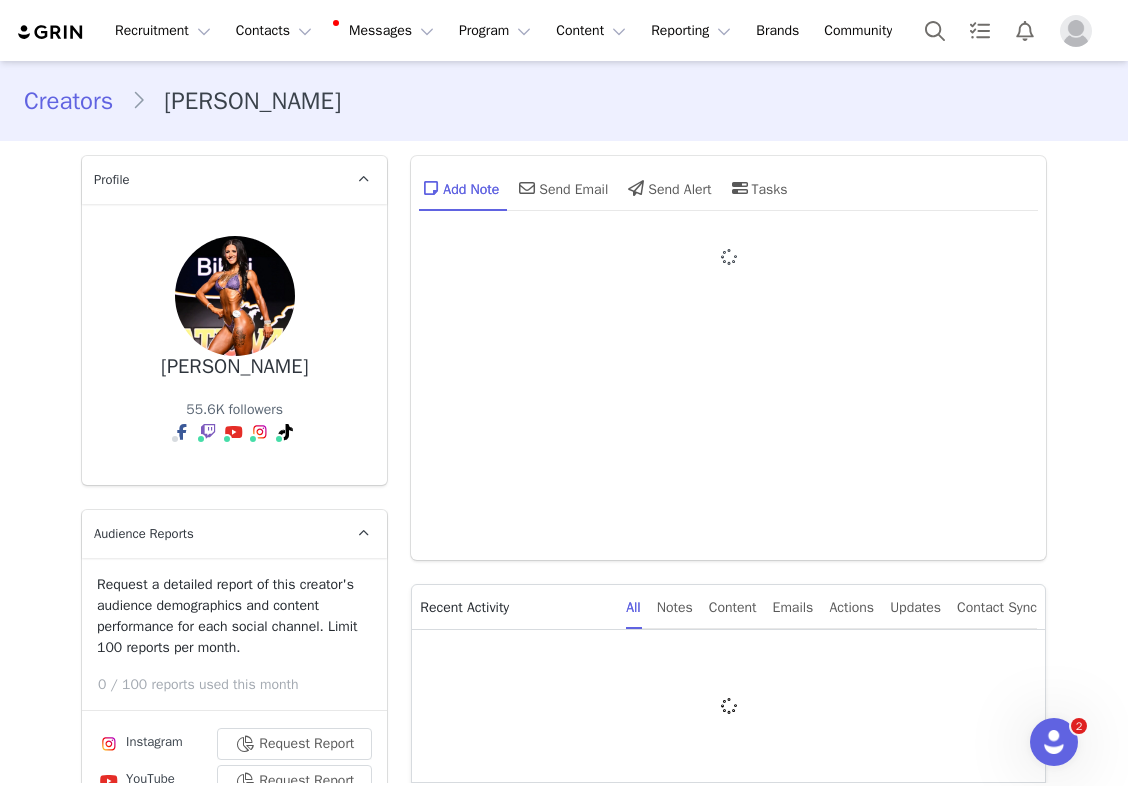 type on "+1 (United States)" 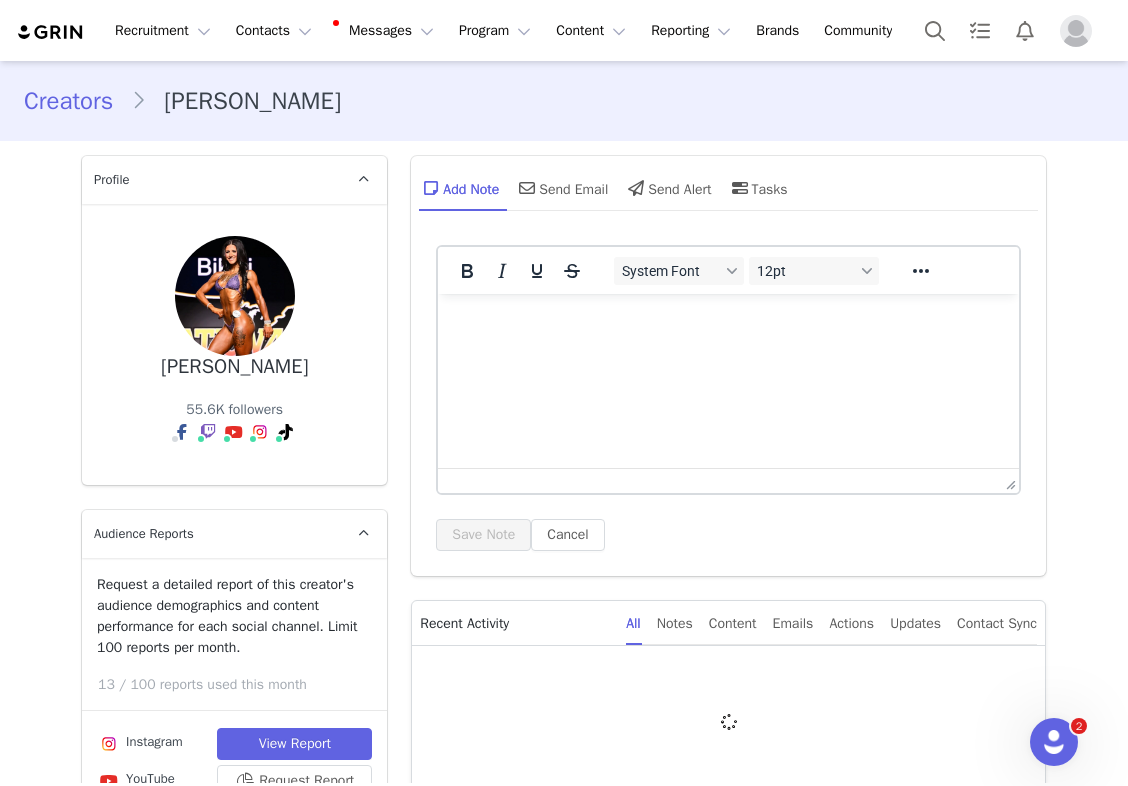 scroll, scrollTop: 0, scrollLeft: 0, axis: both 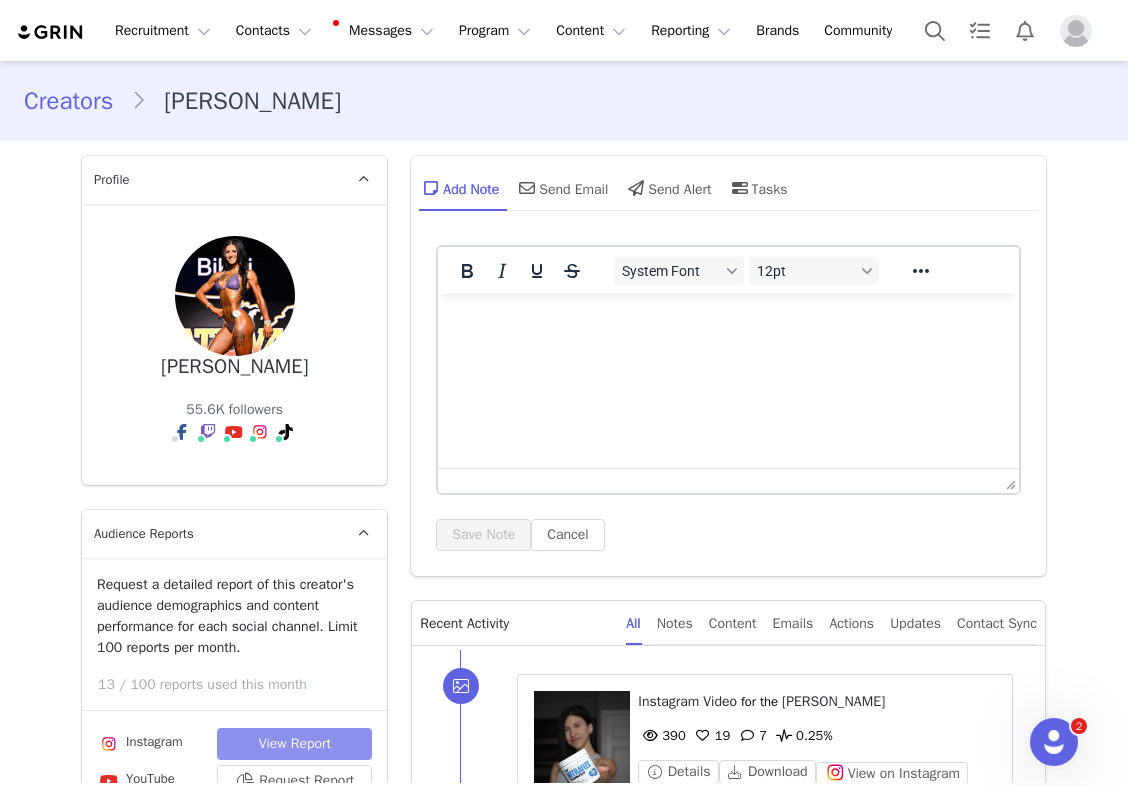 click on "View Report" at bounding box center [294, 744] 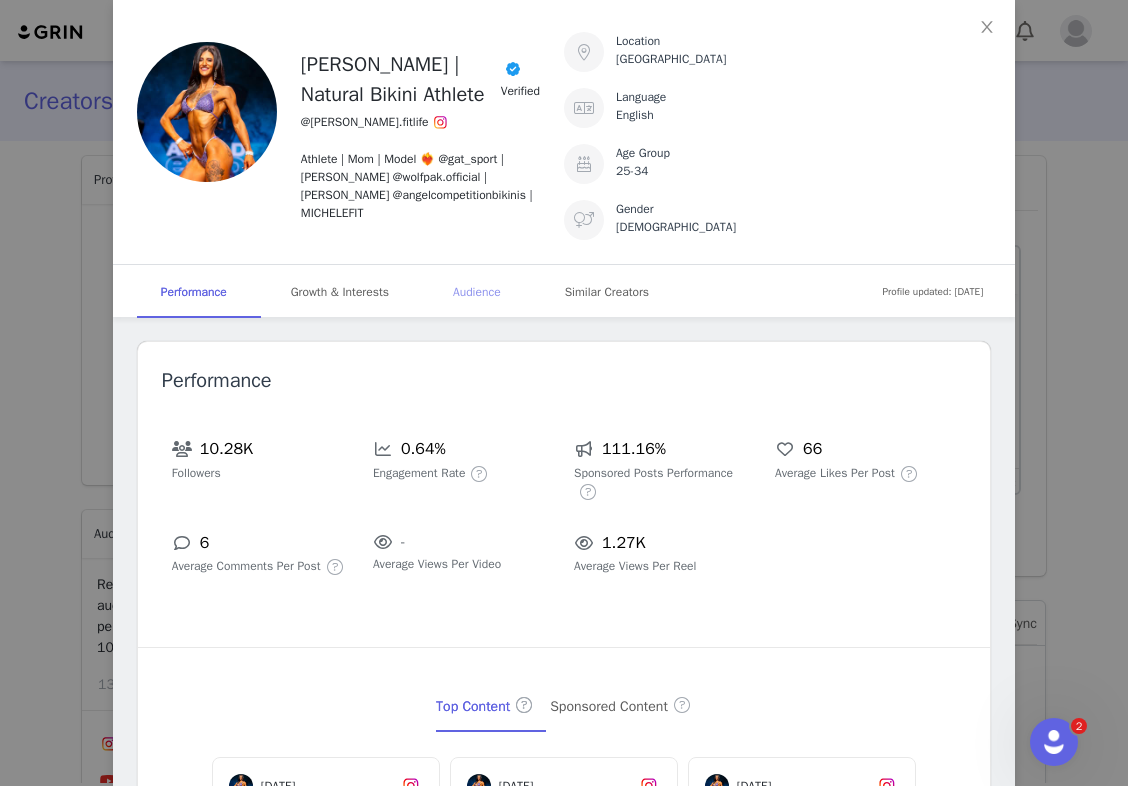 click on "Audience" at bounding box center [477, 292] 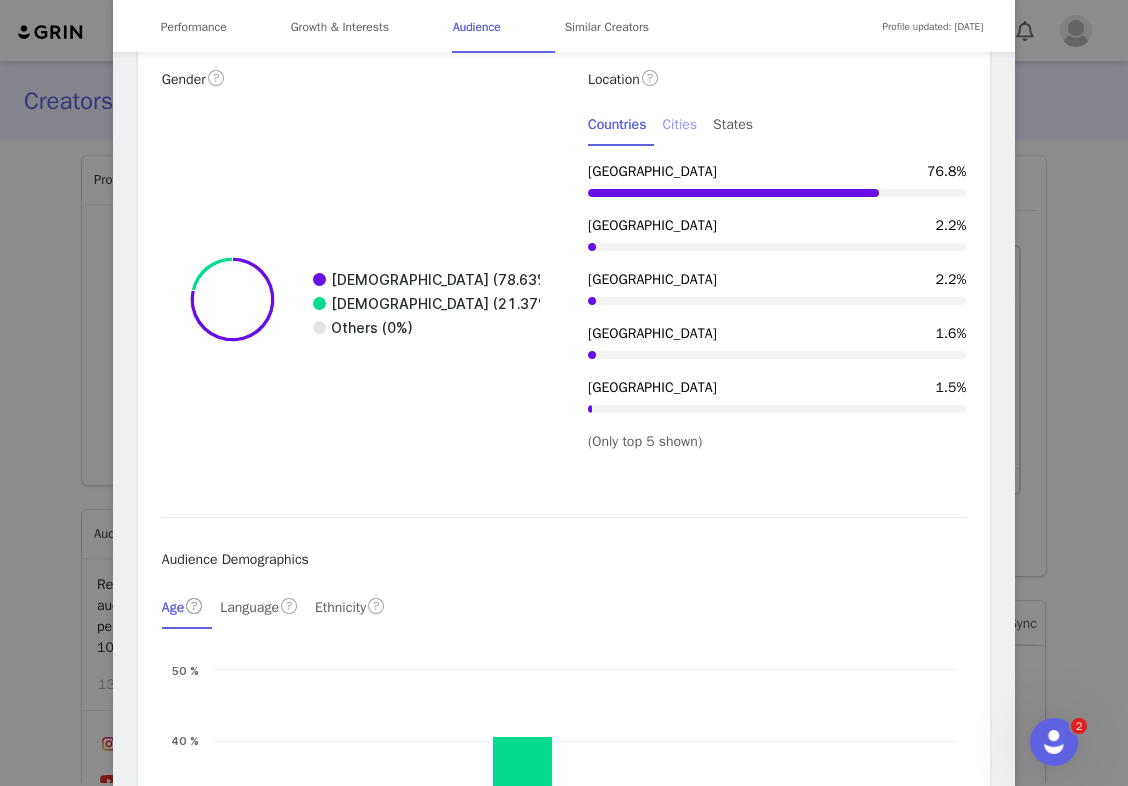 click on "Cities" at bounding box center [679, 124] 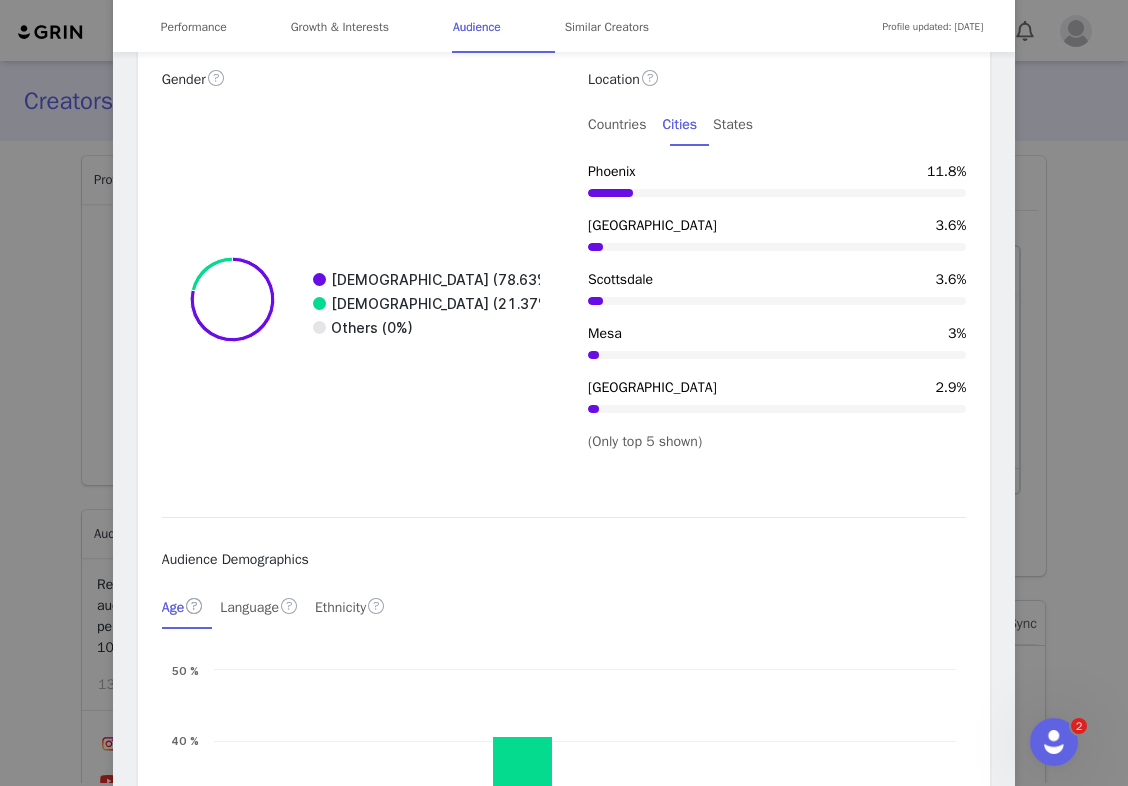 click on "Michele Lewellen | Natural Bikini Athlete Verified @michele.fitlife Athlete | Mom | Model ❤️‍🔥
@gat_sport | MICHELE
@wolfpak.official | MICHELE
@angelcompetitionbikinis | MICHELEFIT Location United States Language English Age Group 25-34 Gender Female Profile updated: Jun 16, 2025 Performance Growth & Interests Audience Similar Creators Performance     10.28K Followers     0.64% Engagement Rate     111.16% Sponsored Posts Performance     66 Average Likes Per Post     6 Average Comments Per Post - Average Views Per Video     1.27K Average Views Per Reel  Top Content   Sponsored Content  May 25, 2025 You do not get to decide when someone walks into your life, but you do get to decide what happens af...     158     7 May 04, 2025 First Meal Post #bodybuilding Competition Be Like 😂 @peyerdaniel 😂
#gymhumor #npcbikini #fitness...     1.37K     29 Mar 20, 2025 This #trend but for those of us who don’t come from happy homes..
Your strength to break the cycle...     308     40 Mar 21, 2025" at bounding box center [564, 393] 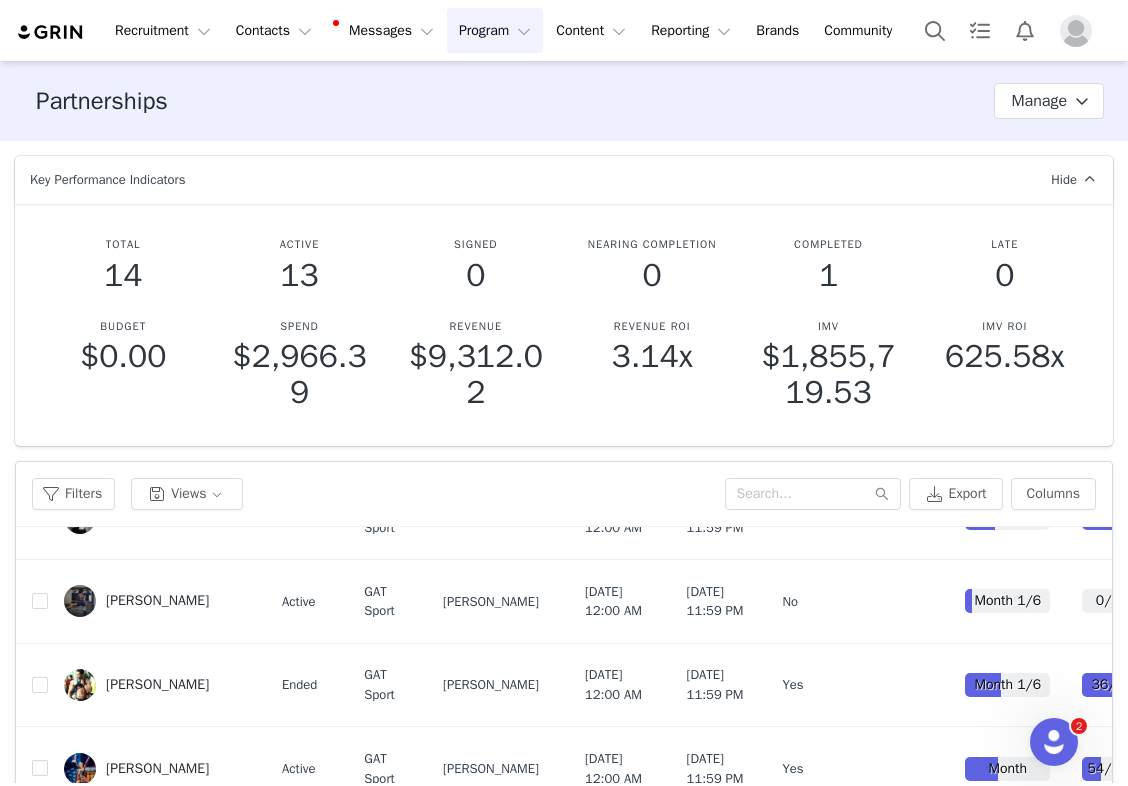 scroll, scrollTop: 377, scrollLeft: 0, axis: vertical 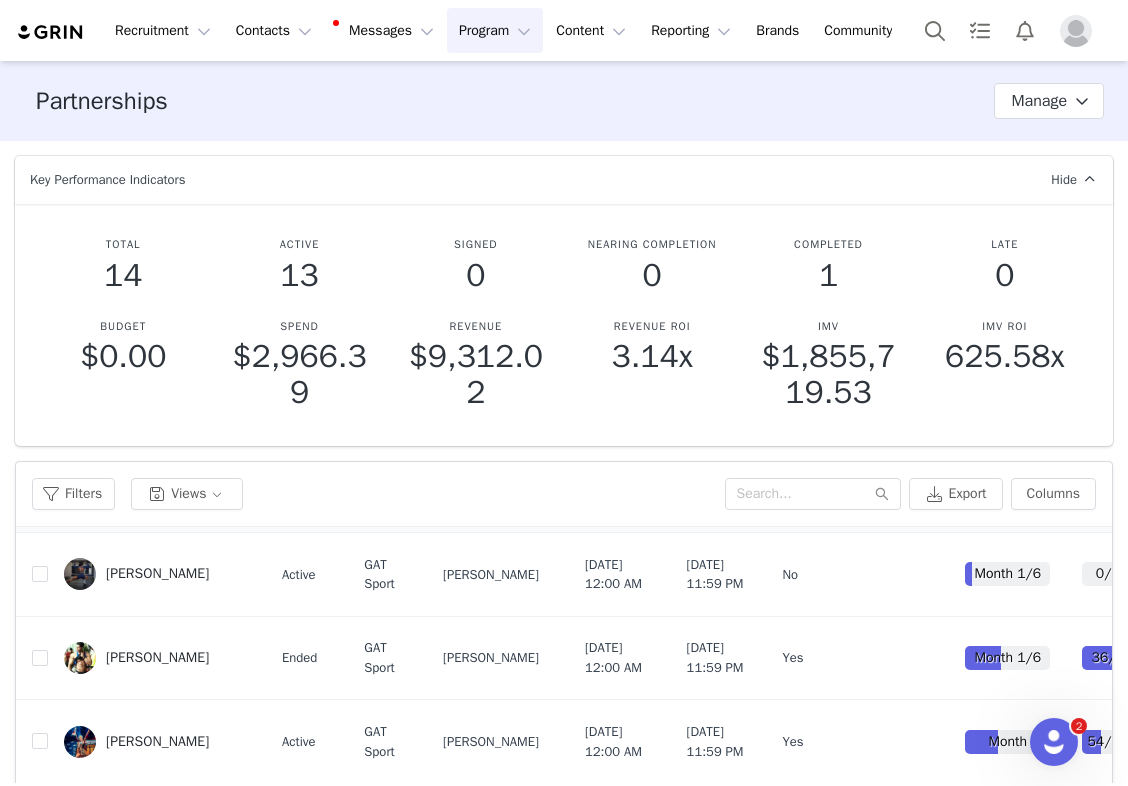 click on "Liam Fitzgerald" at bounding box center [157, 491] 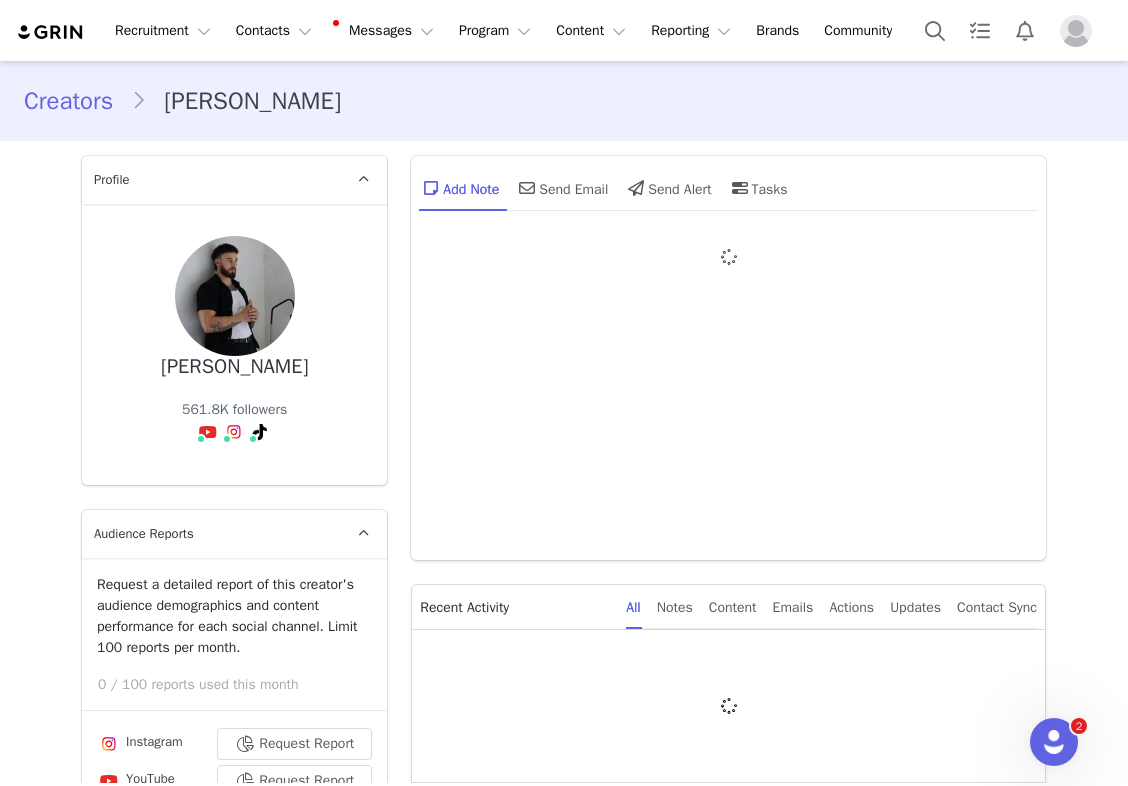 type on "+1 (United States)" 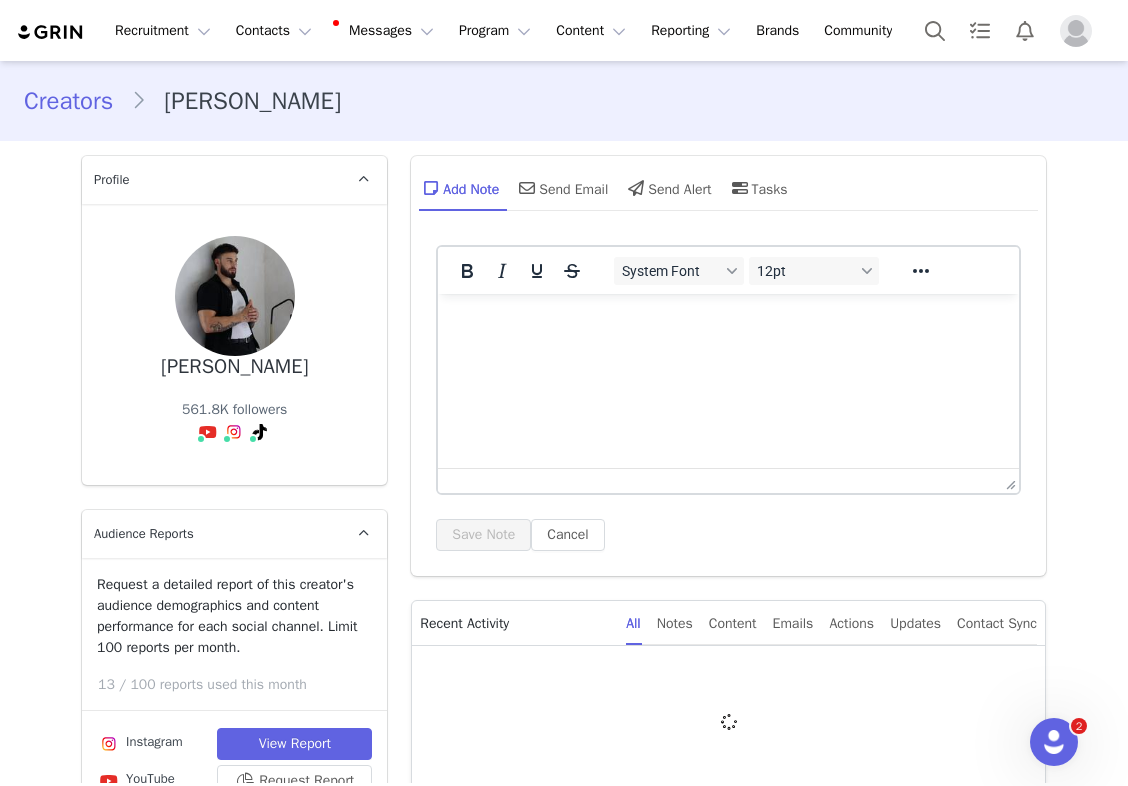 scroll, scrollTop: 0, scrollLeft: 0, axis: both 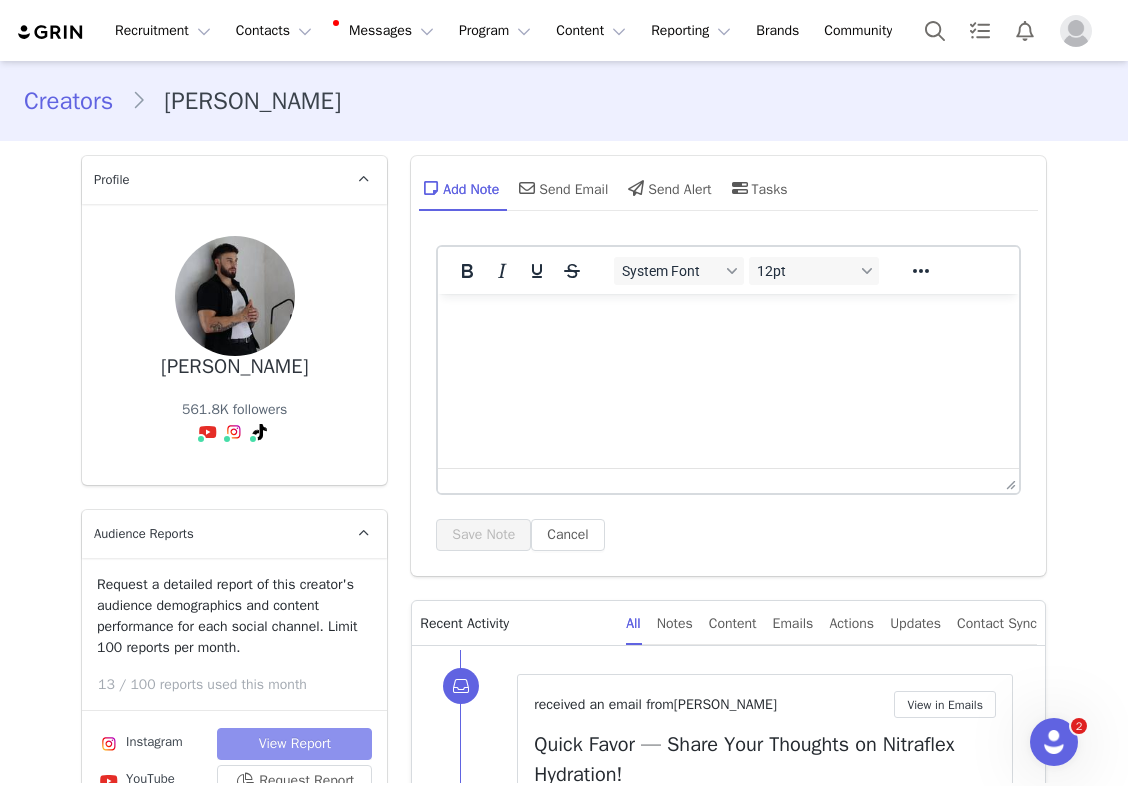 click on "View Report" at bounding box center (294, 744) 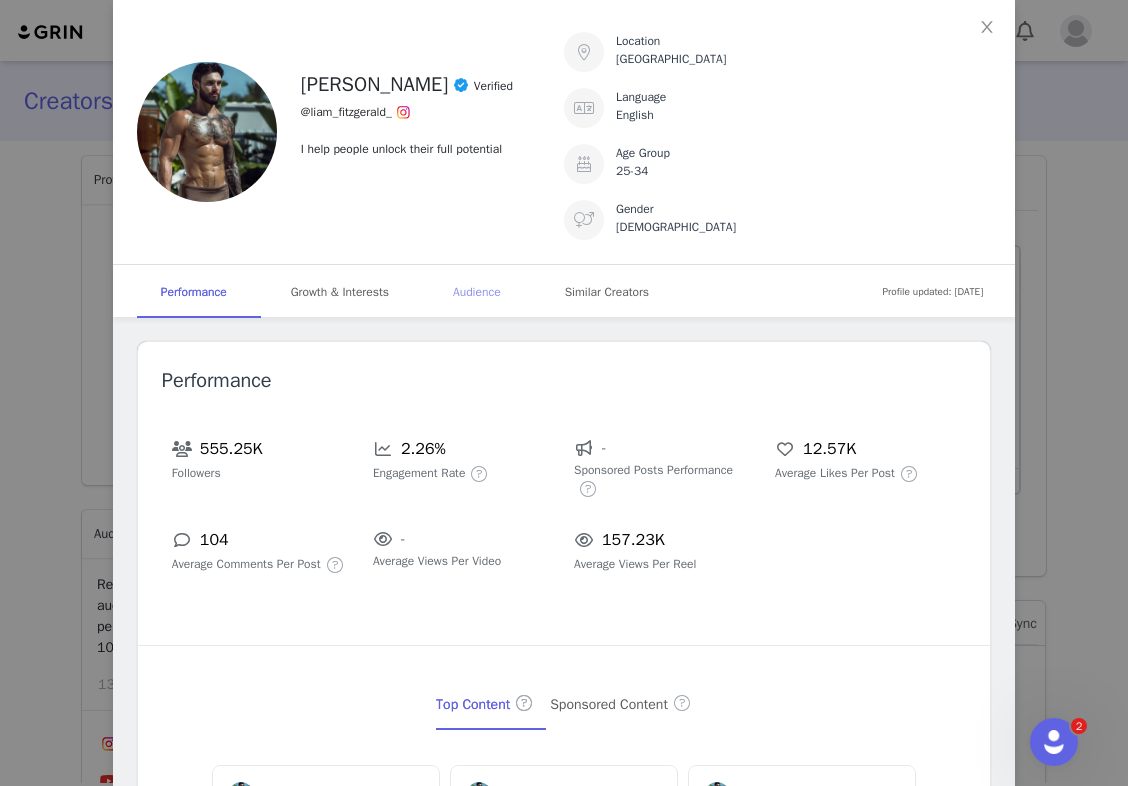 click on "Audience" at bounding box center (477, 292) 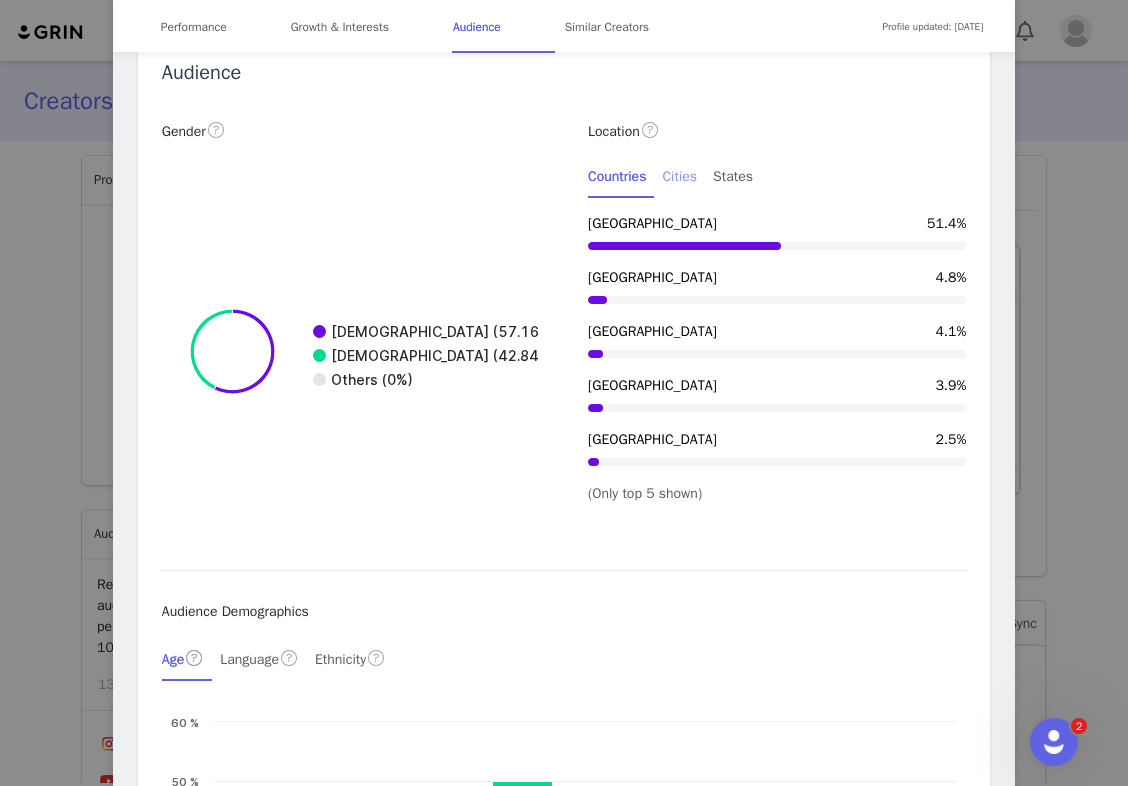 click on "Cities" at bounding box center (679, 176) 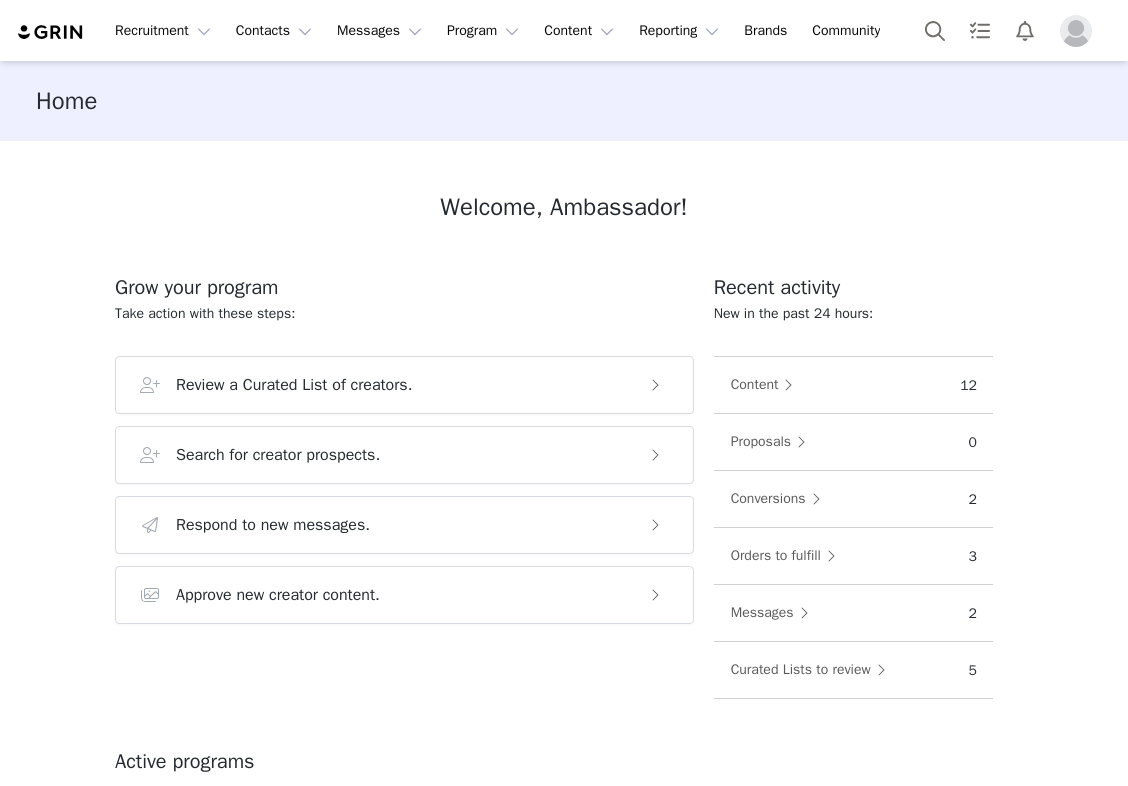 scroll, scrollTop: 0, scrollLeft: 0, axis: both 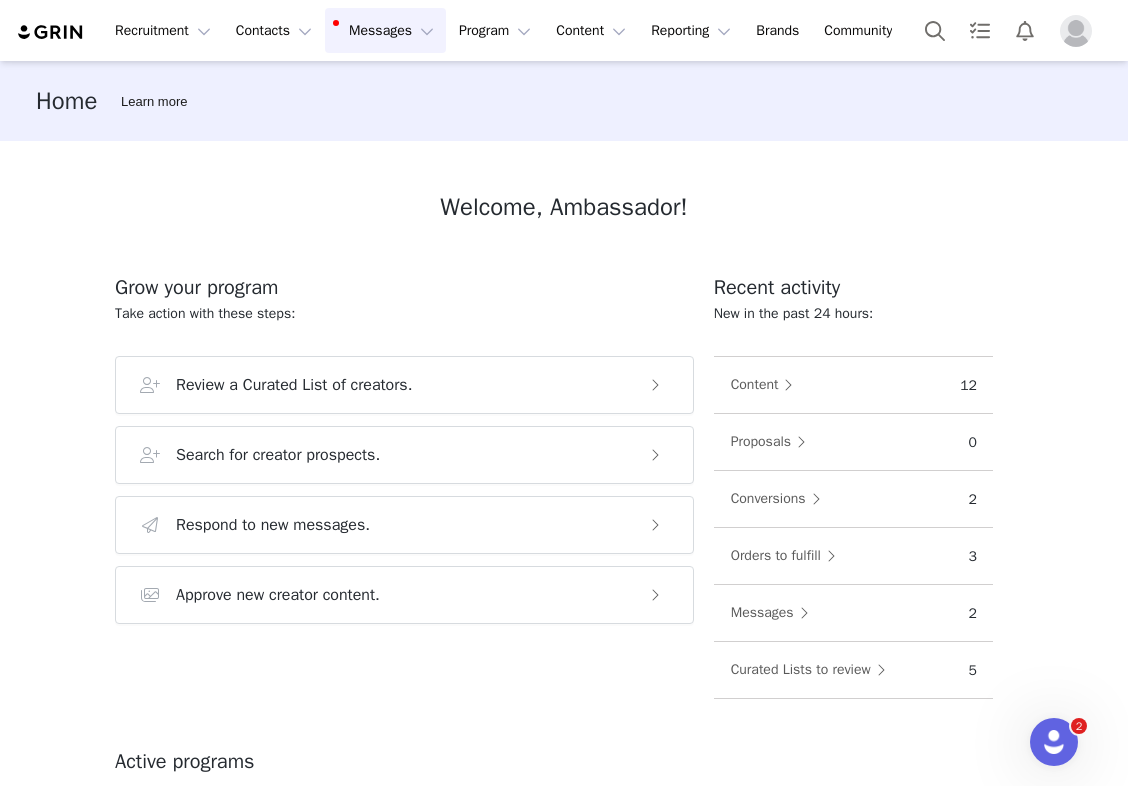 click on "Messages Messages" at bounding box center (385, 30) 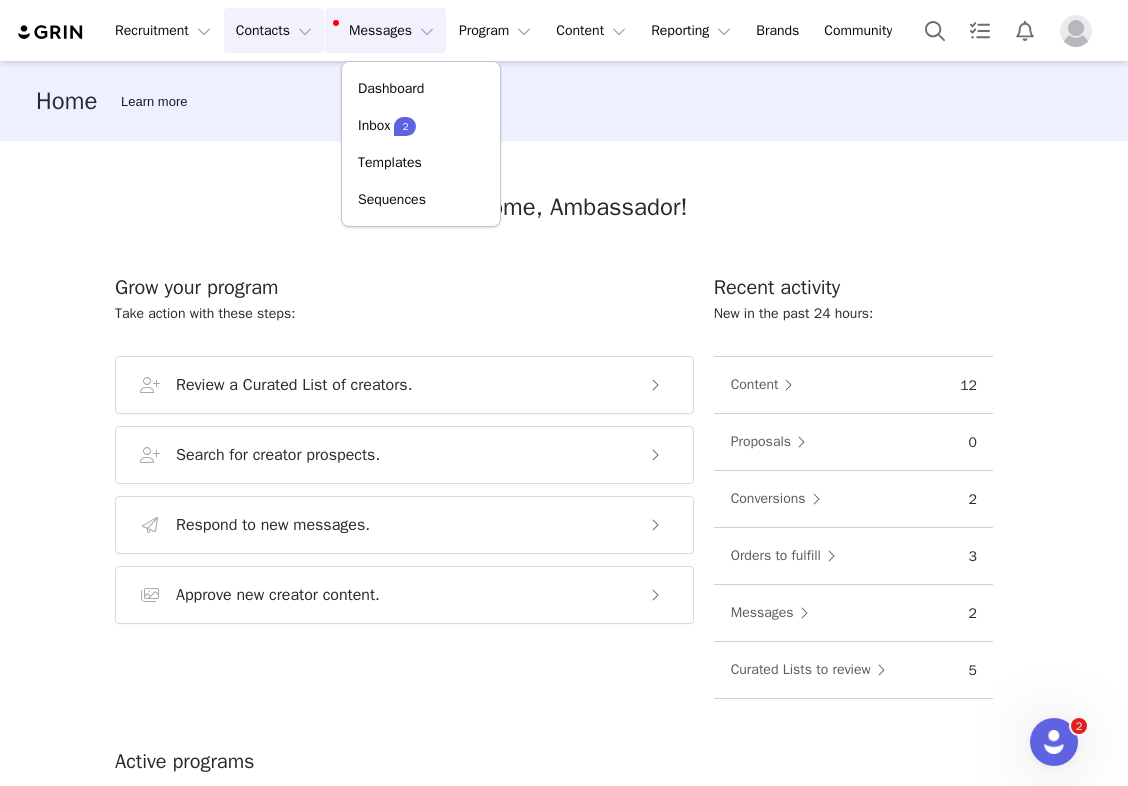 click on "Contacts Contacts" at bounding box center [274, 30] 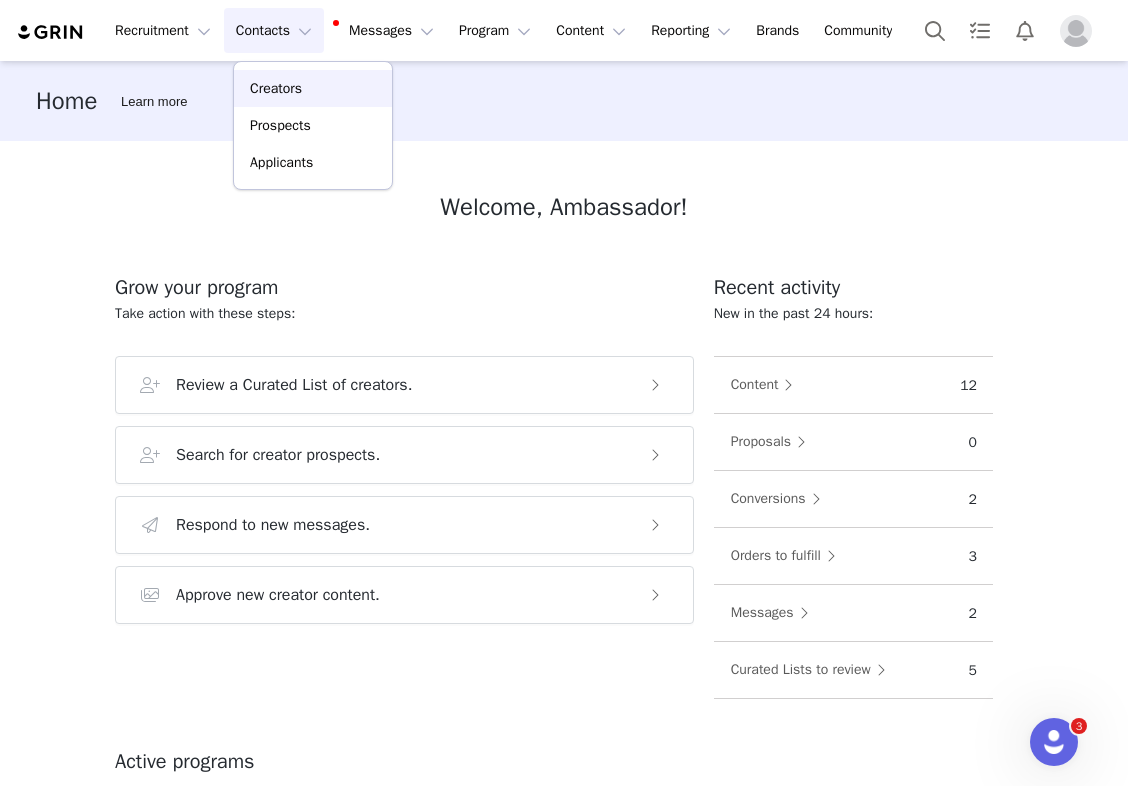click on "Creators" at bounding box center [313, 88] 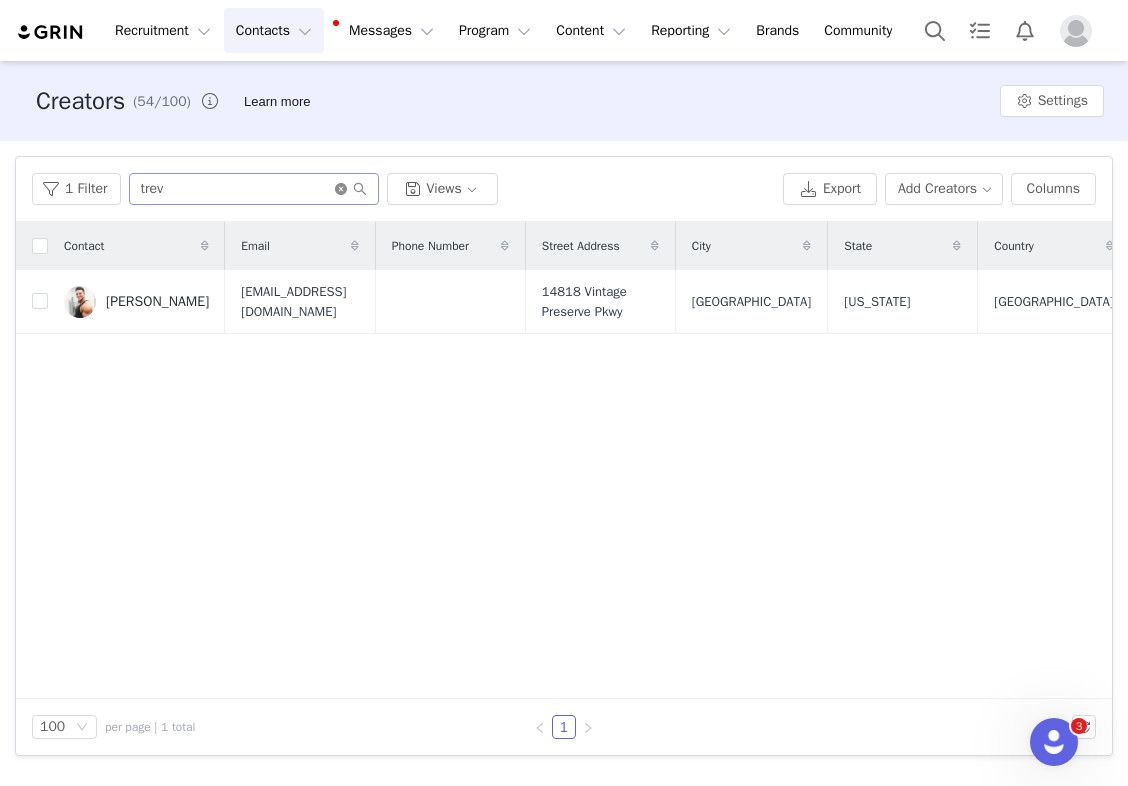 click 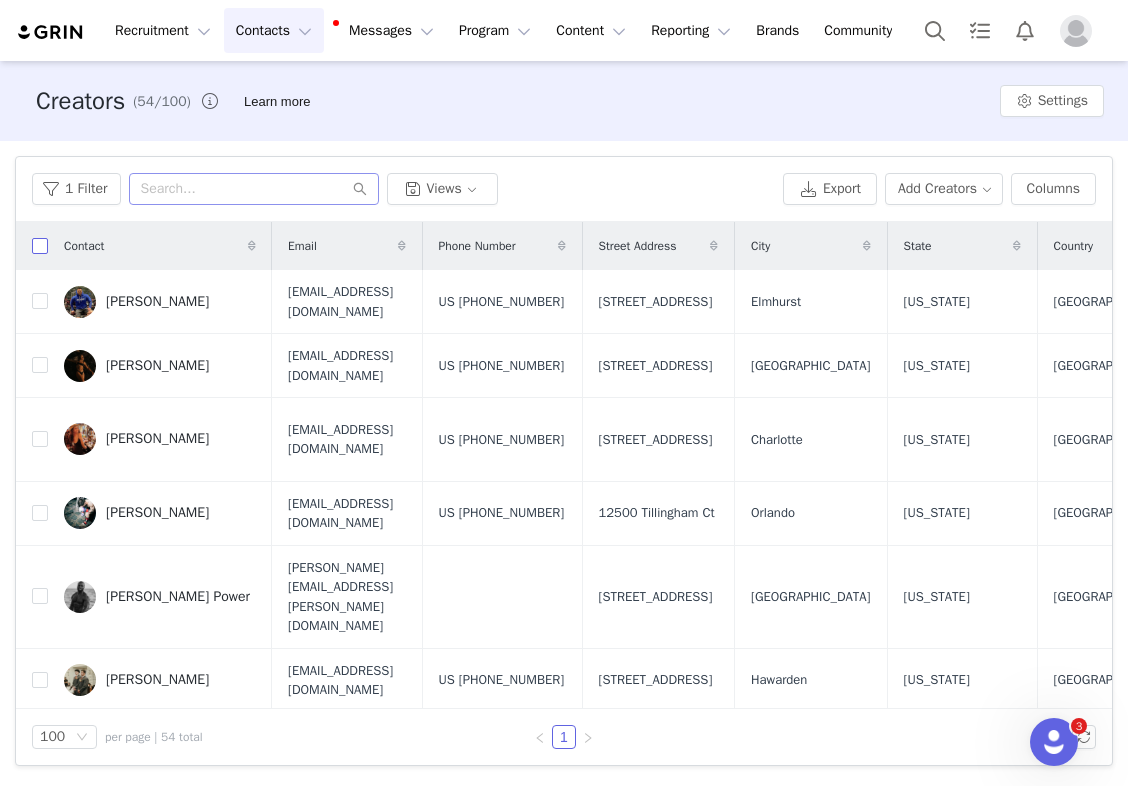 click at bounding box center [40, 246] 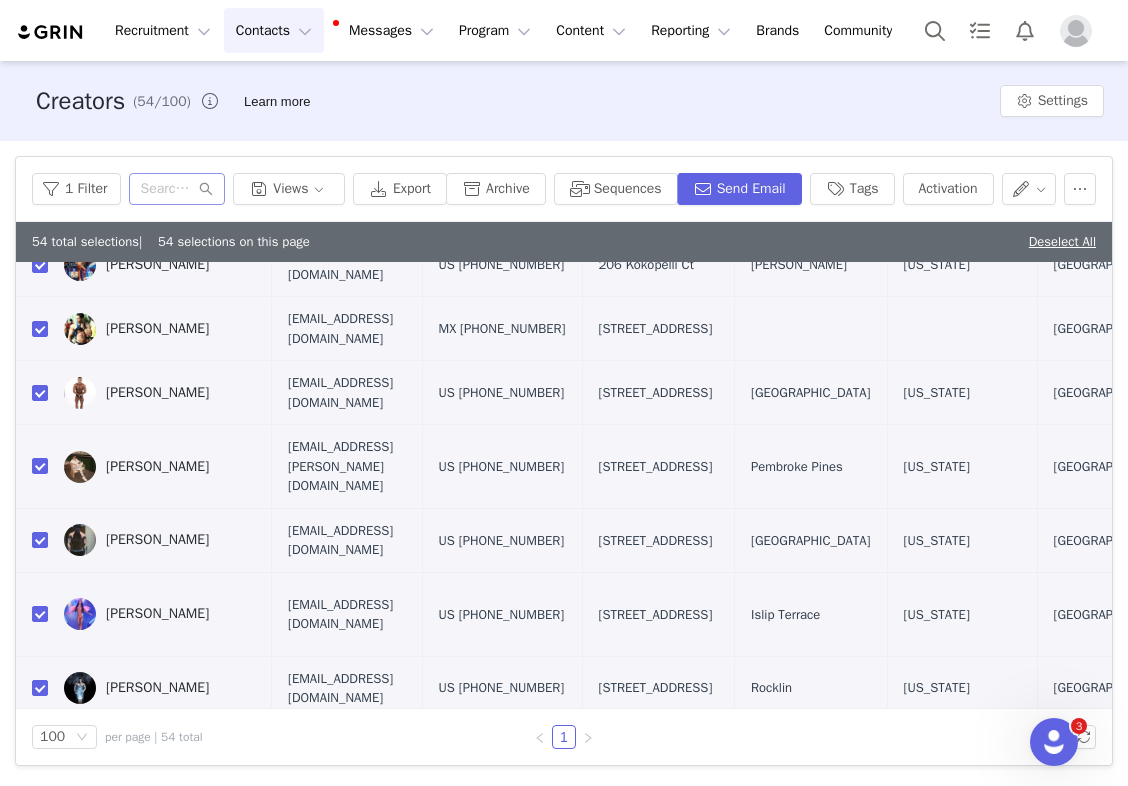 scroll, scrollTop: 1693, scrollLeft: 0, axis: vertical 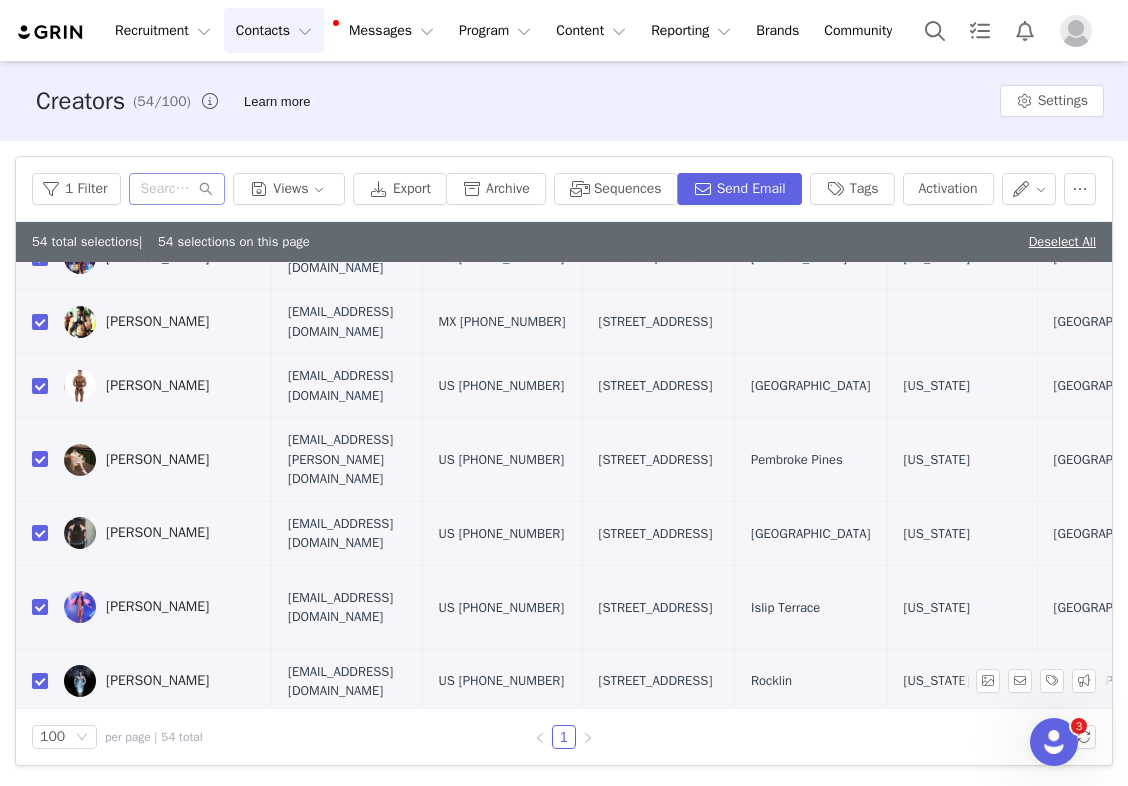 click at bounding box center [40, 681] 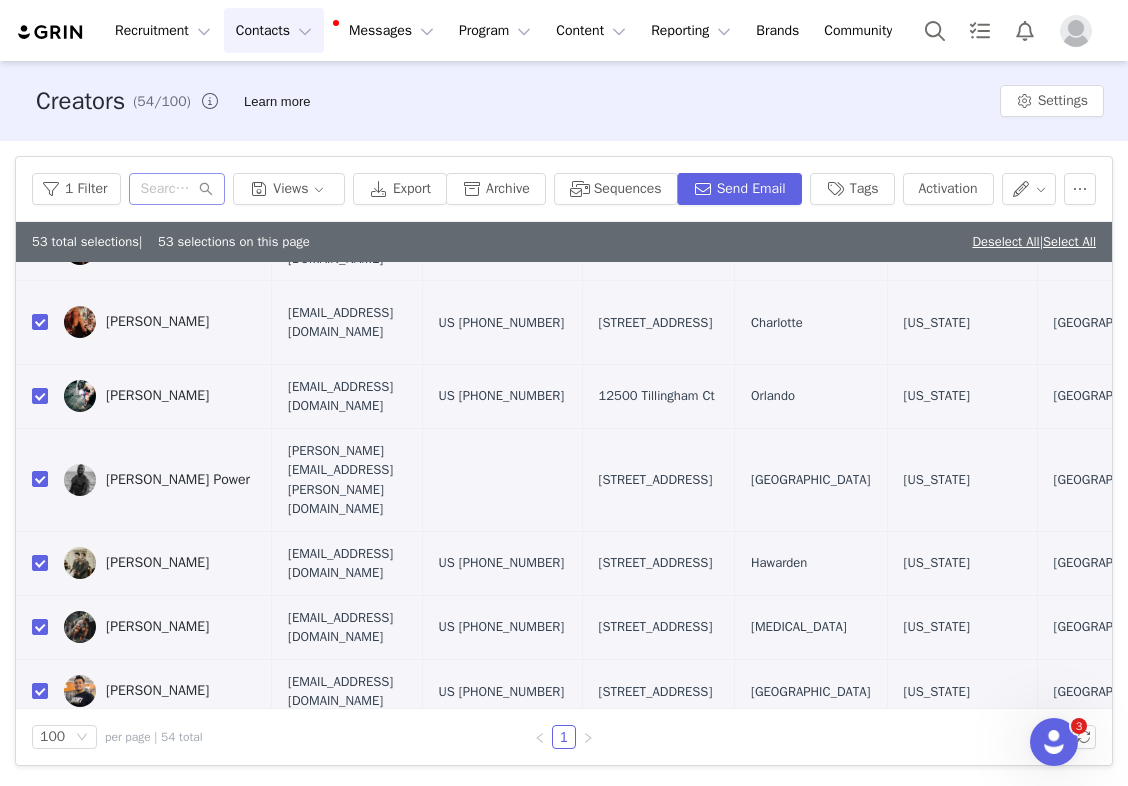 scroll, scrollTop: 0, scrollLeft: 0, axis: both 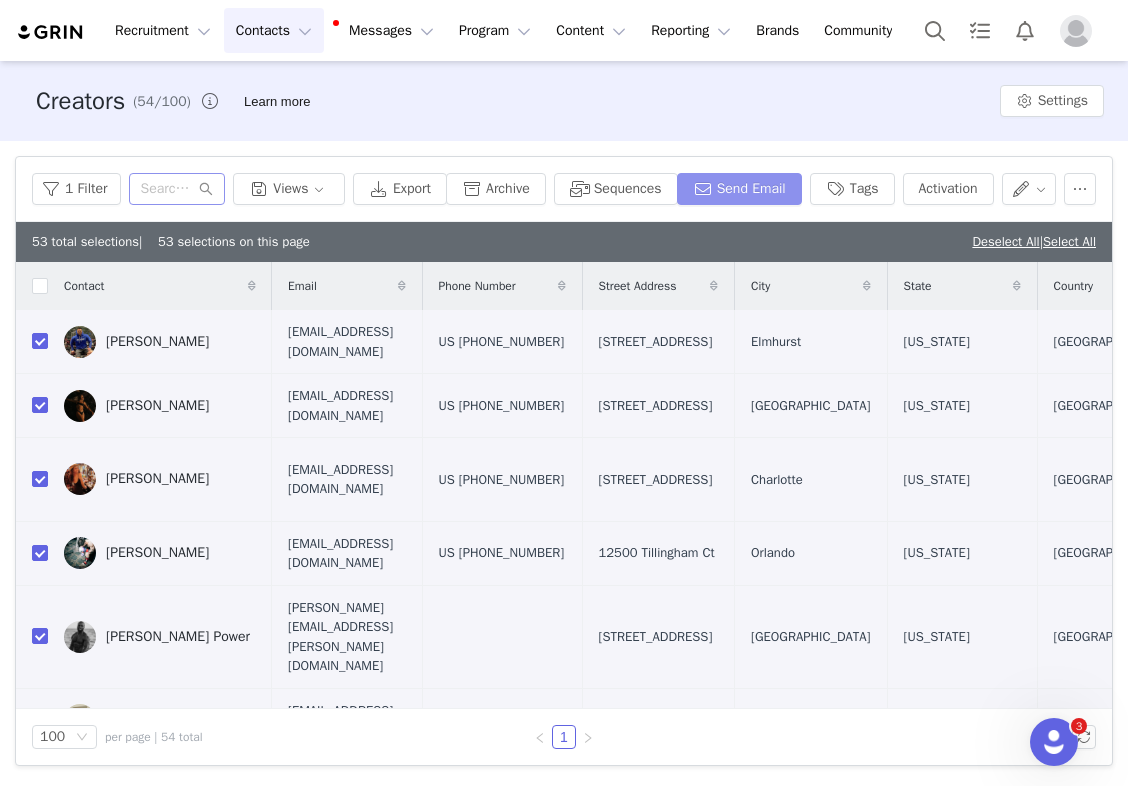 click on "Send Email" at bounding box center [739, 189] 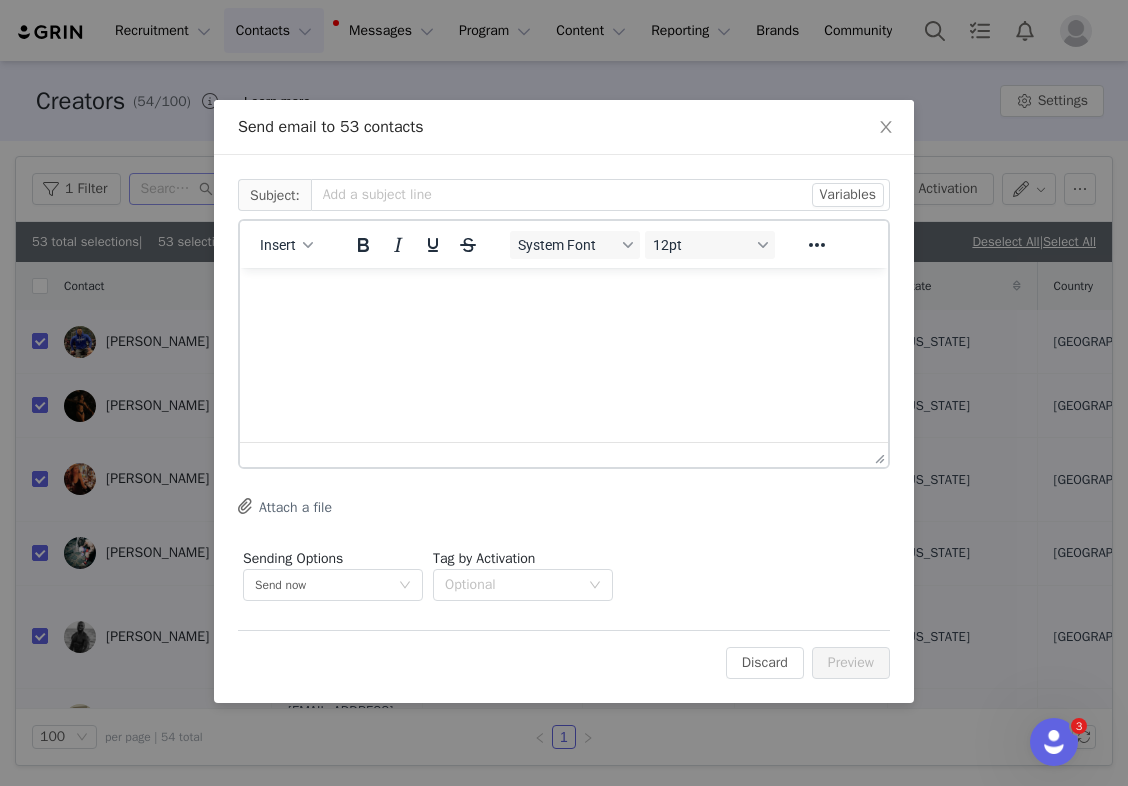 scroll, scrollTop: 0, scrollLeft: 0, axis: both 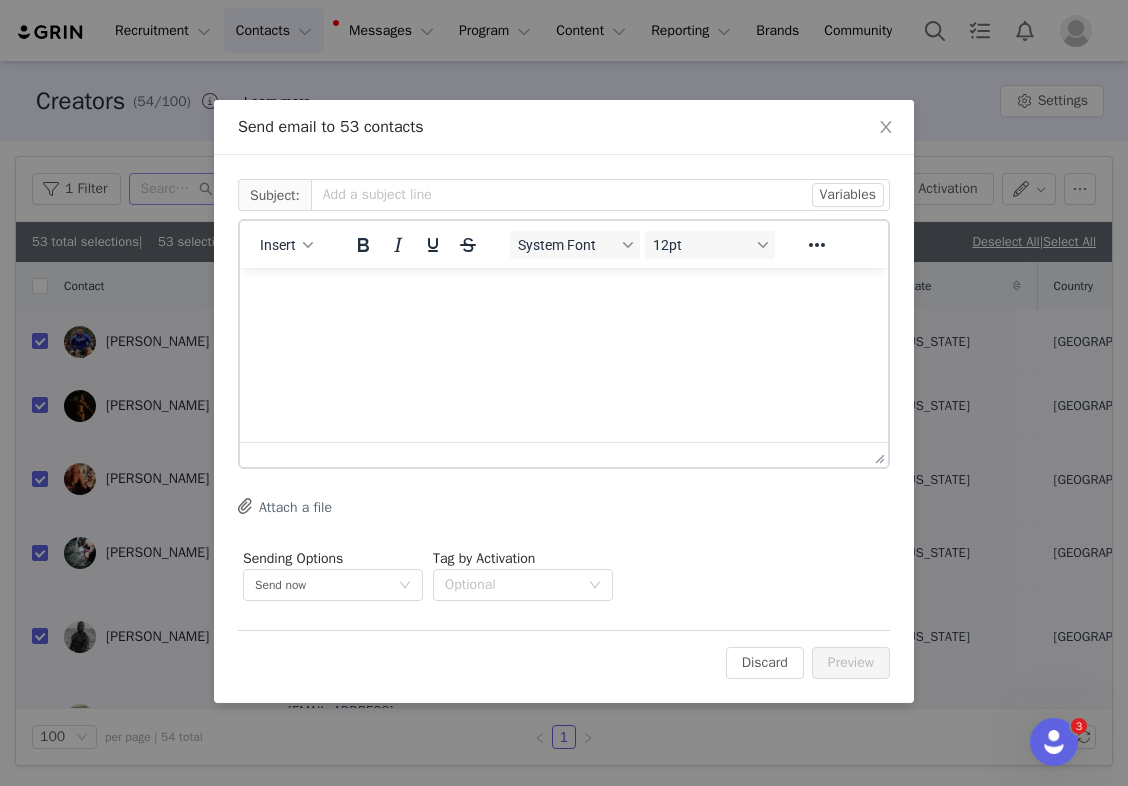 click at bounding box center (564, 295) 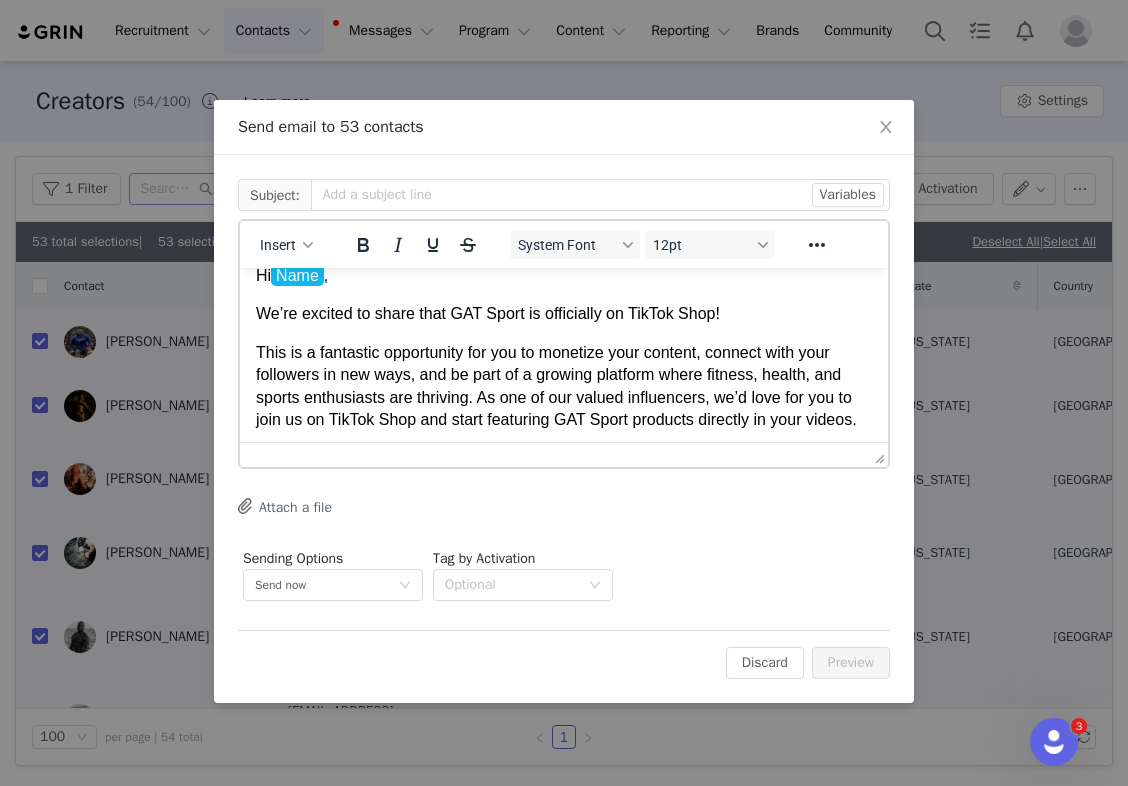 scroll, scrollTop: 0, scrollLeft: 0, axis: both 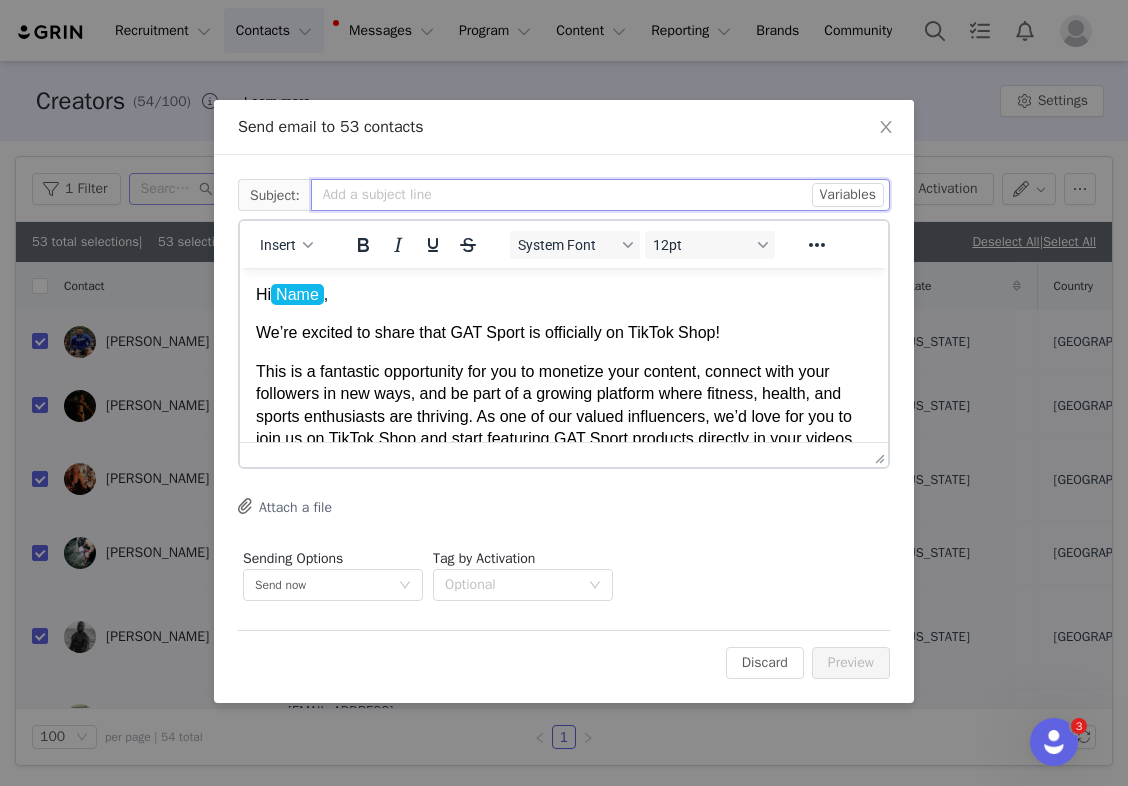 click at bounding box center (600, 195) 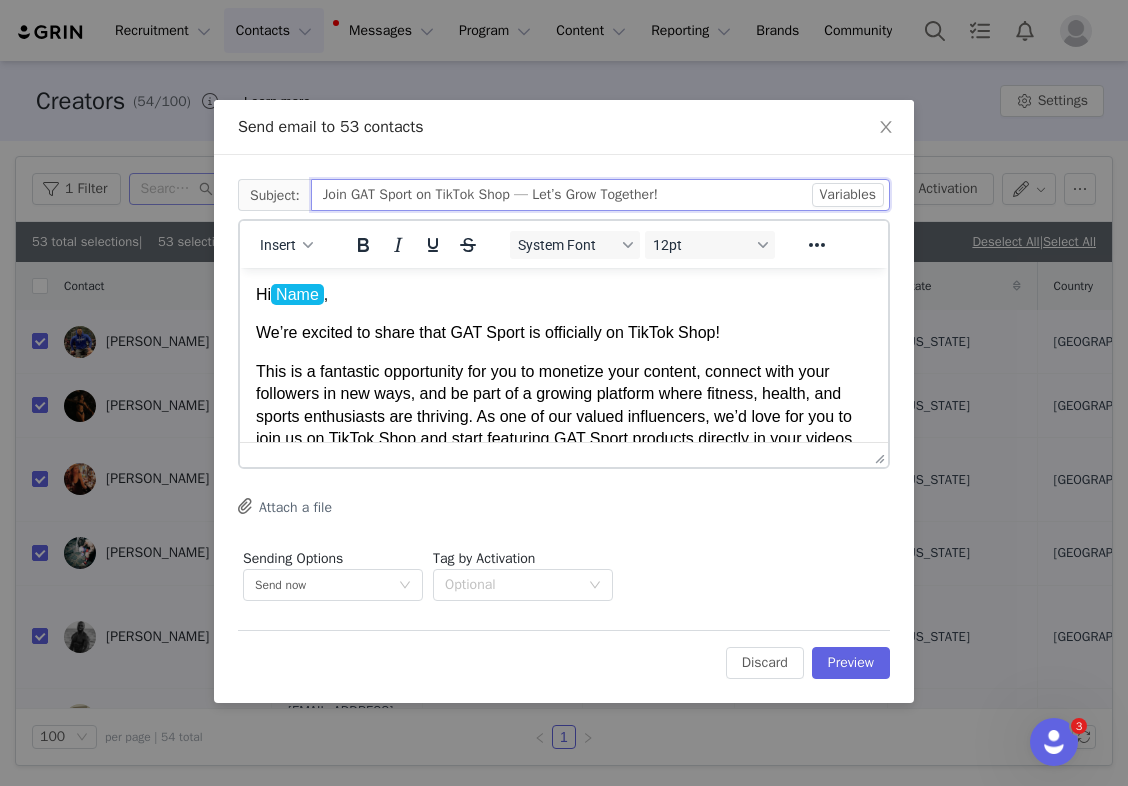 type on "Join GAT Sport on TikTok Shop — Let’s Grow Together!" 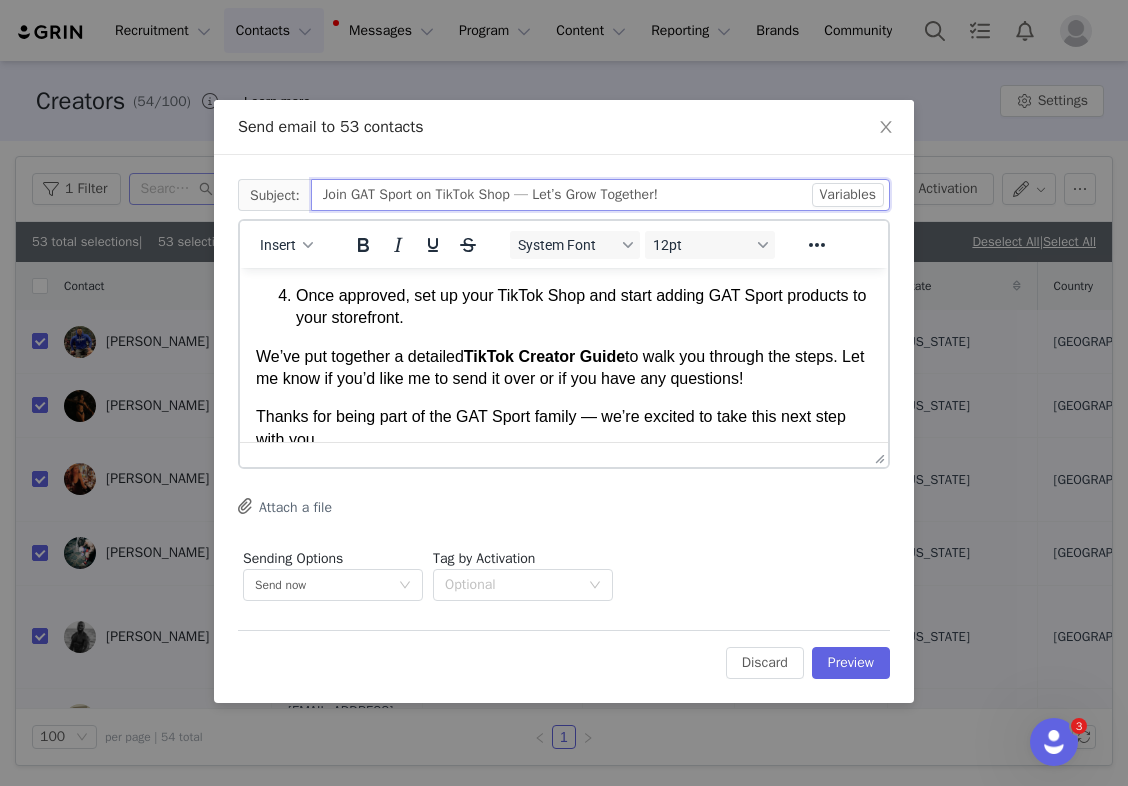 scroll, scrollTop: 549, scrollLeft: 0, axis: vertical 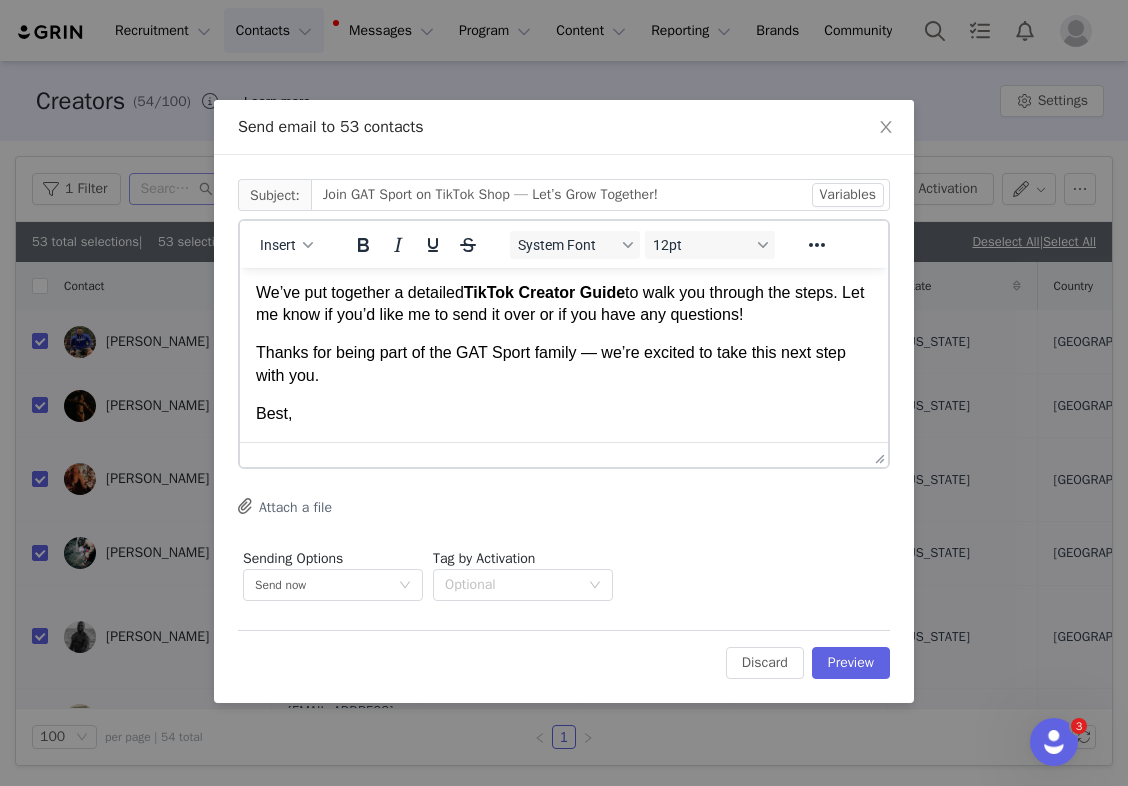 click on "Attach a file" at bounding box center (285, 506) 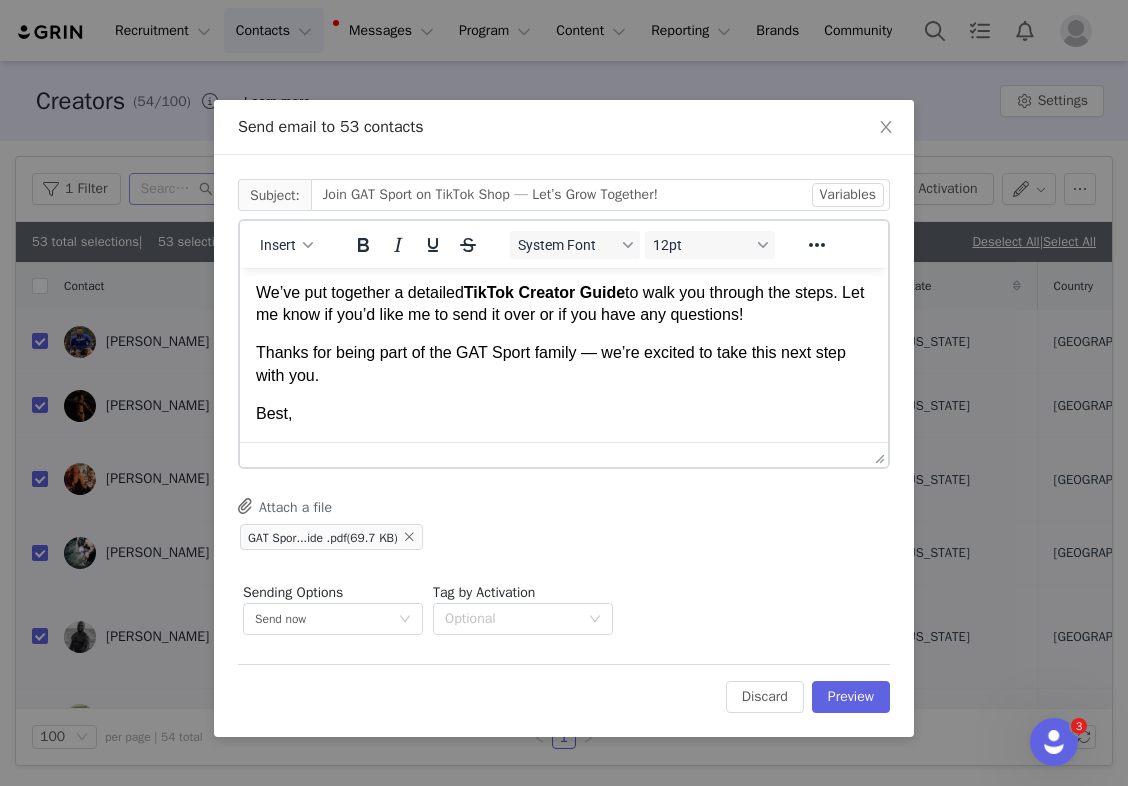 click on "Best," at bounding box center [564, 414] 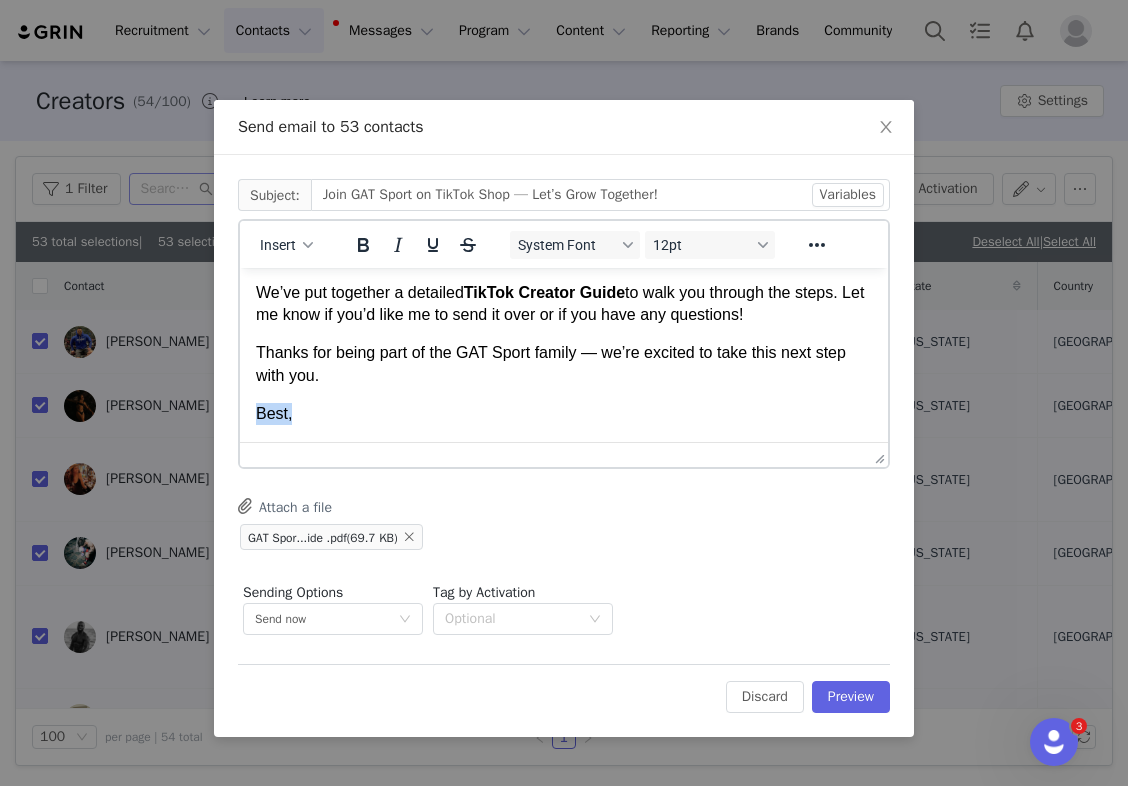drag, startPoint x: 399, startPoint y: 420, endPoint x: 224, endPoint y: 410, distance: 175.28548 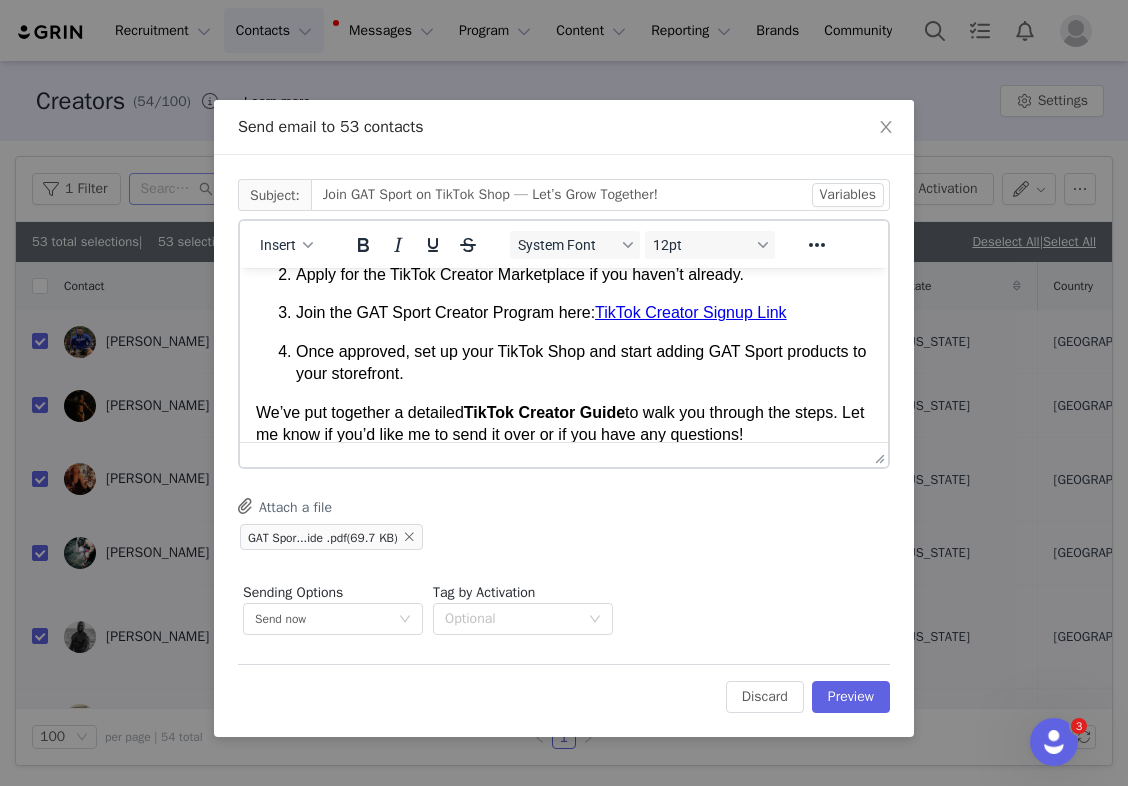 scroll, scrollTop: 445, scrollLeft: 0, axis: vertical 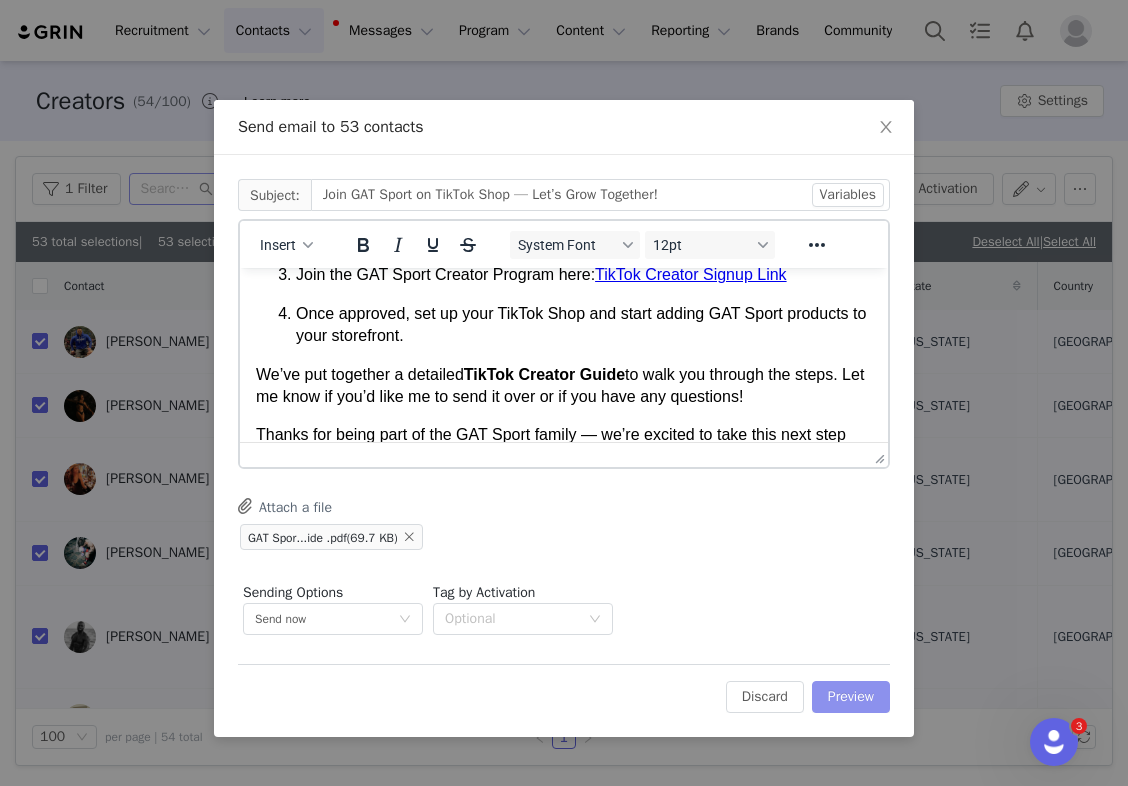 click on "Preview" at bounding box center [851, 697] 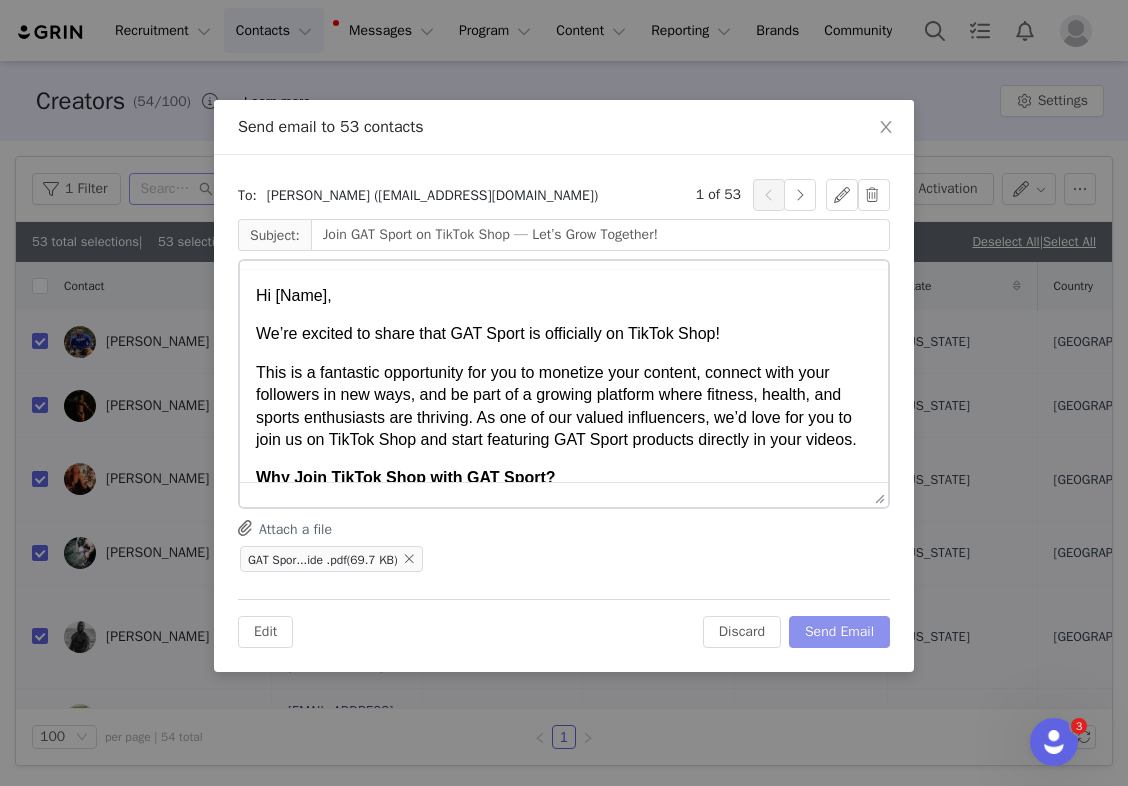 scroll, scrollTop: 0, scrollLeft: 0, axis: both 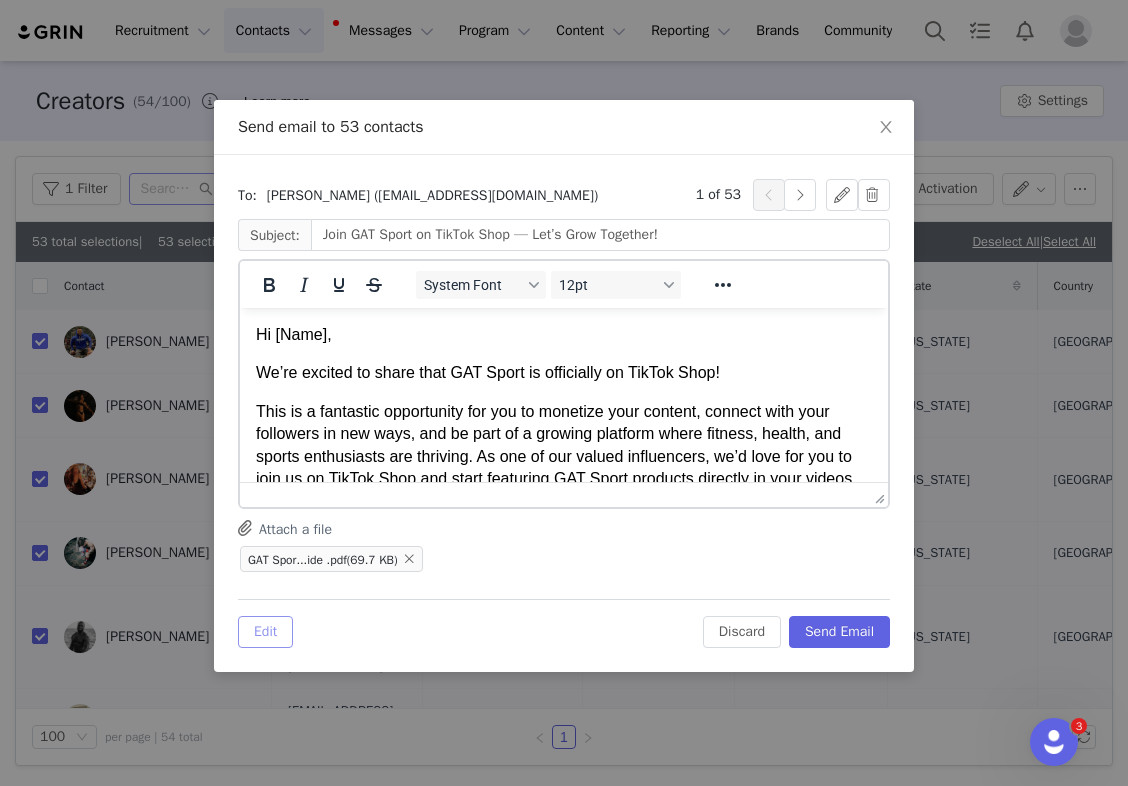click on "Edit" at bounding box center (265, 632) 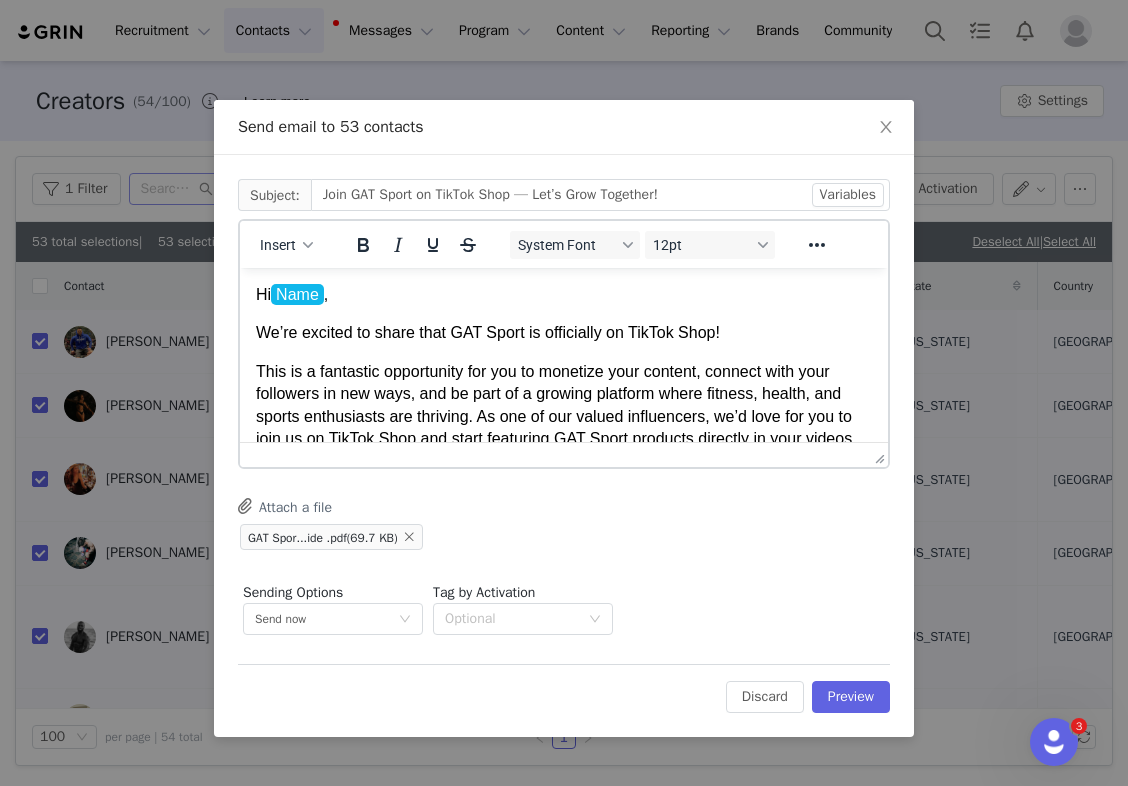 scroll, scrollTop: 0, scrollLeft: 0, axis: both 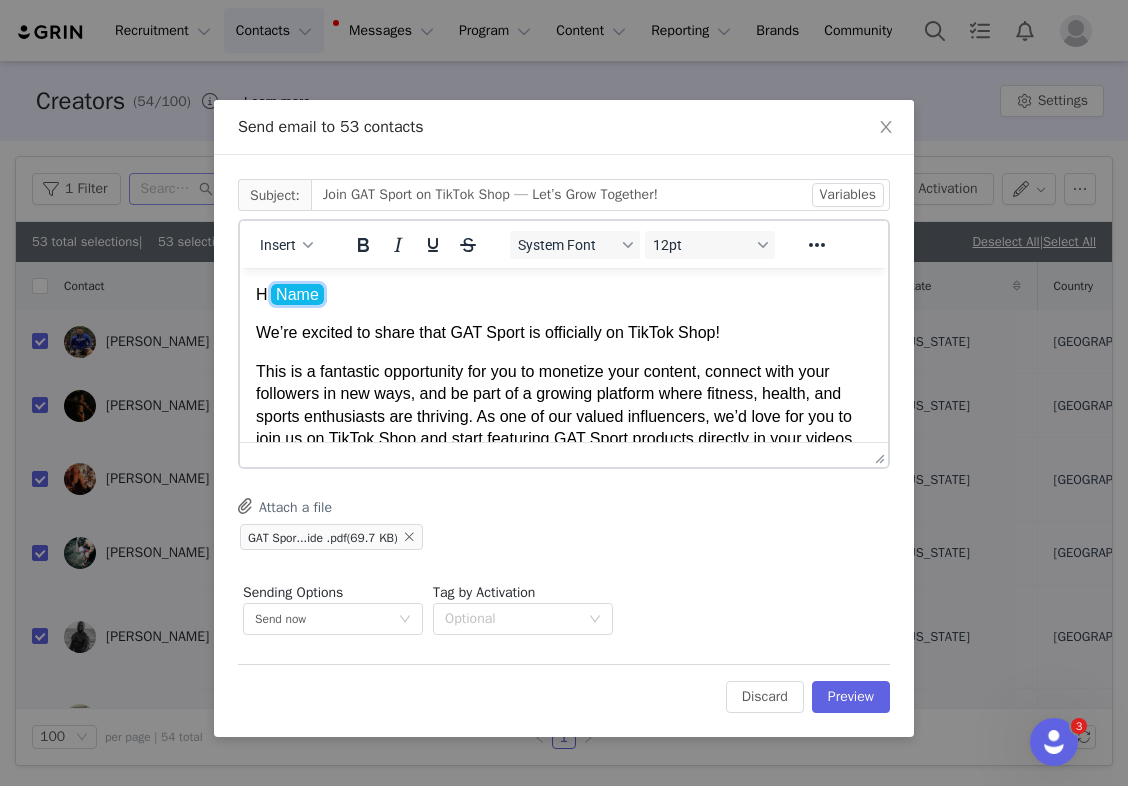 click on "Name" at bounding box center (297, 294) 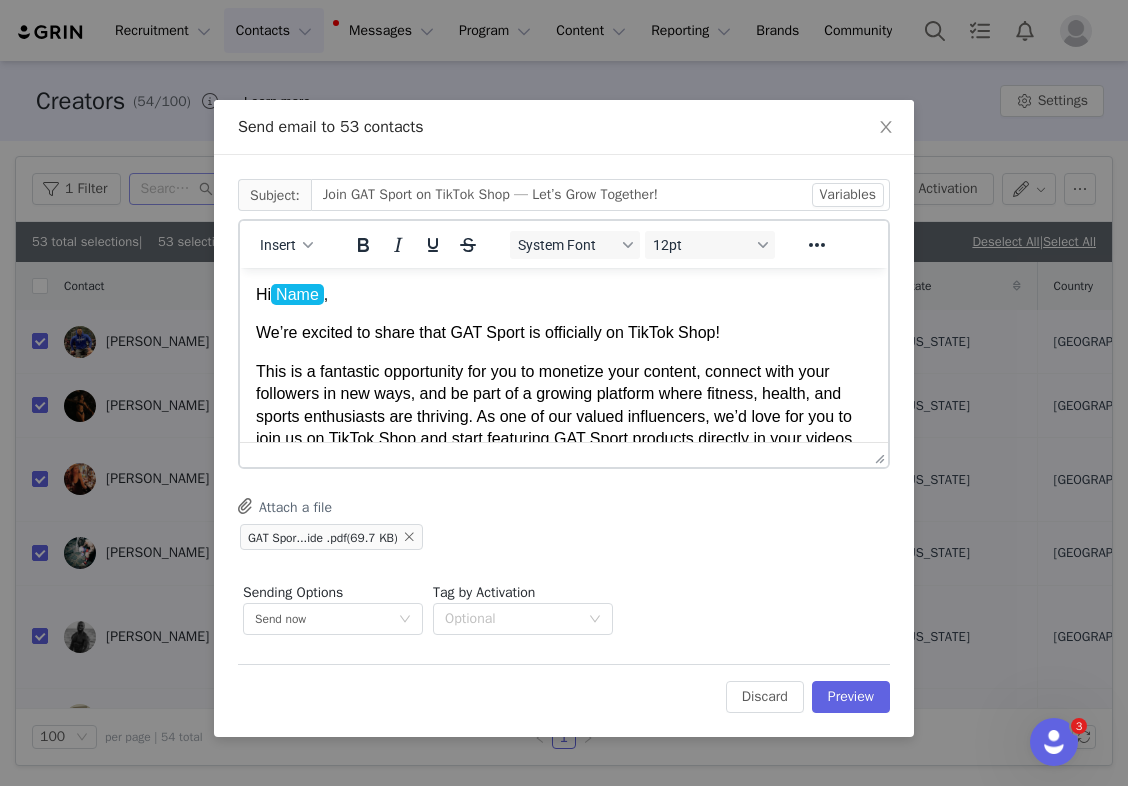 click on "Hi  Name ," at bounding box center (564, 295) 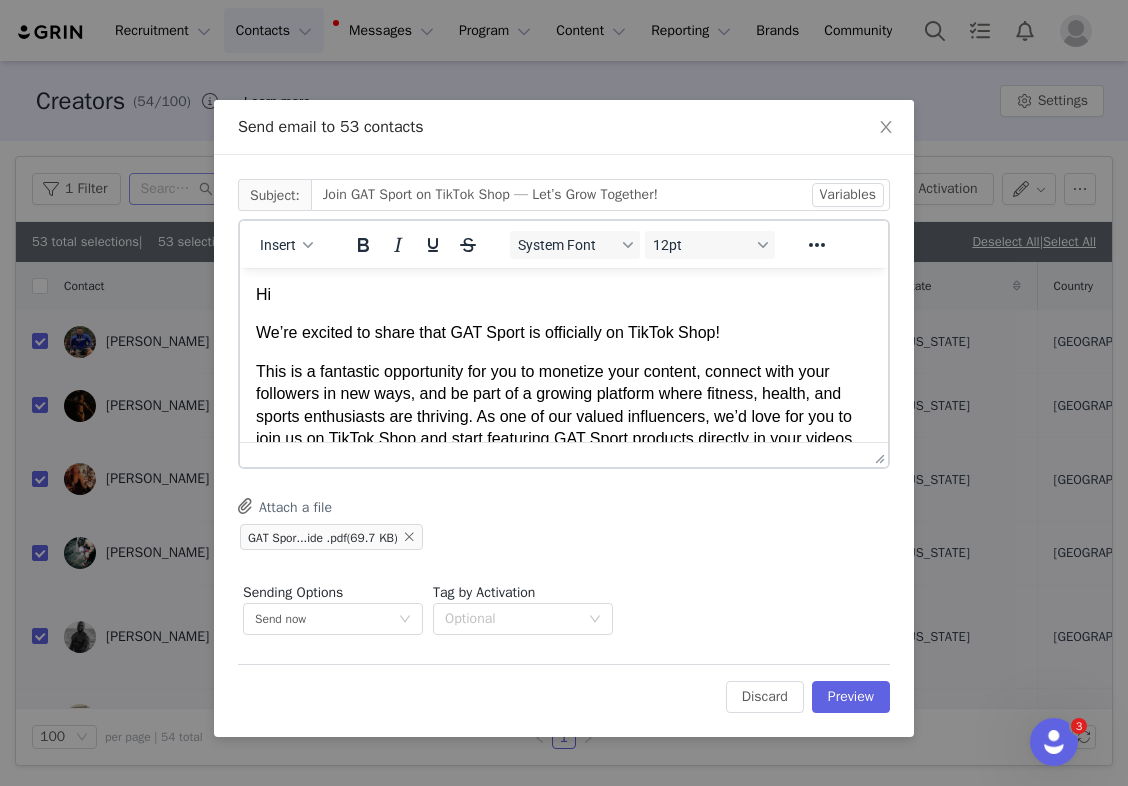 type 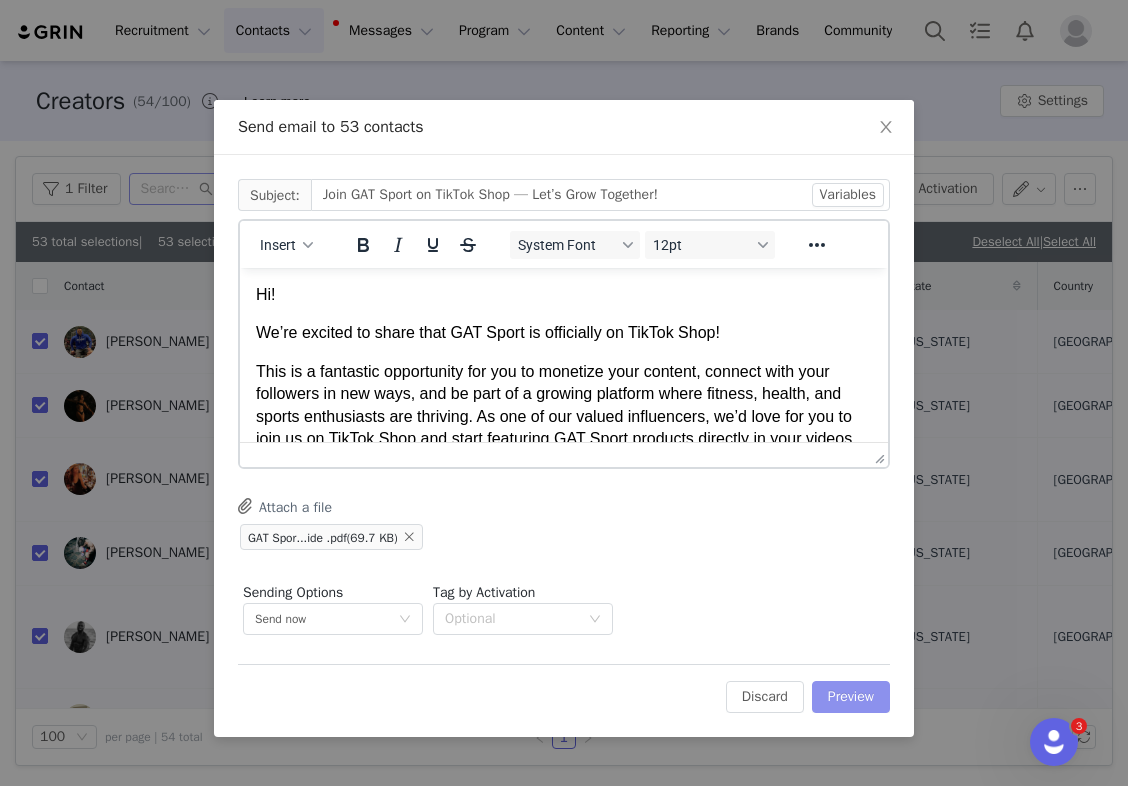 click on "Preview" at bounding box center [851, 697] 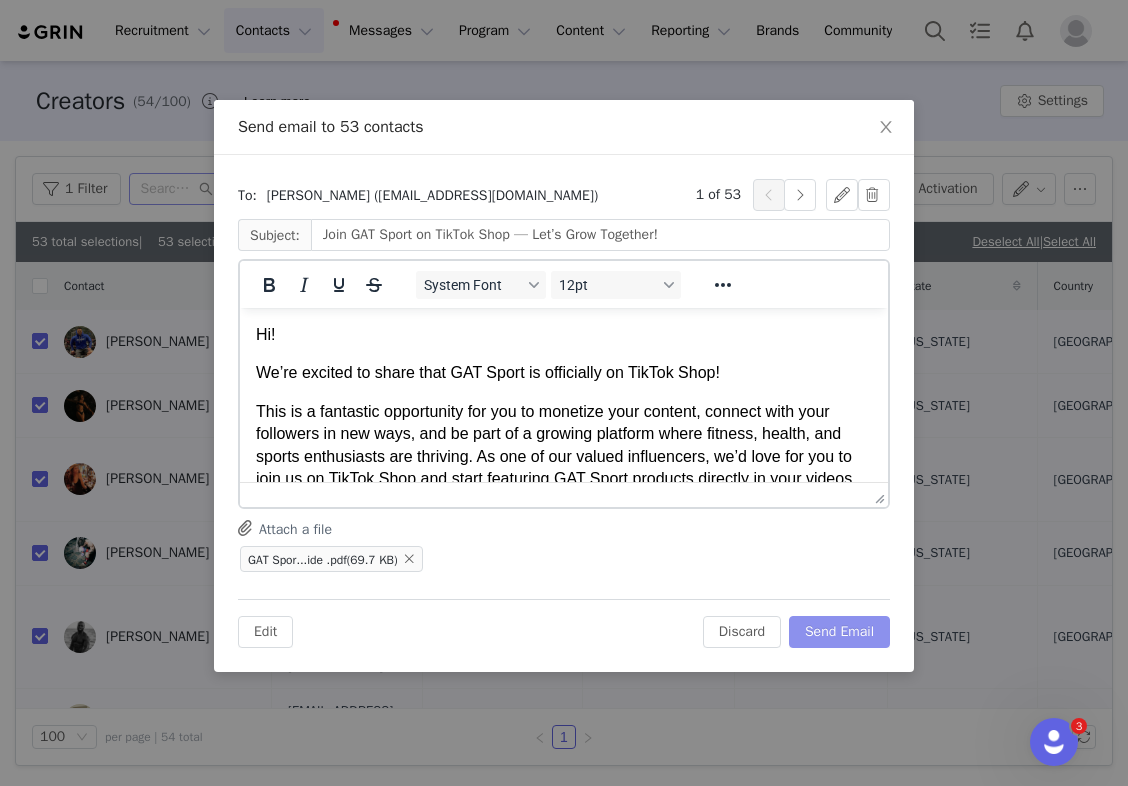 scroll, scrollTop: 0, scrollLeft: 0, axis: both 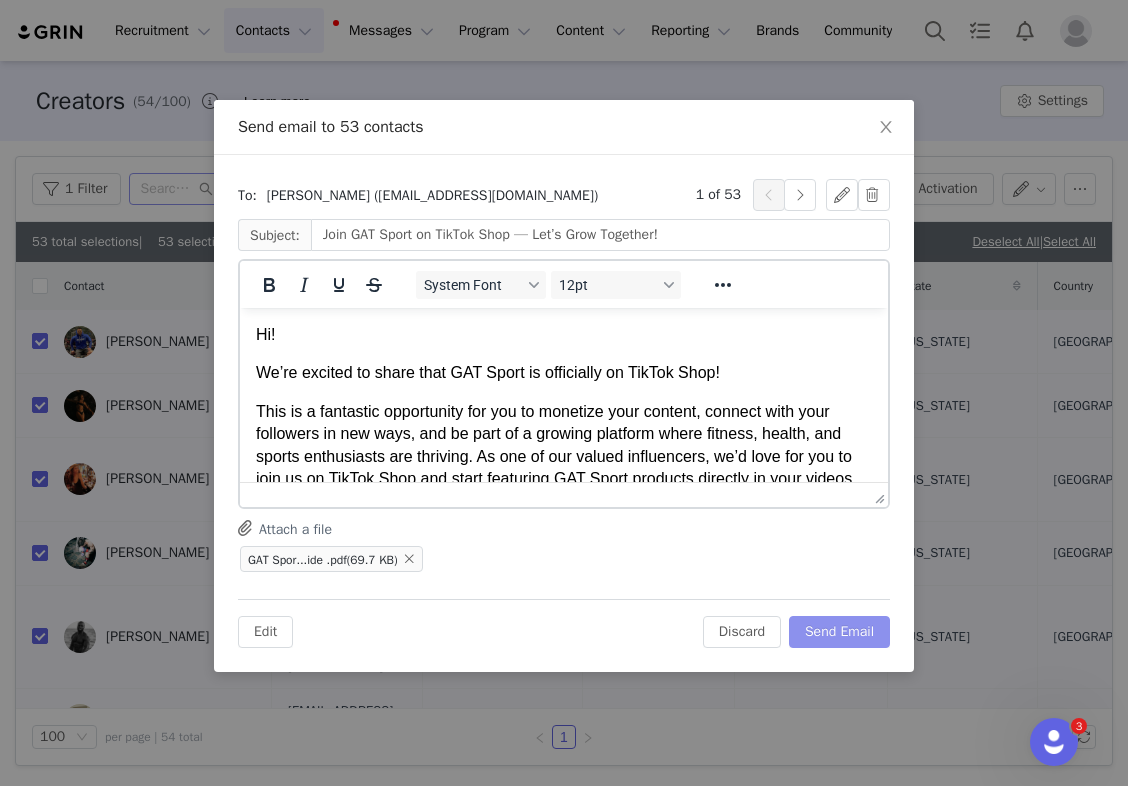 click on "Send Email" at bounding box center [839, 632] 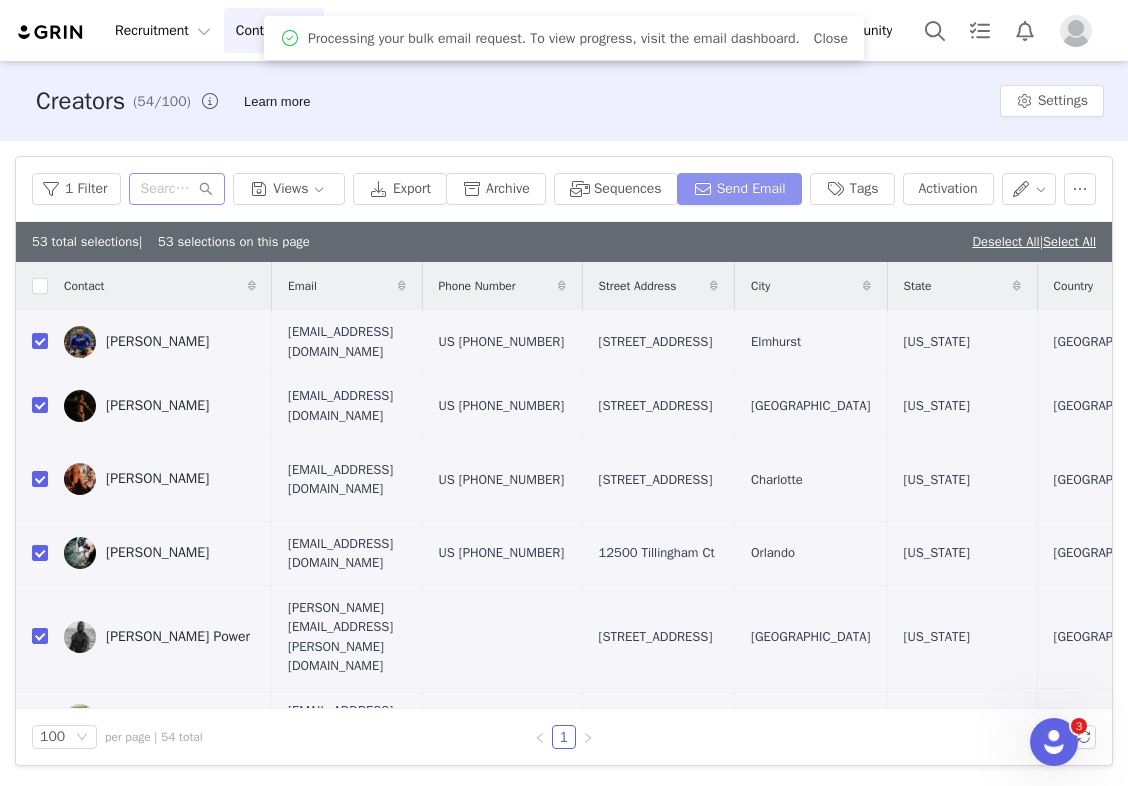 scroll, scrollTop: 0, scrollLeft: 0, axis: both 